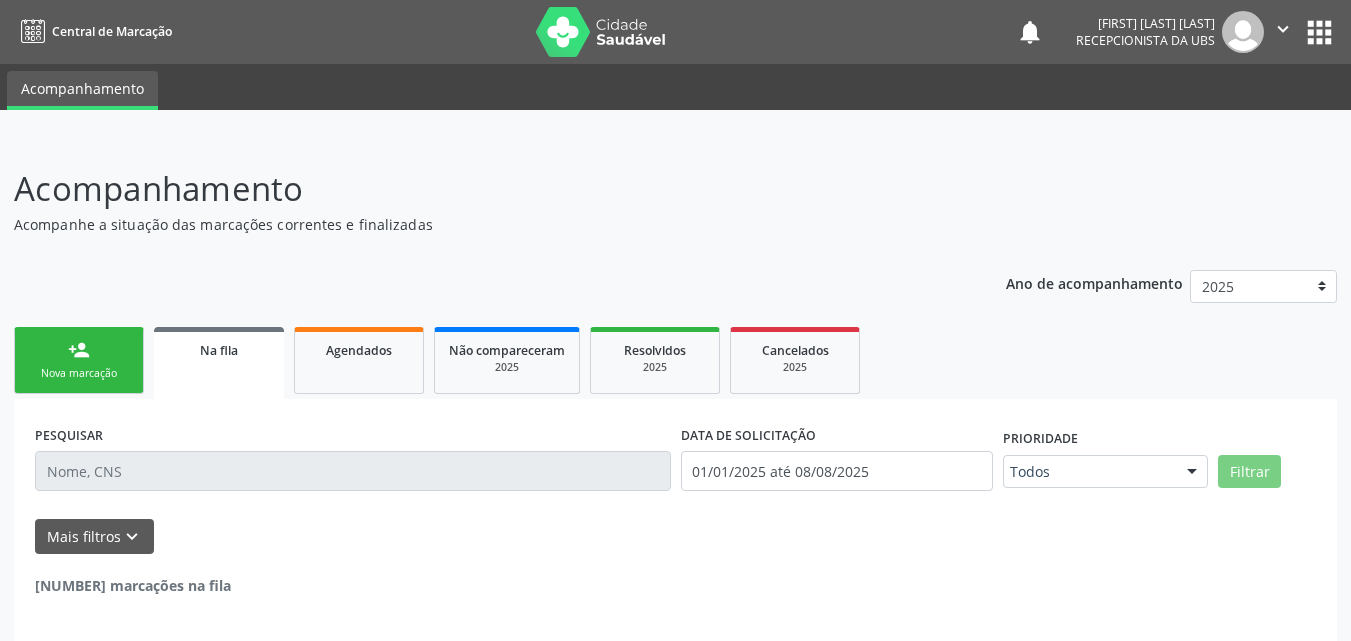 scroll, scrollTop: 0, scrollLeft: 0, axis: both 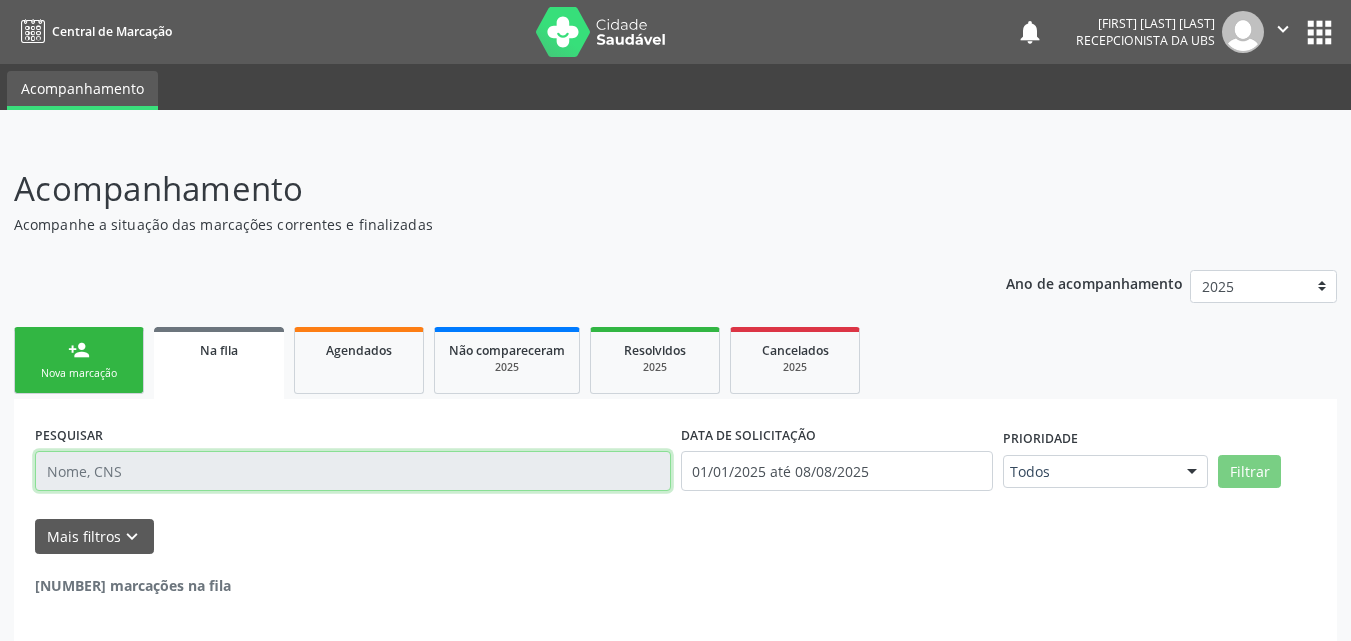 click at bounding box center (353, 471) 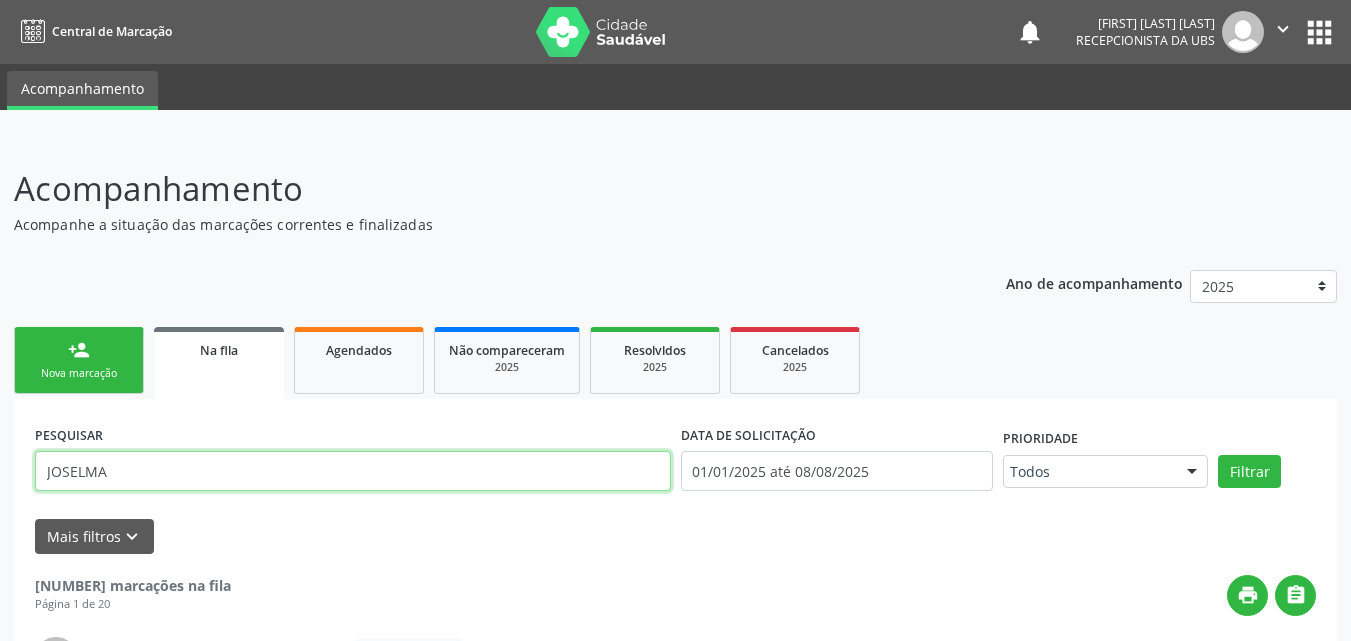 type on "JOSELMA" 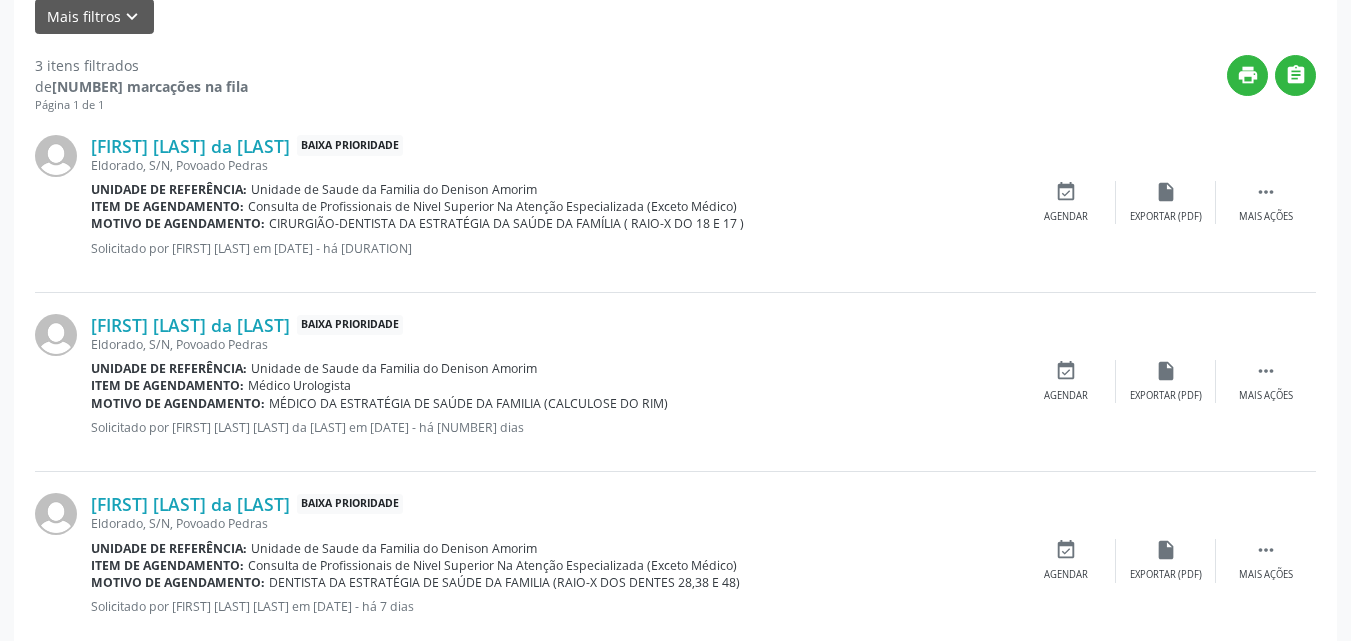 scroll, scrollTop: 564, scrollLeft: 0, axis: vertical 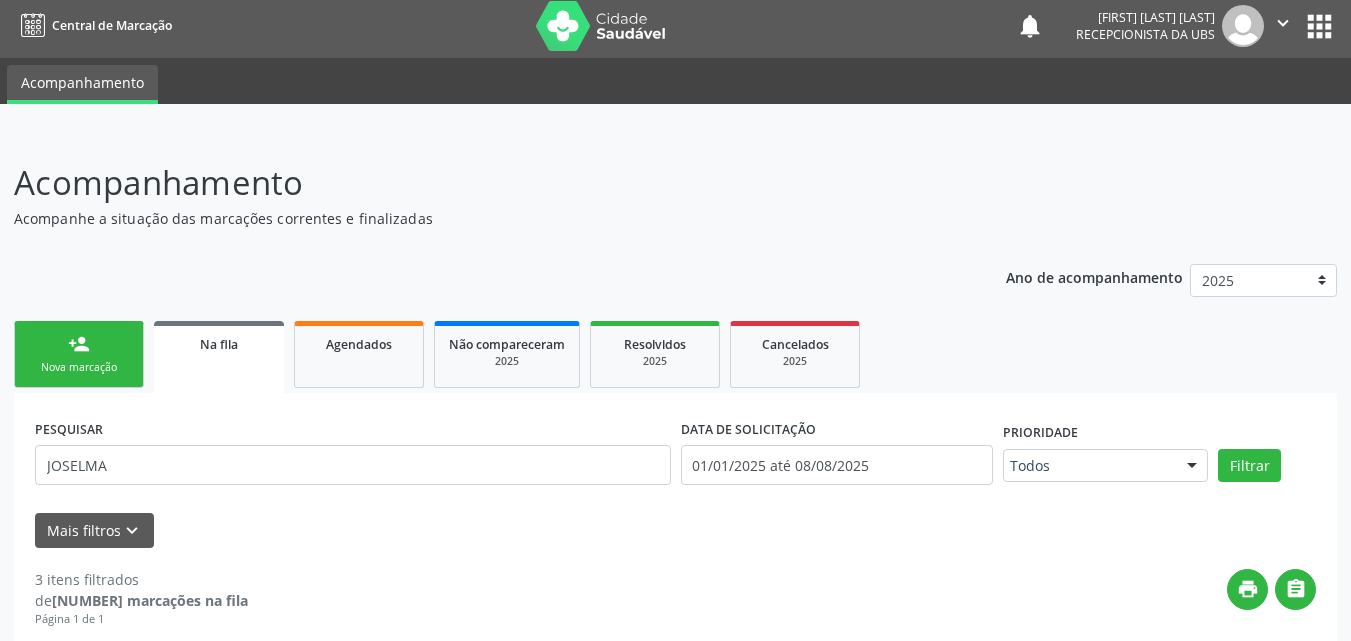 click on "Nova marcação" at bounding box center (79, 367) 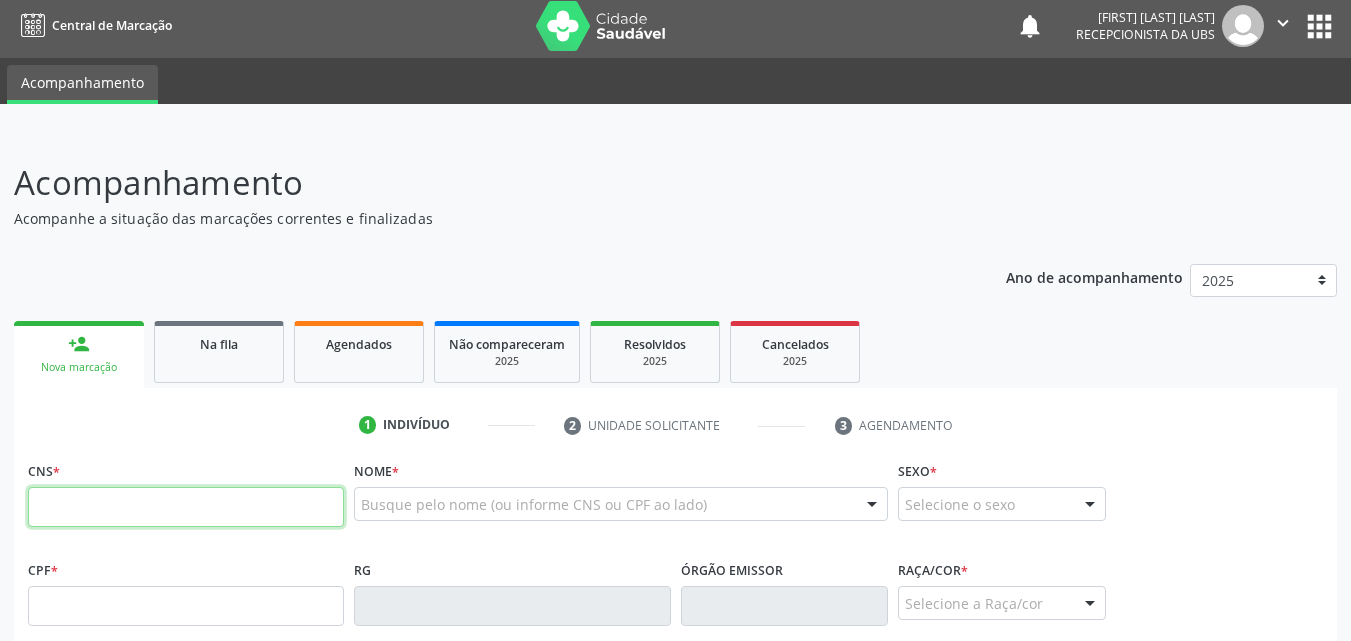 click at bounding box center (186, 507) 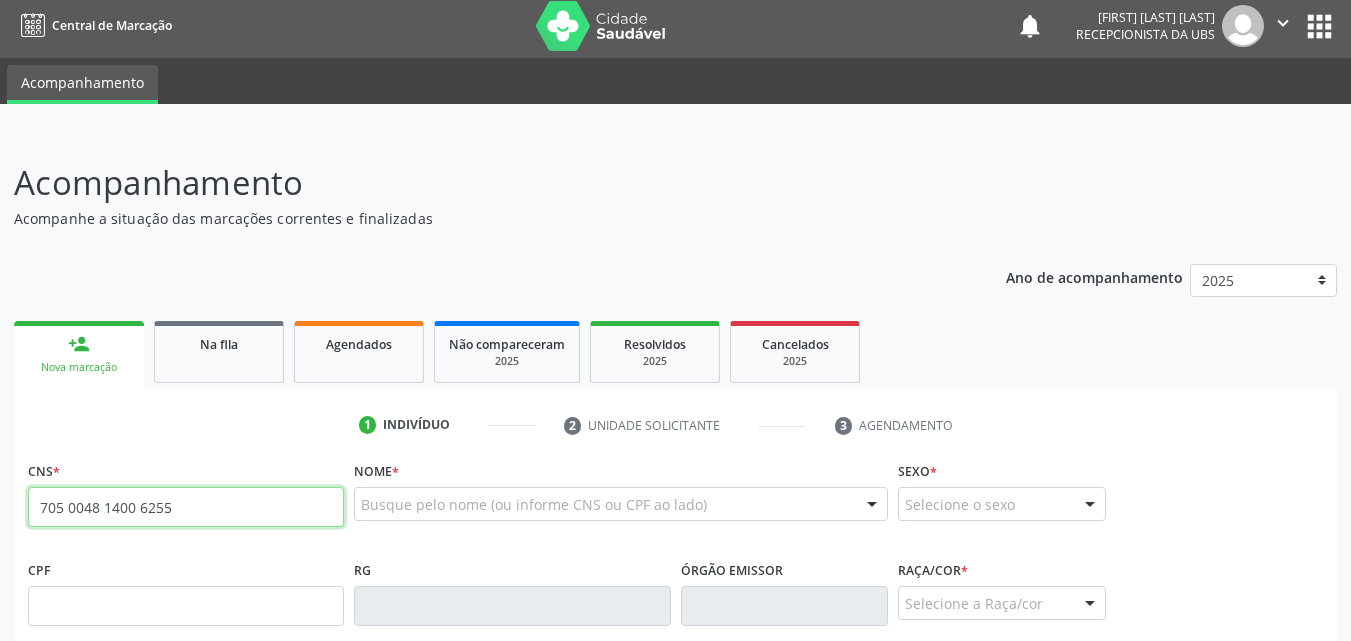 type on "705 0048 1400 6255" 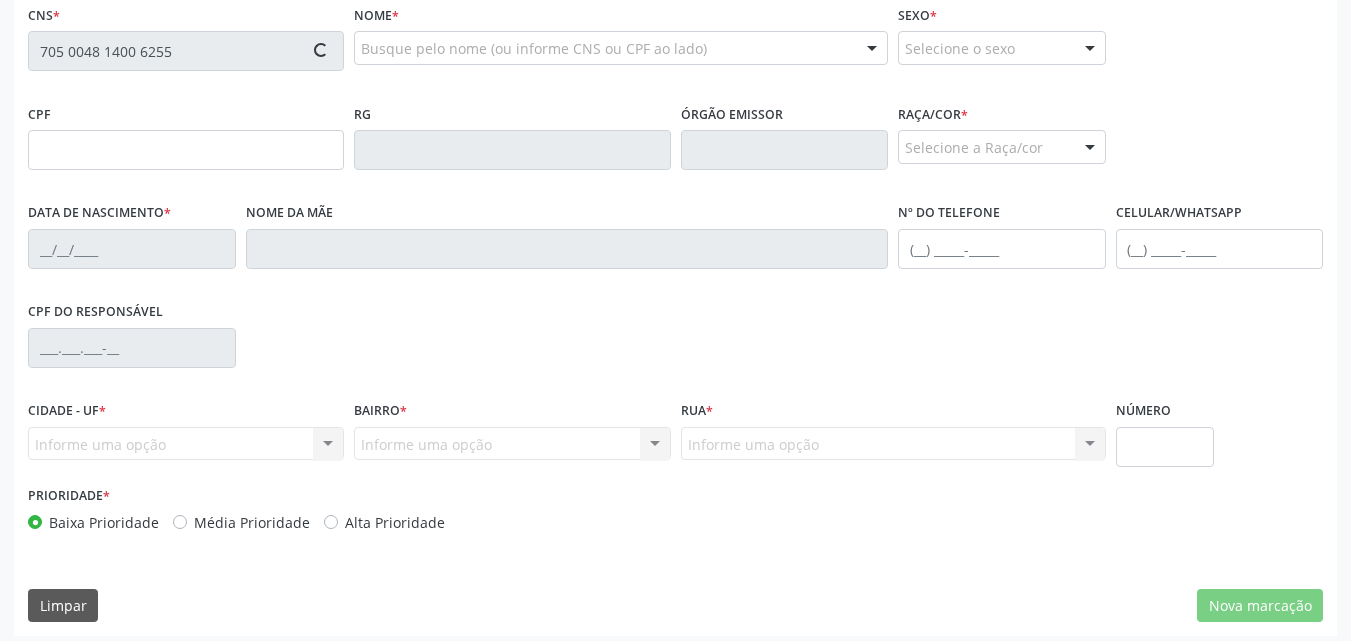 scroll, scrollTop: 471, scrollLeft: 0, axis: vertical 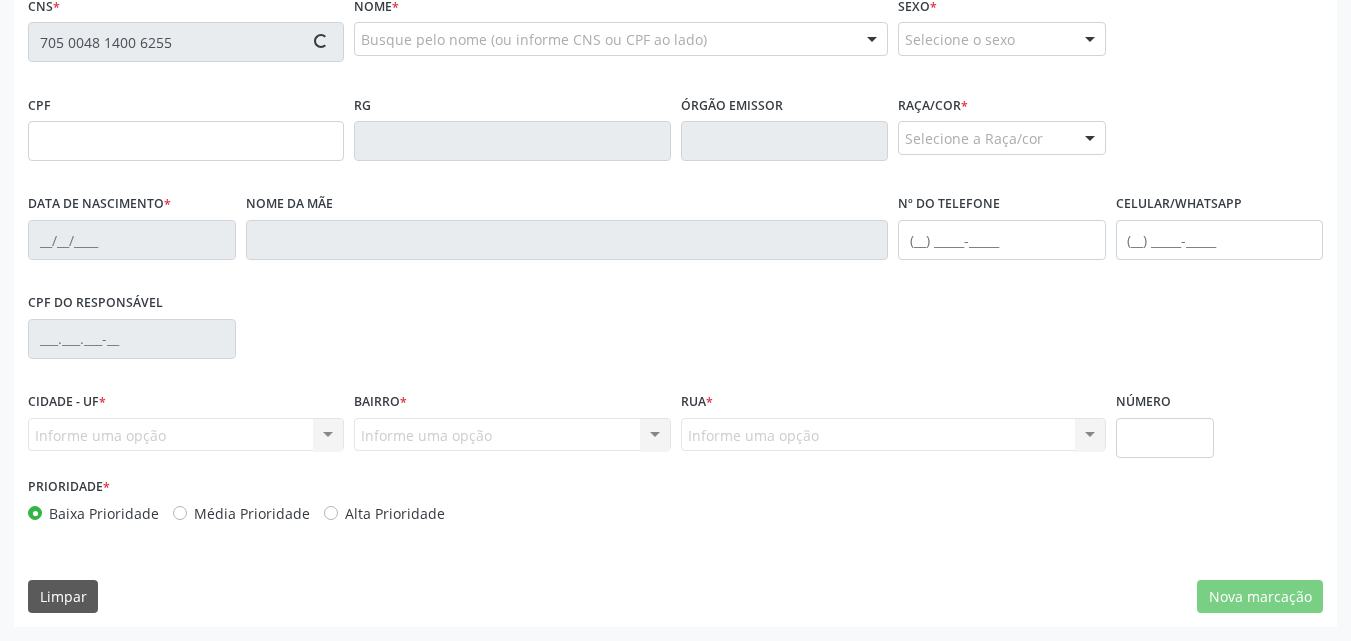 type on "[NUMBER]" 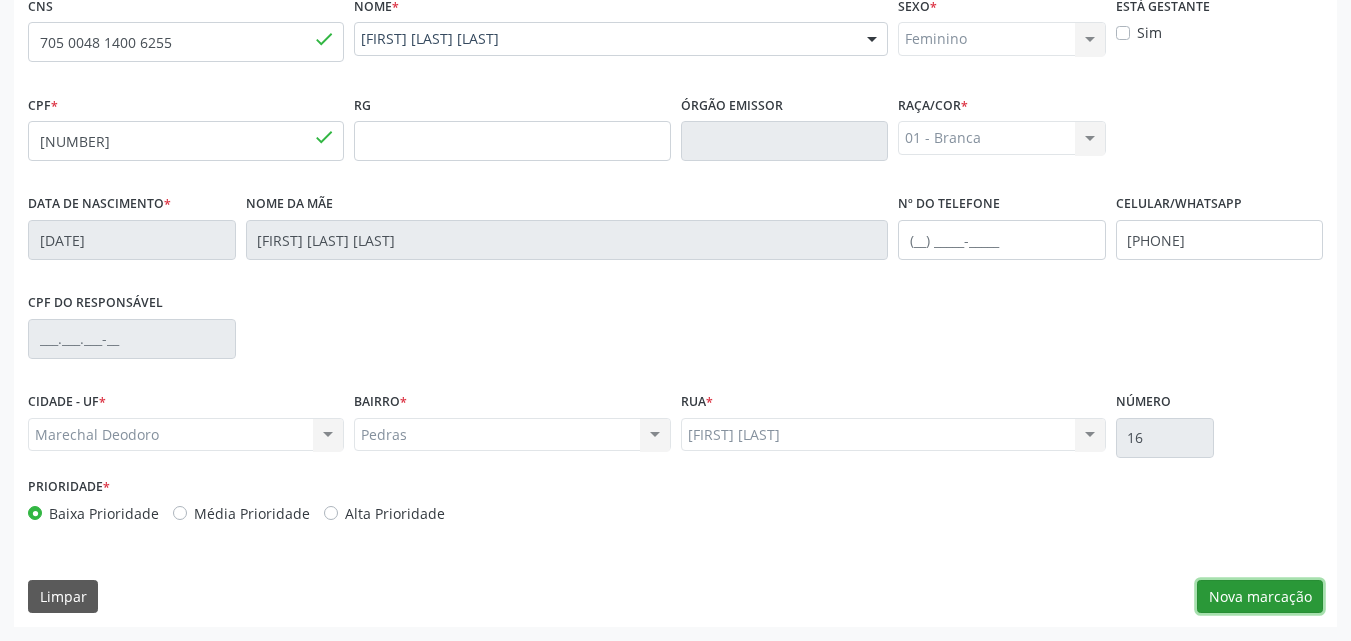 click on "Nova marcação" at bounding box center [1260, 597] 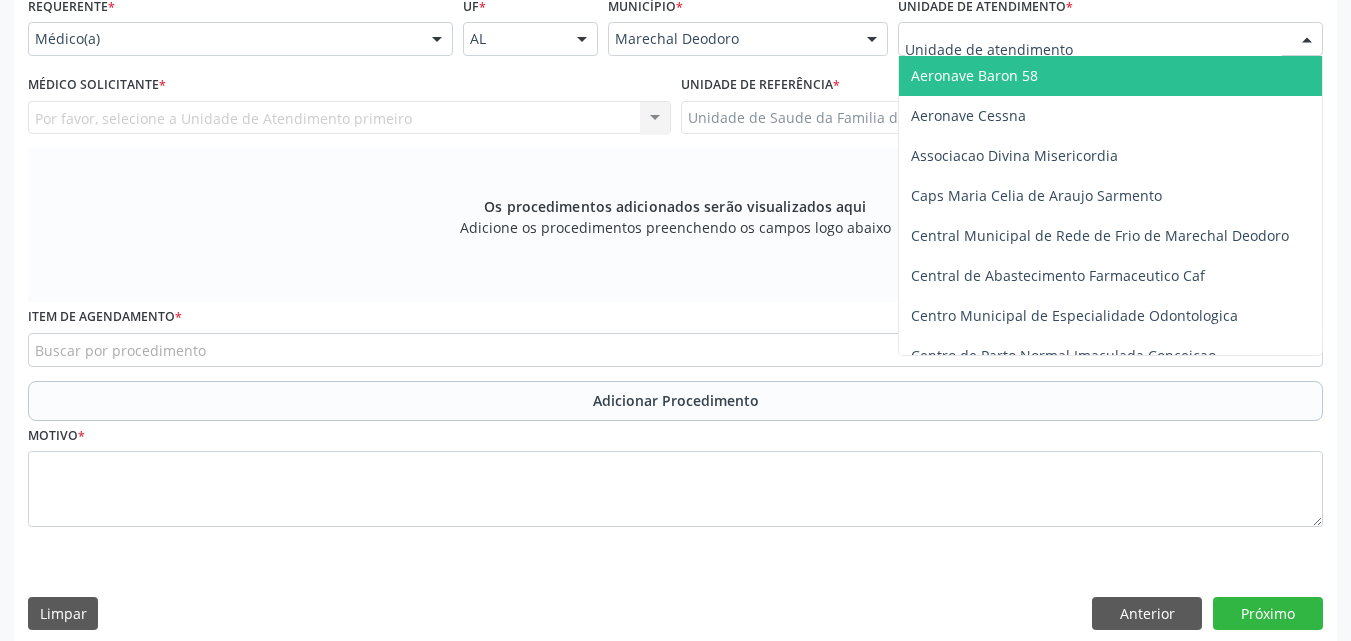 click at bounding box center (1093, 49) 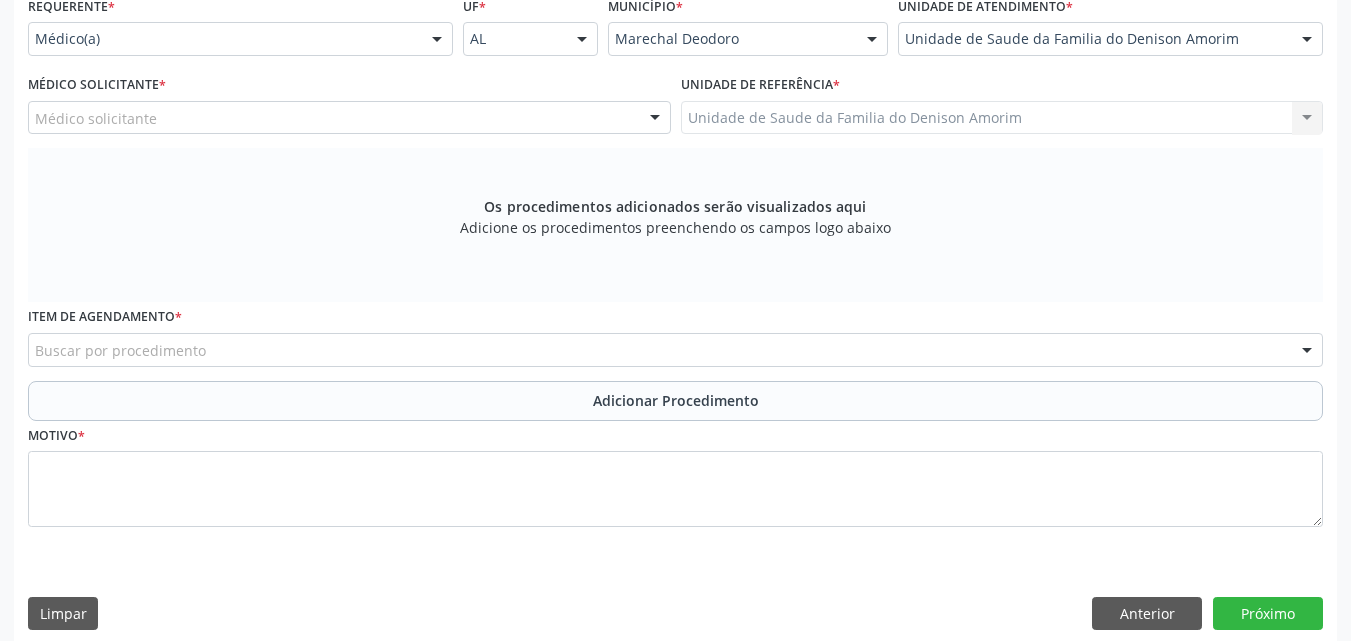 click on "Médico Solicitante
*
Médico solicitante
[FIRST] [LAST] [FIRST] [LAST]   [FIRST] [LAST]   [FIRST] [LAST] [FIRST] [LAST]
Nenhum resultado encontrado para: "   "
Não há nenhuma opção para ser exibida." at bounding box center [349, 102] 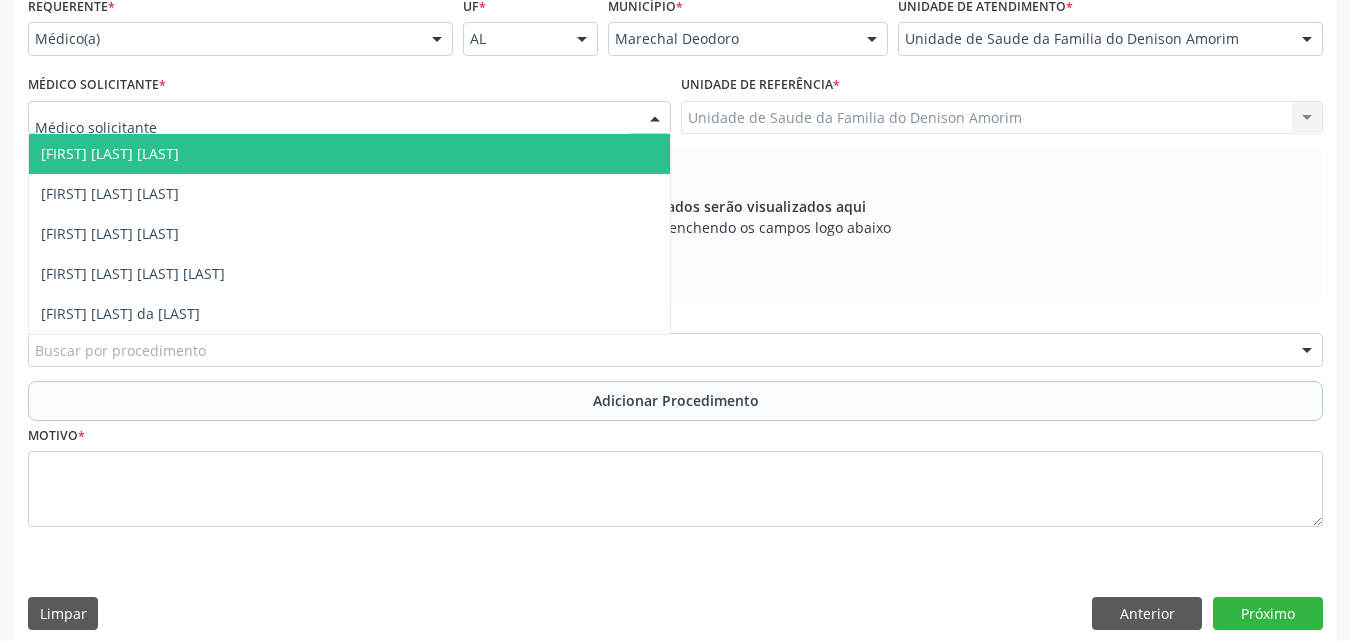 click at bounding box center [349, 118] 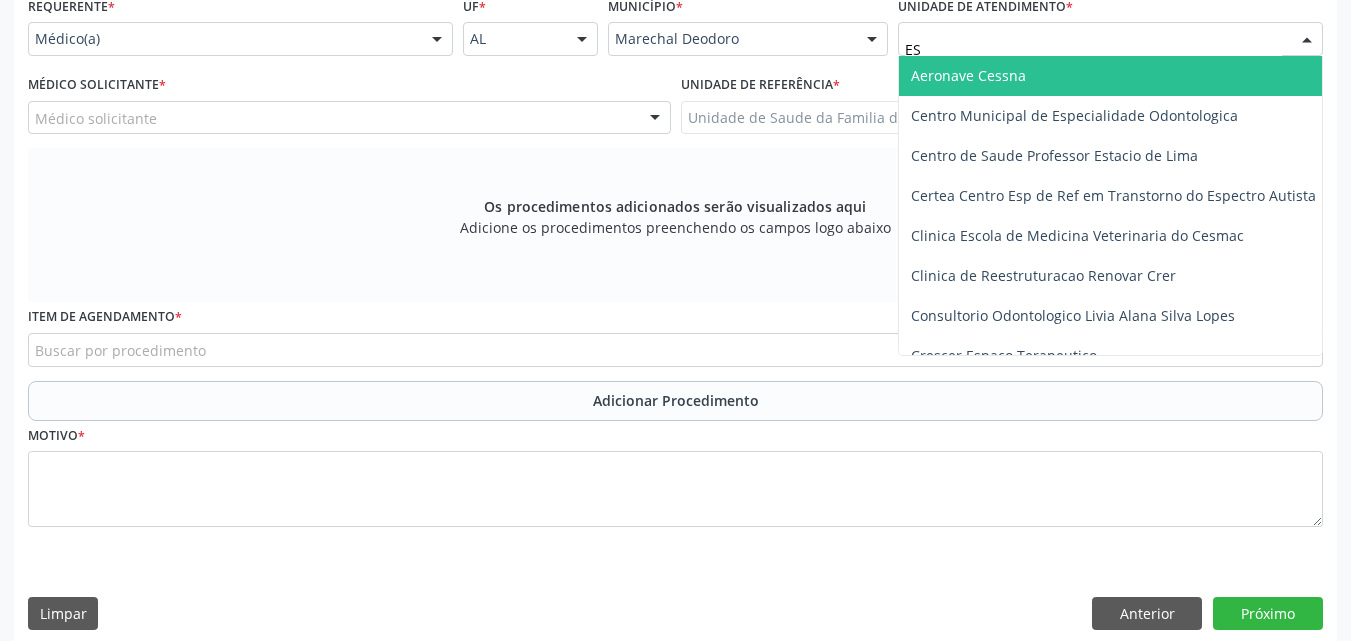 type on "EST" 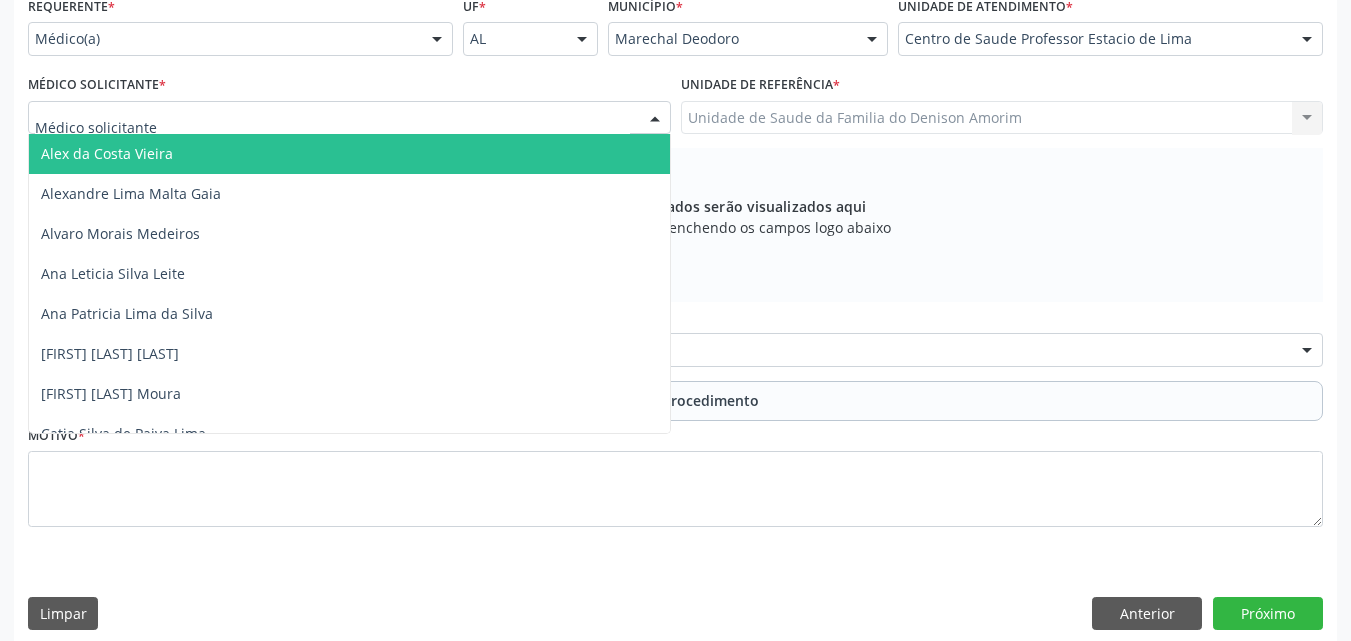 click at bounding box center (349, 118) 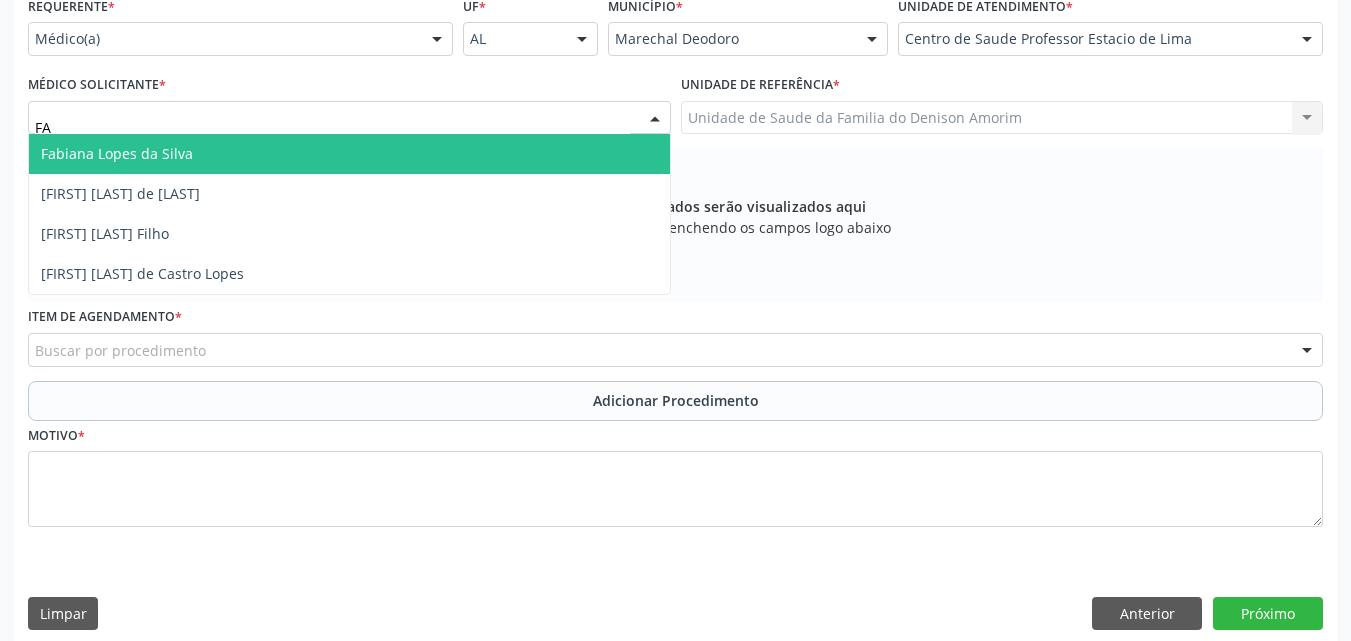 type on "FAB" 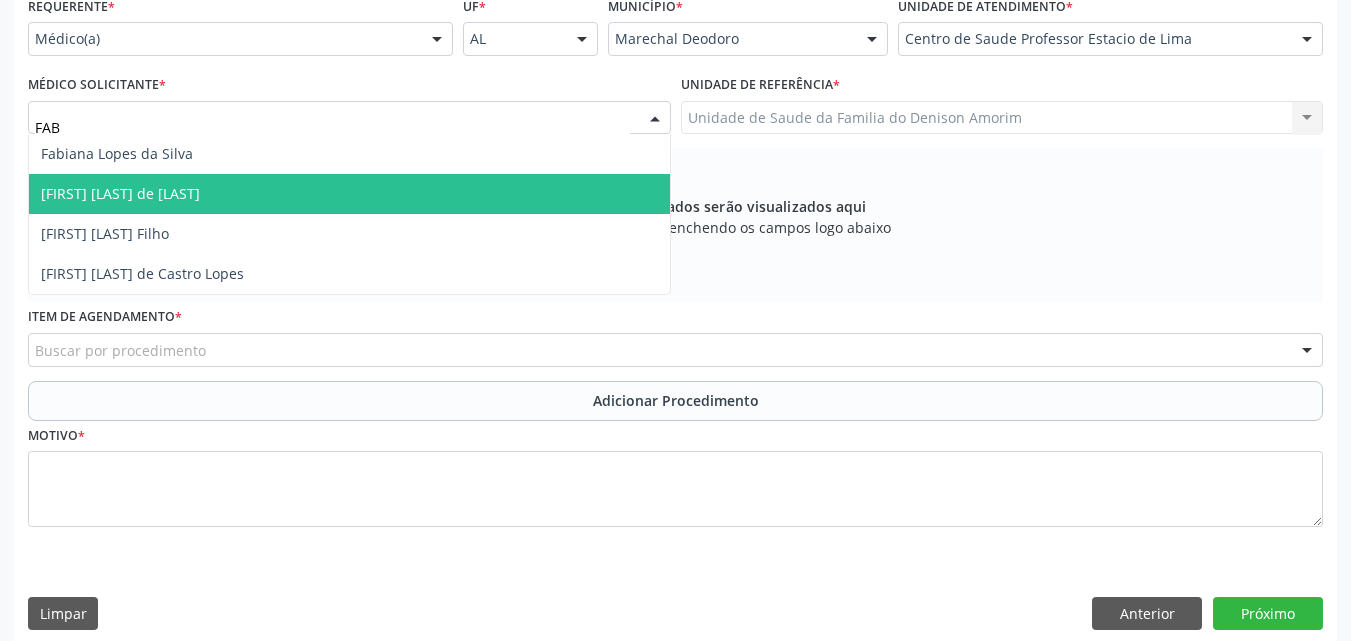 click on "[FIRST] [LAST] de [LAST]" at bounding box center [349, 194] 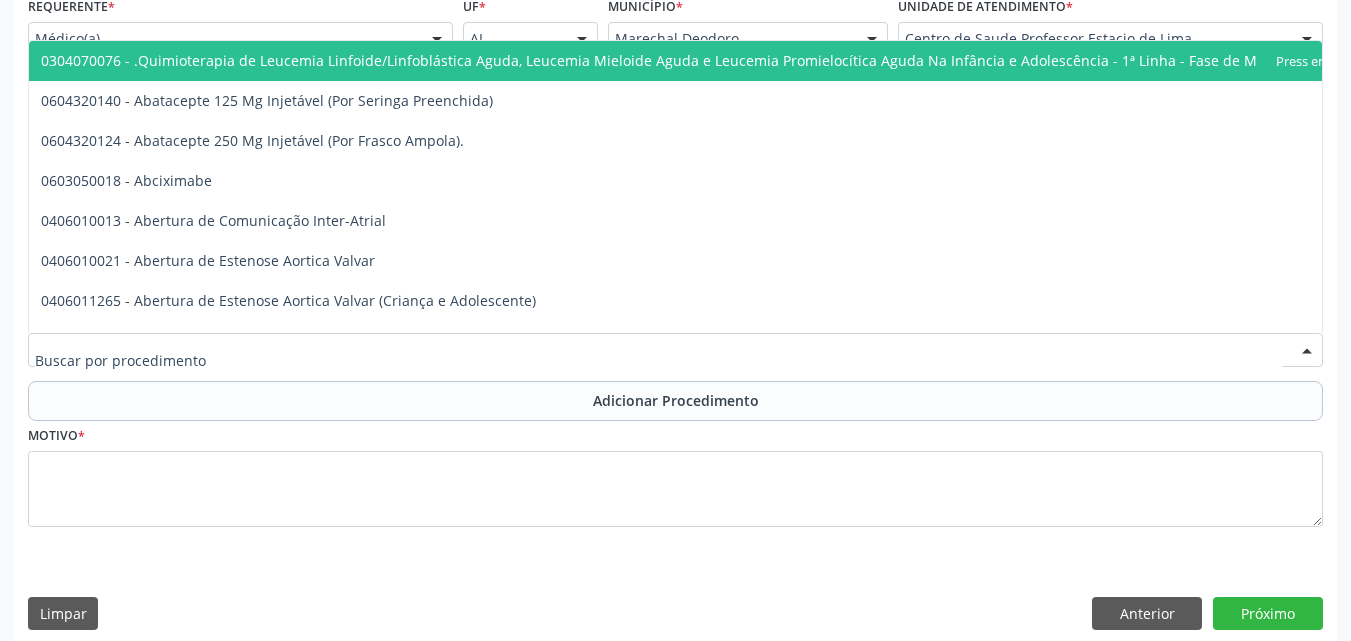 click at bounding box center (675, 350) 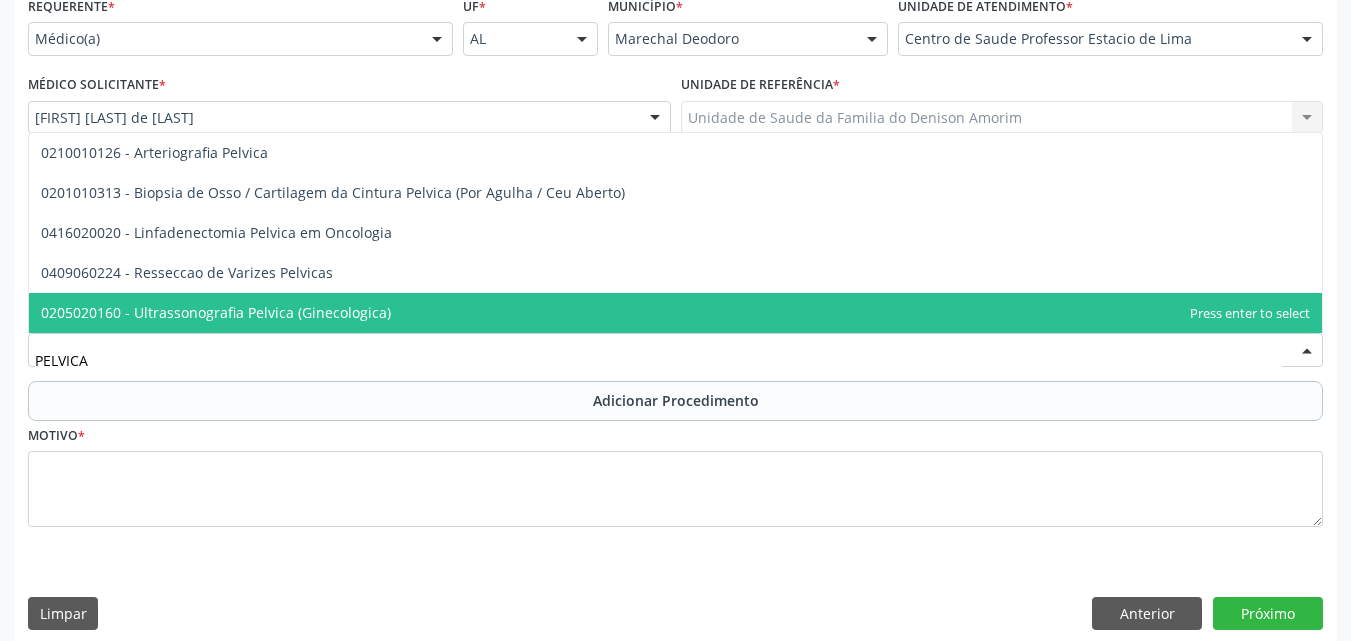 click on "0205020160 - Ultrassonografia Pelvica (Ginecologica)" at bounding box center [675, 313] 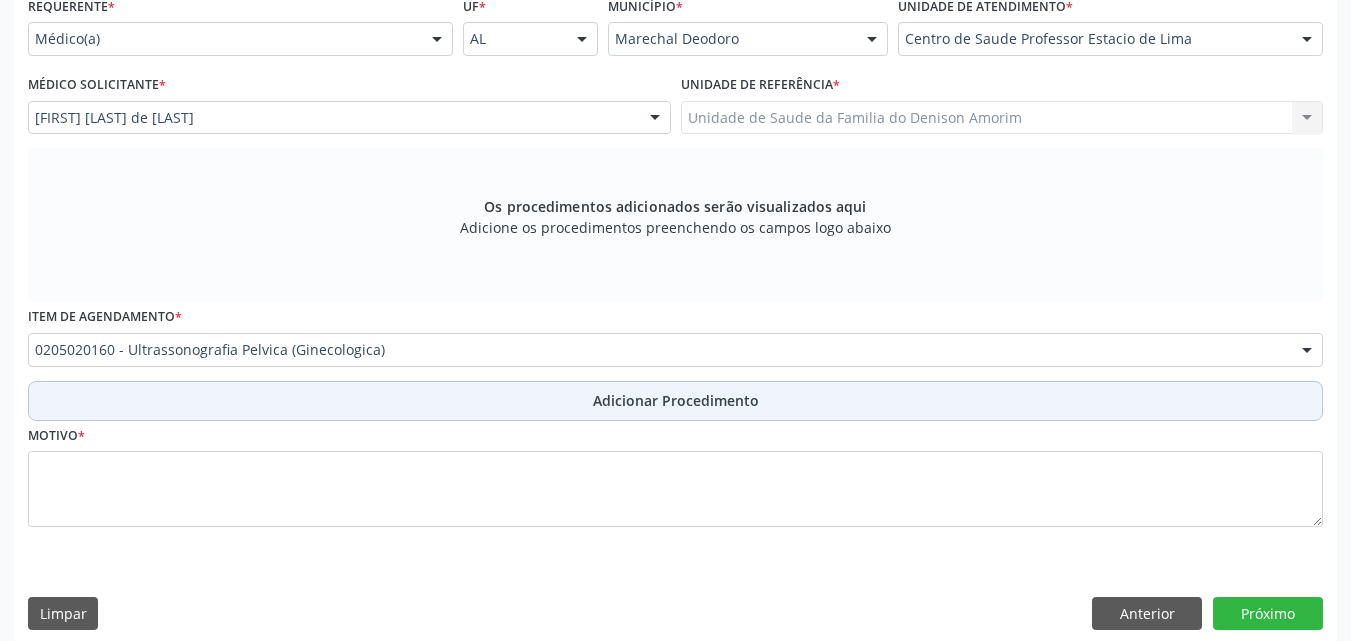 click on "Adicionar Procedimento" at bounding box center [675, 401] 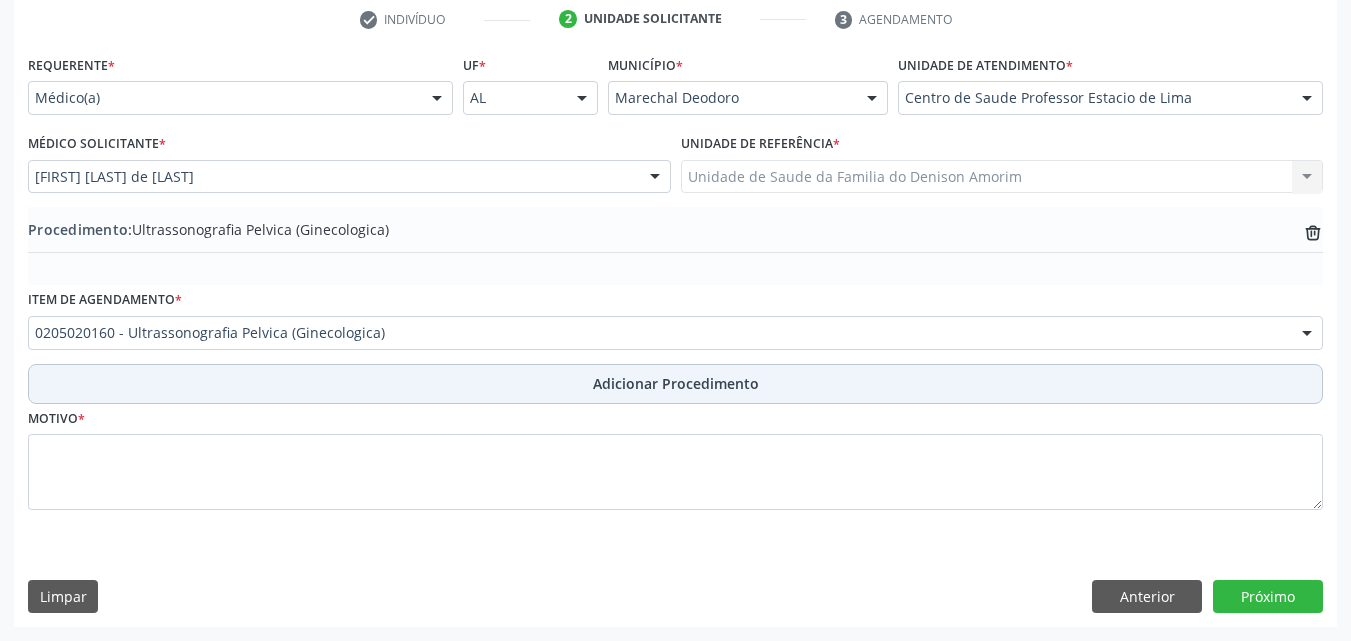 scroll, scrollTop: 412, scrollLeft: 0, axis: vertical 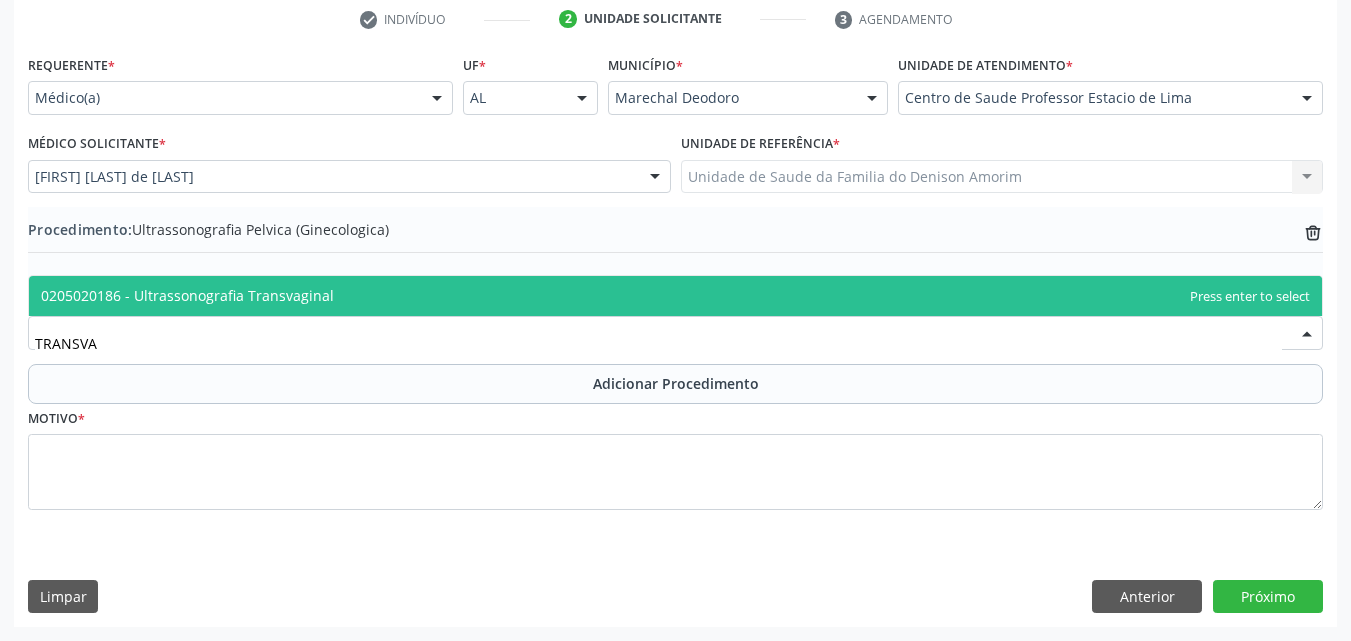 type on "TRANSVAG" 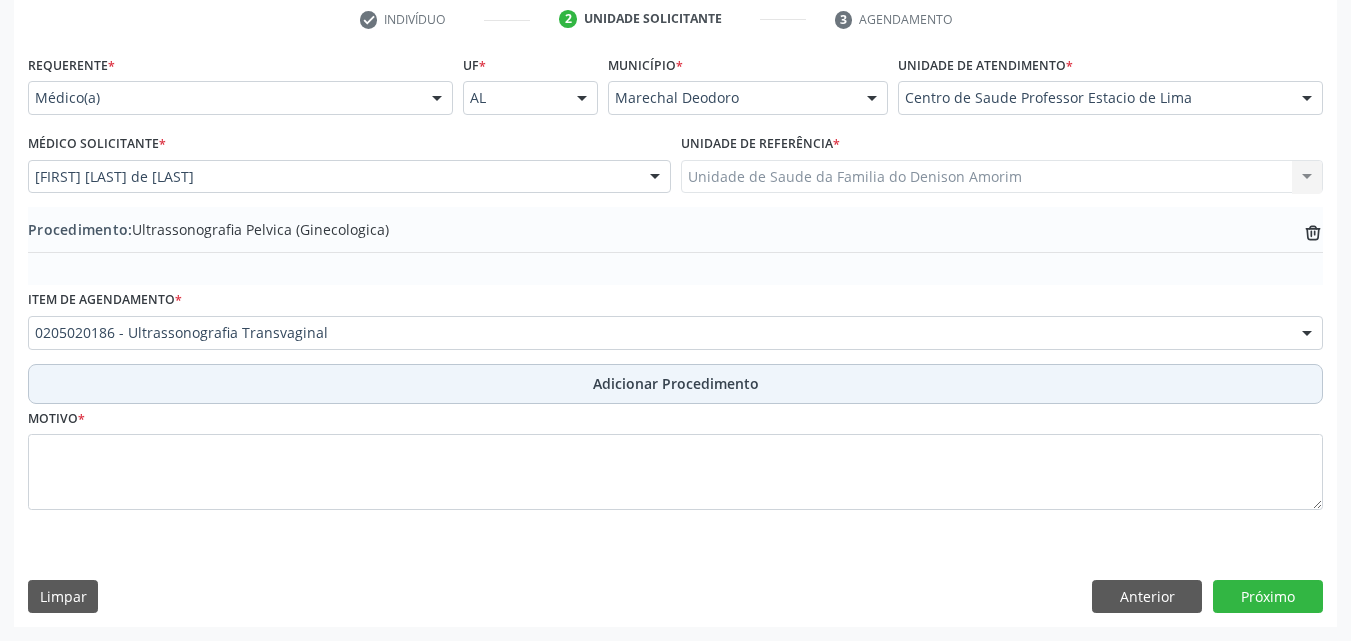 click on "Adicionar Procedimento" at bounding box center [675, 384] 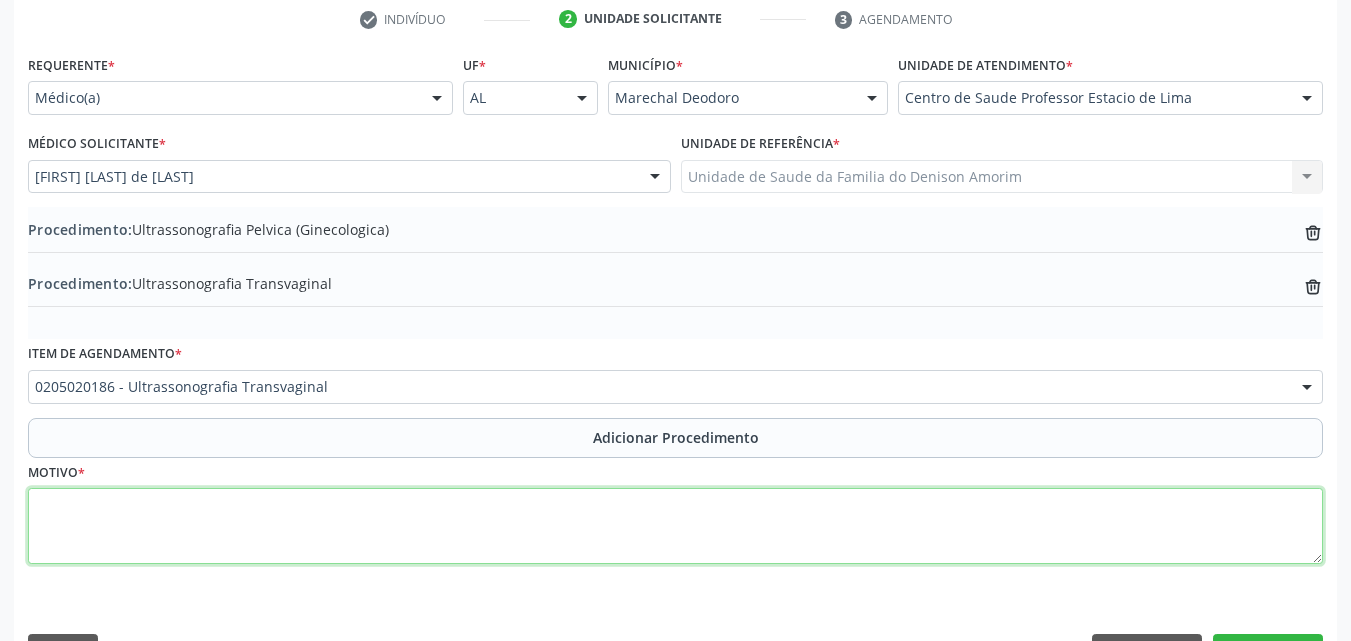 click at bounding box center [675, 526] 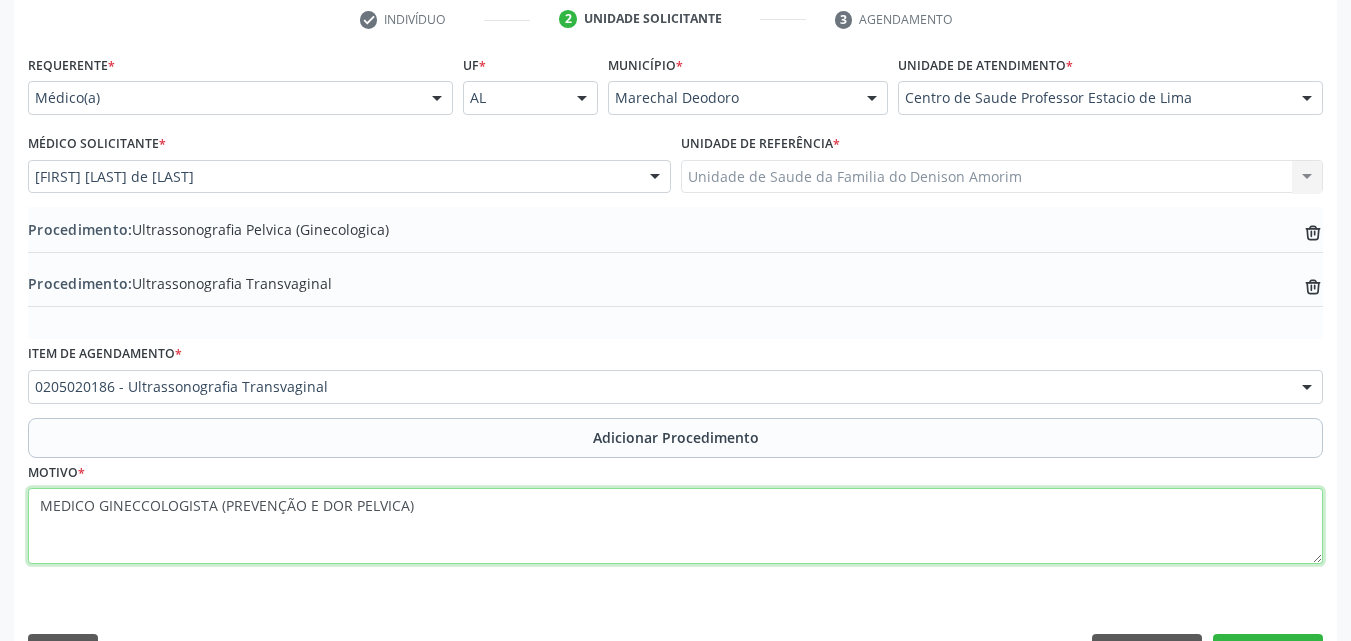 scroll, scrollTop: 466, scrollLeft: 0, axis: vertical 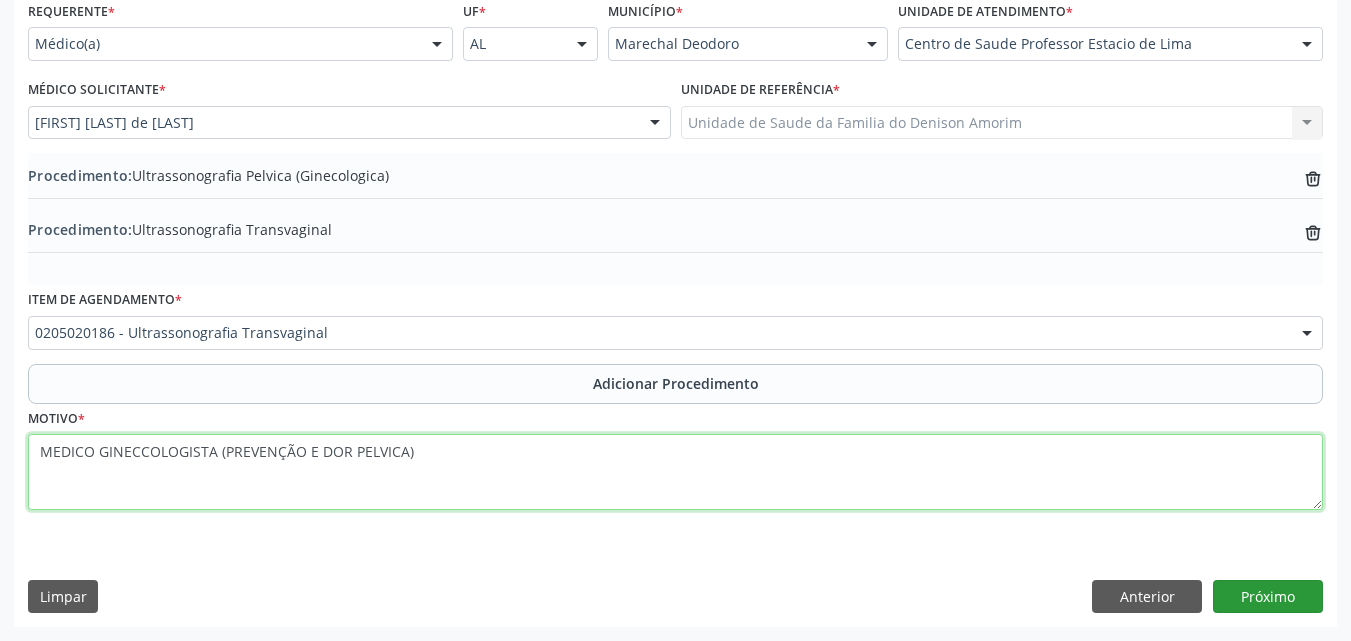 type on "MEDICO GINECCOLOGISTA (PREVENÇÃO E DOR PELVICA)" 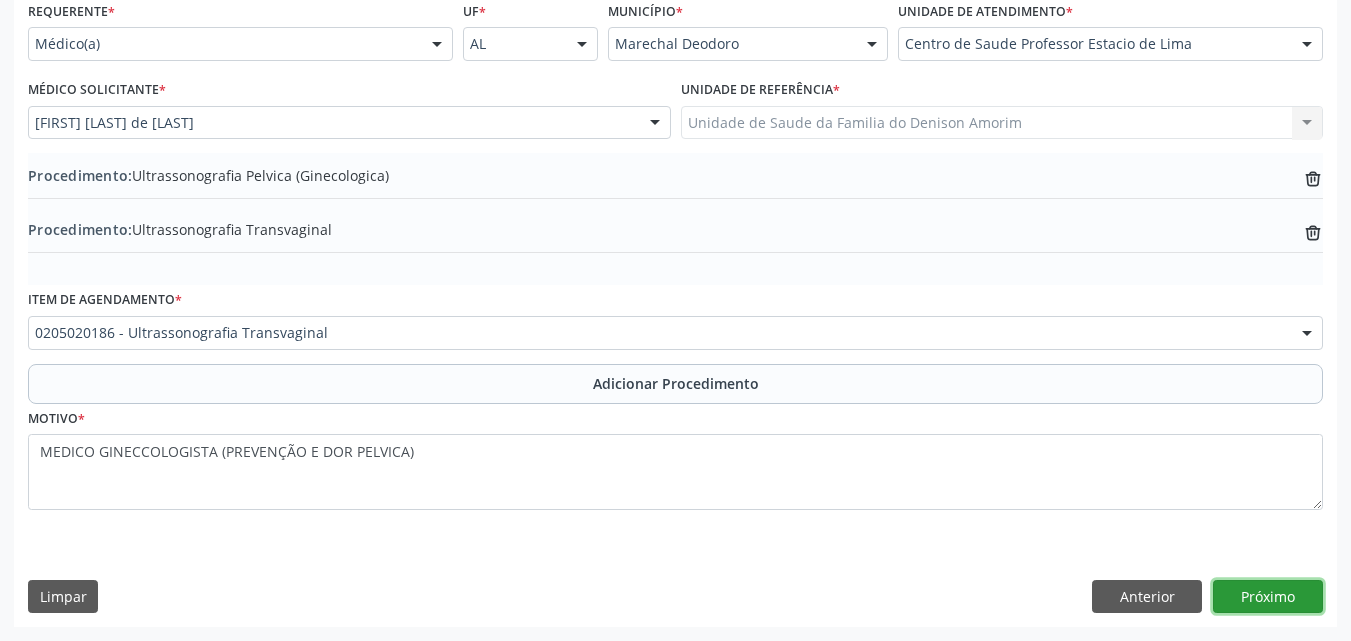 click on "Próximo" at bounding box center (1268, 597) 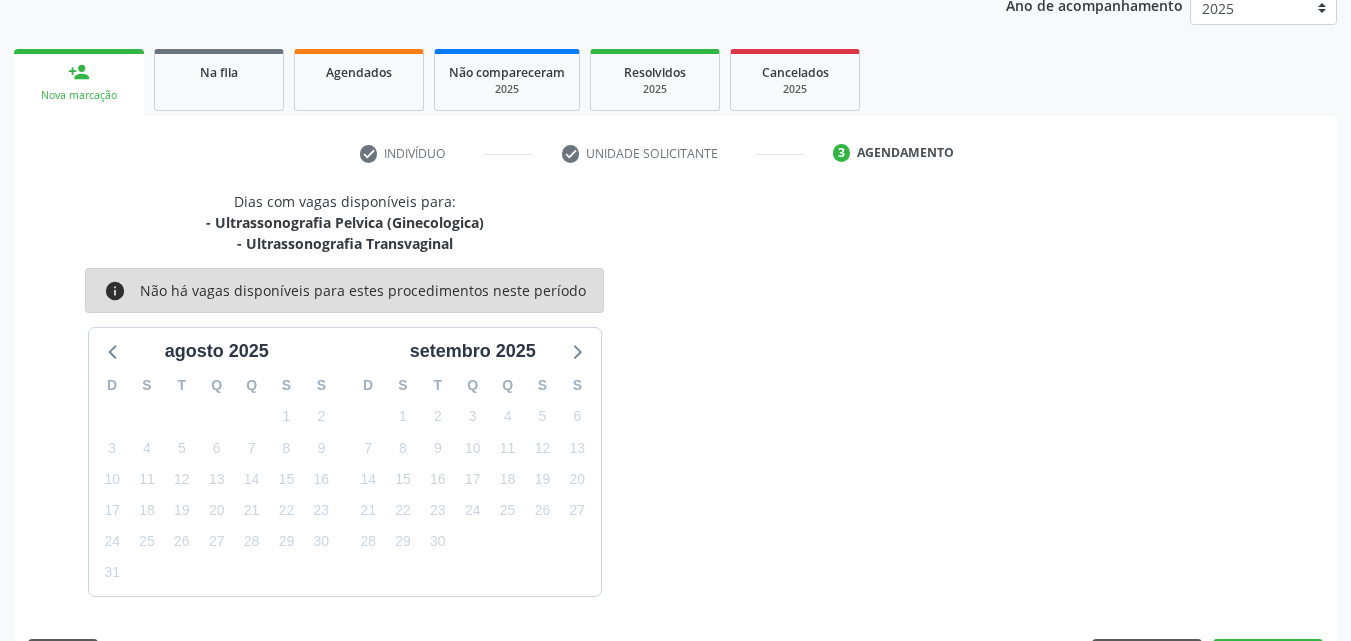 scroll, scrollTop: 337, scrollLeft: 0, axis: vertical 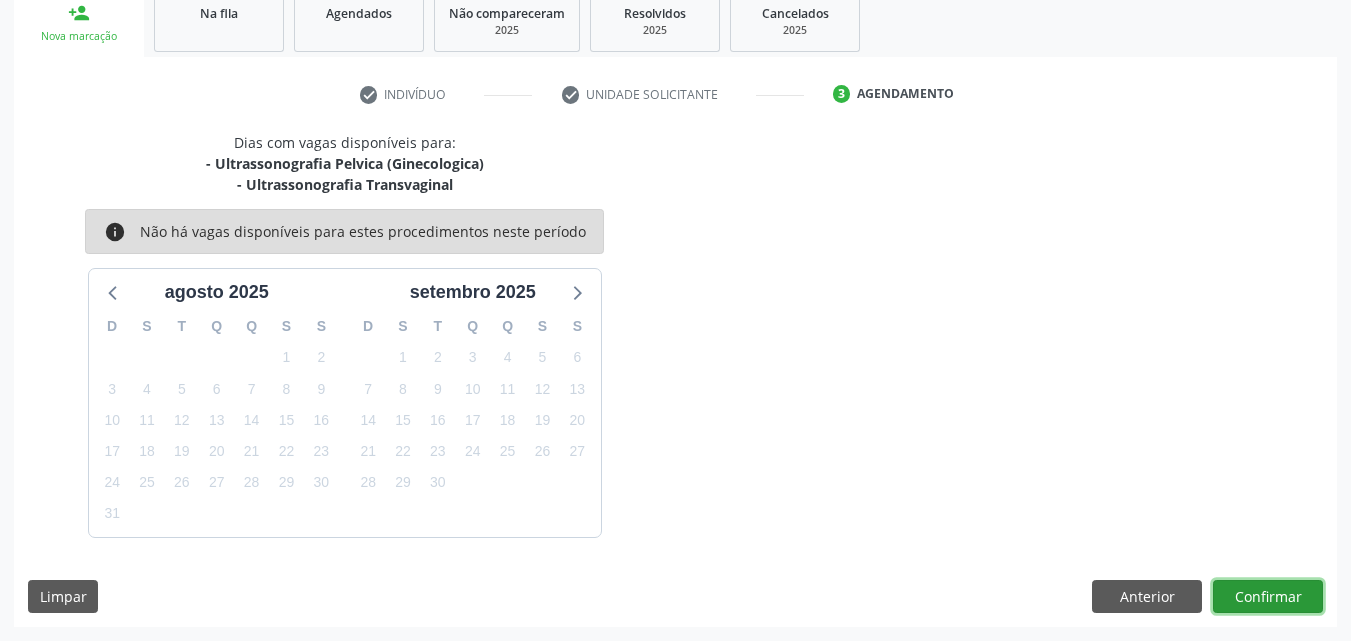 click on "Confirmar" at bounding box center (1268, 597) 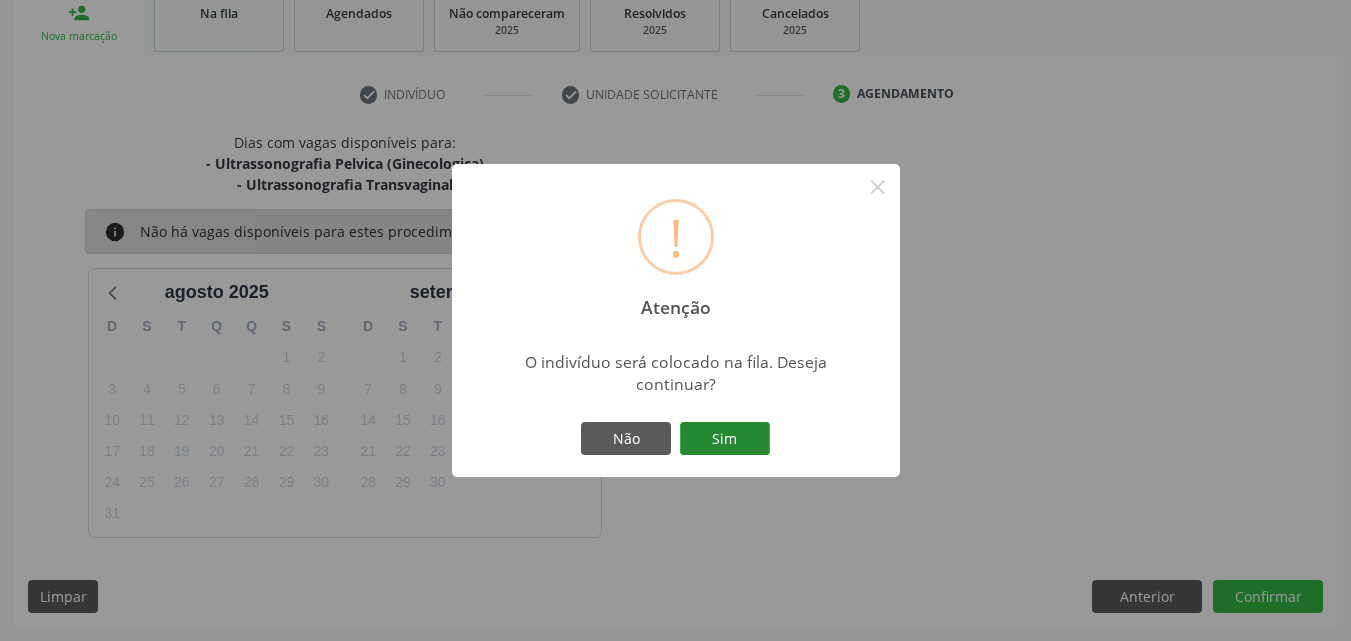 click on "Sim" at bounding box center [725, 439] 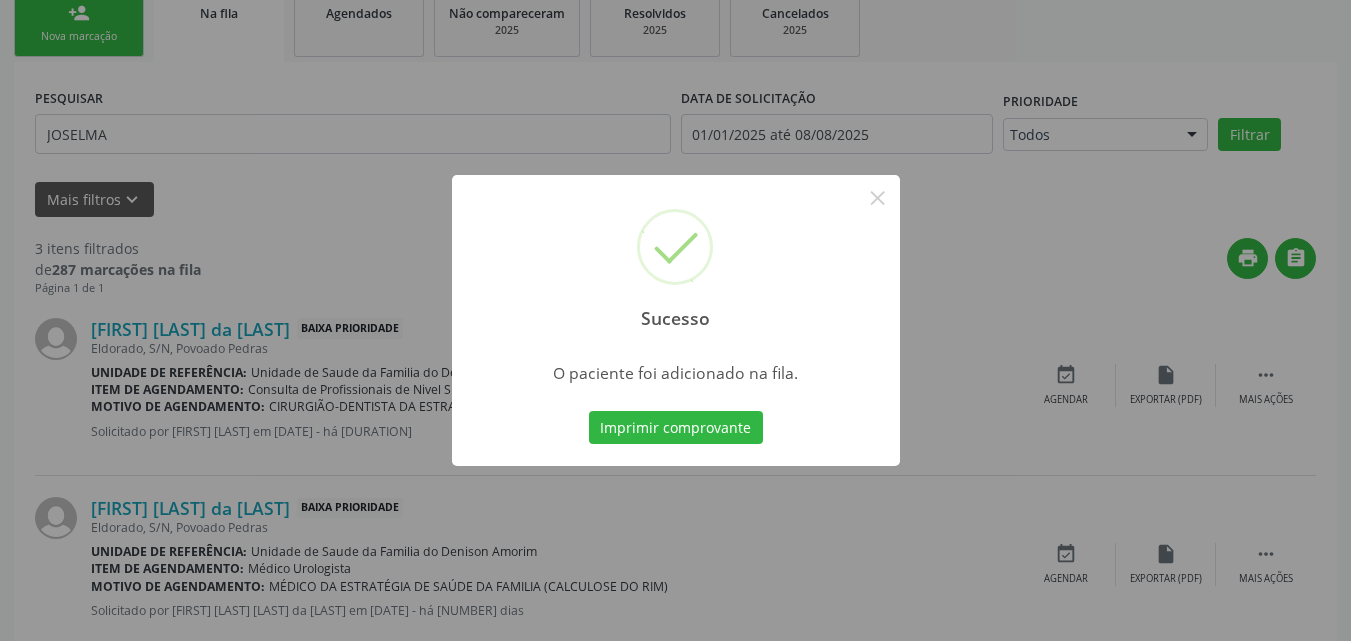 scroll, scrollTop: 54, scrollLeft: 0, axis: vertical 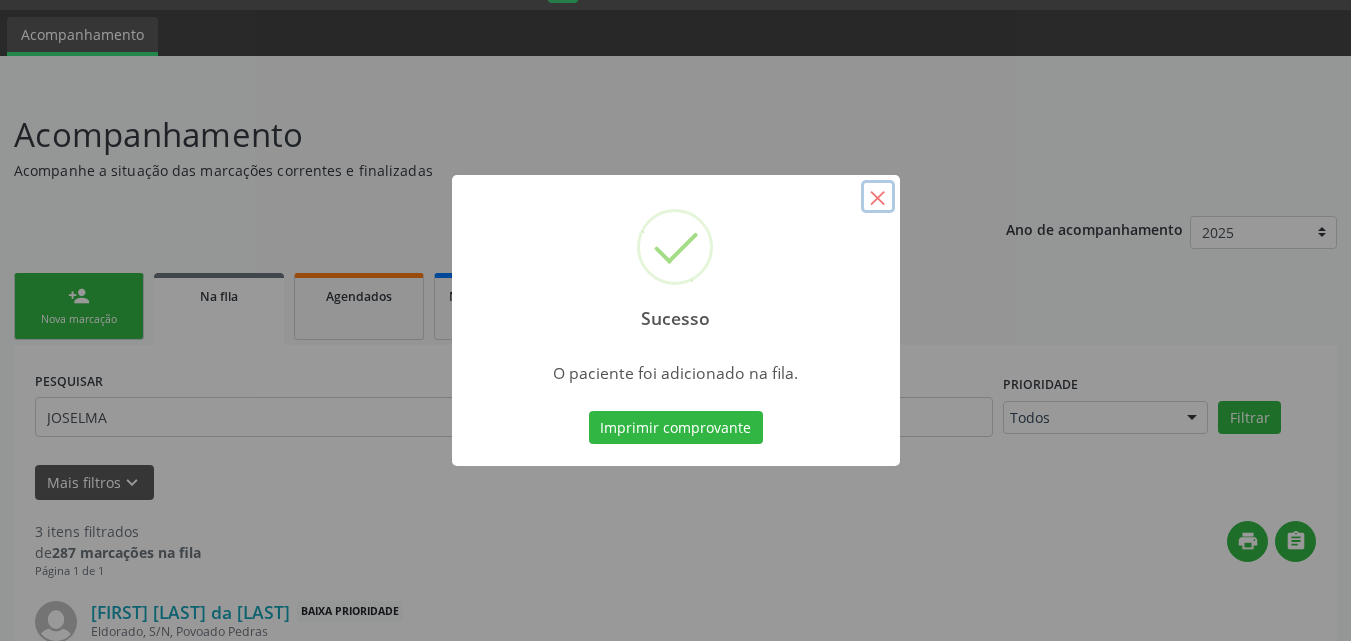 click on "×" at bounding box center [878, 197] 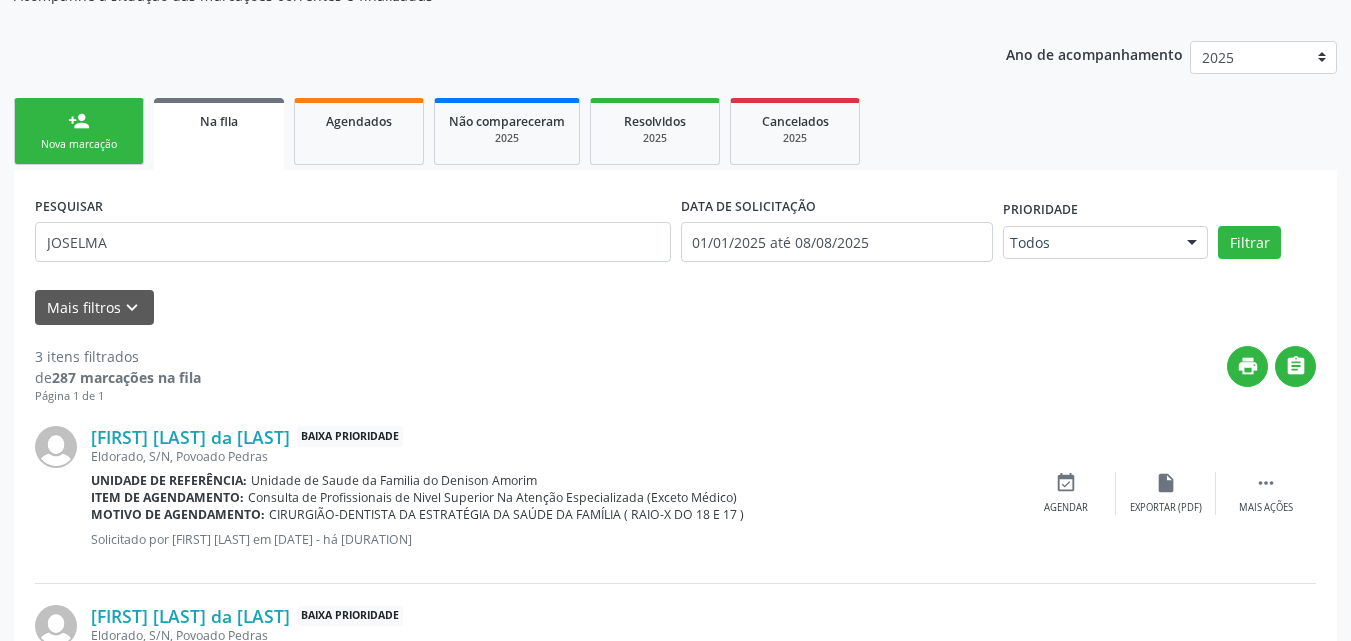 scroll, scrollTop: 289, scrollLeft: 0, axis: vertical 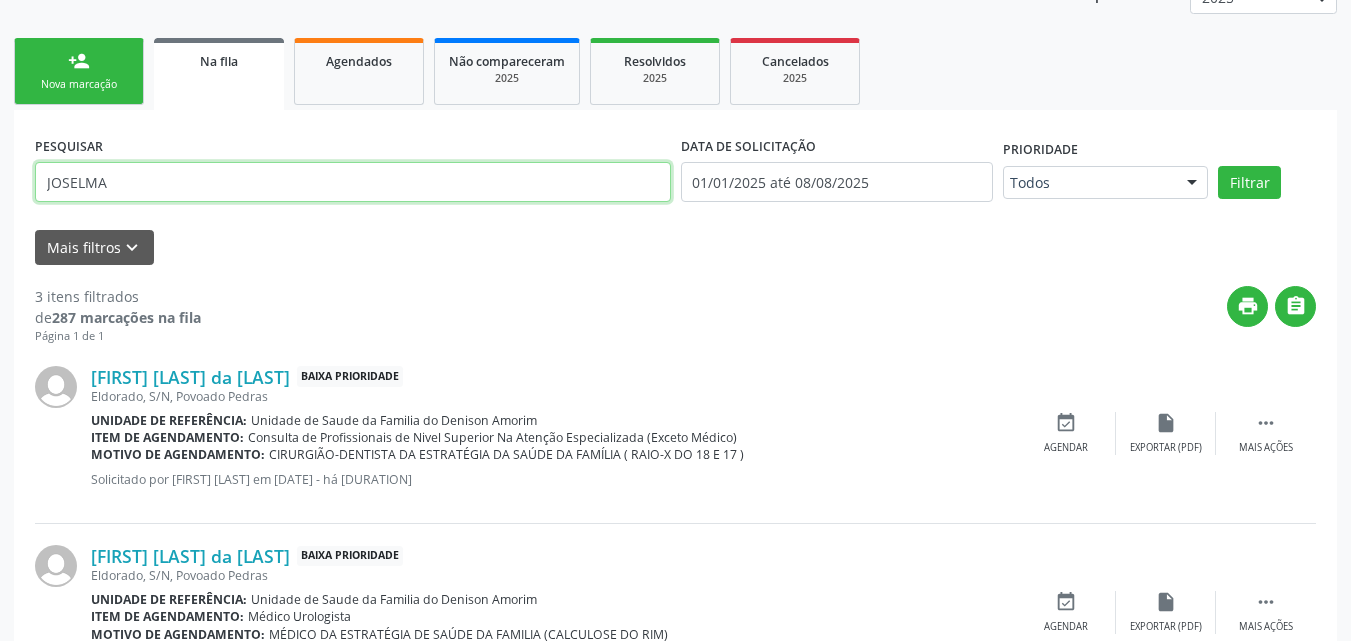 click on "JOSELMA" at bounding box center [353, 182] 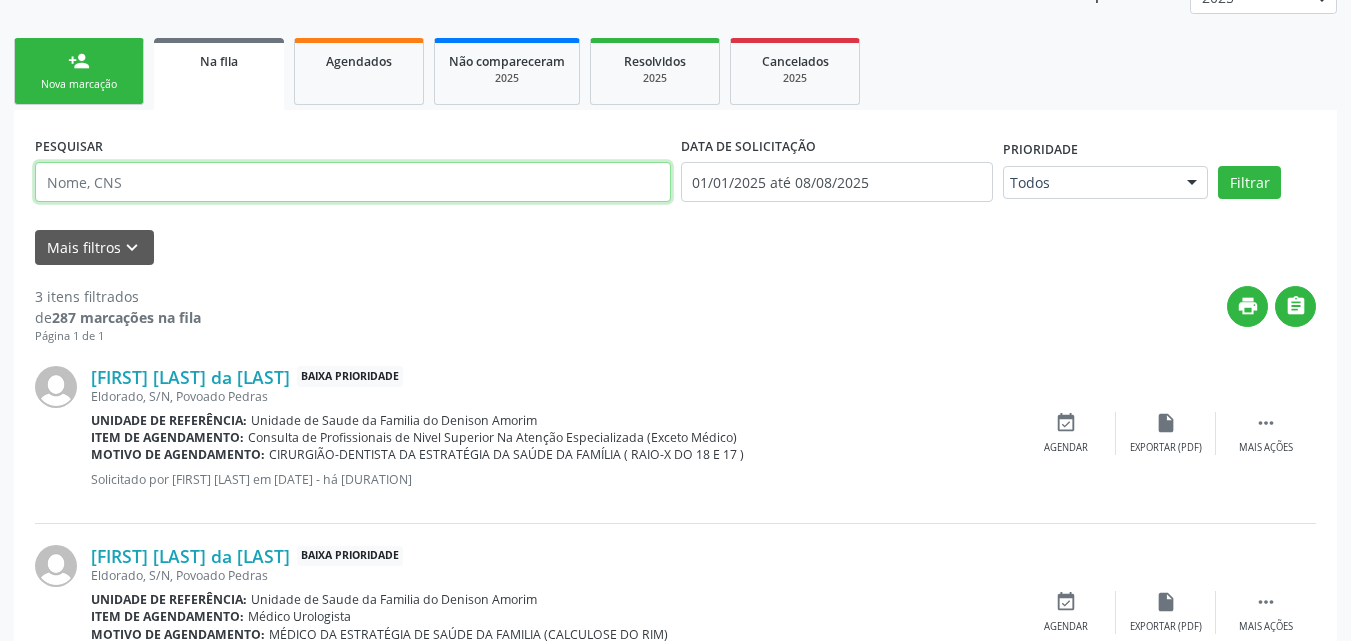 type 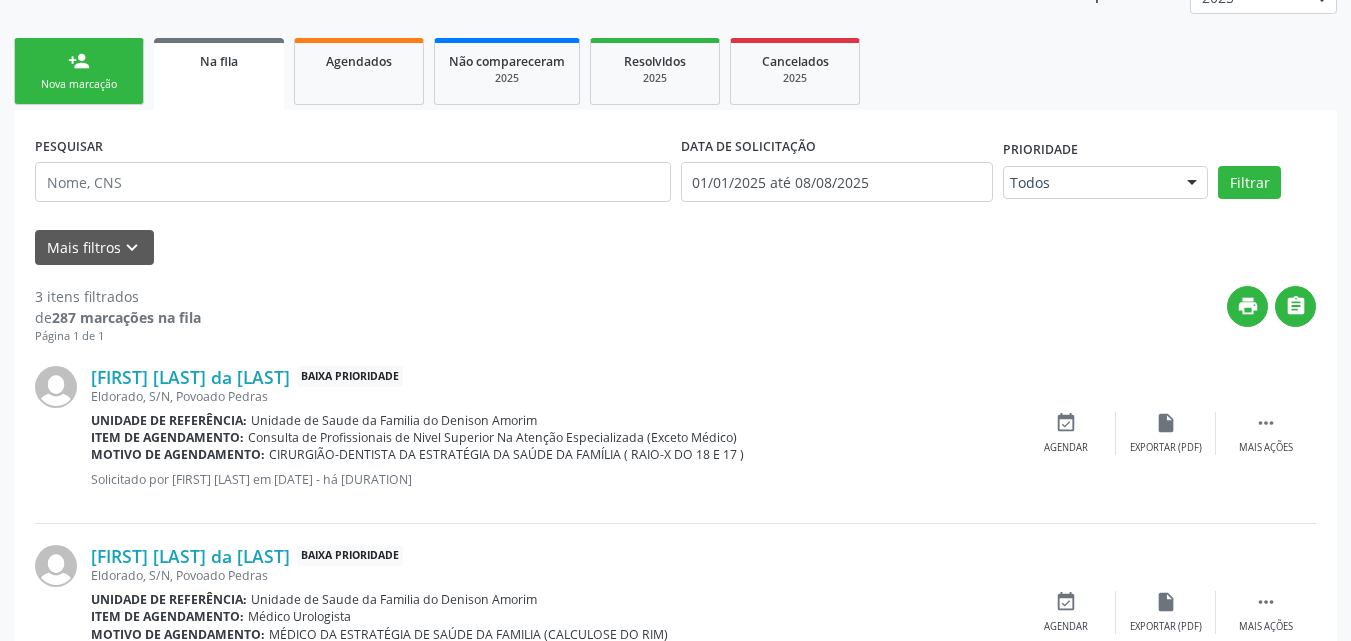 click on "Nova marcação" at bounding box center (79, 84) 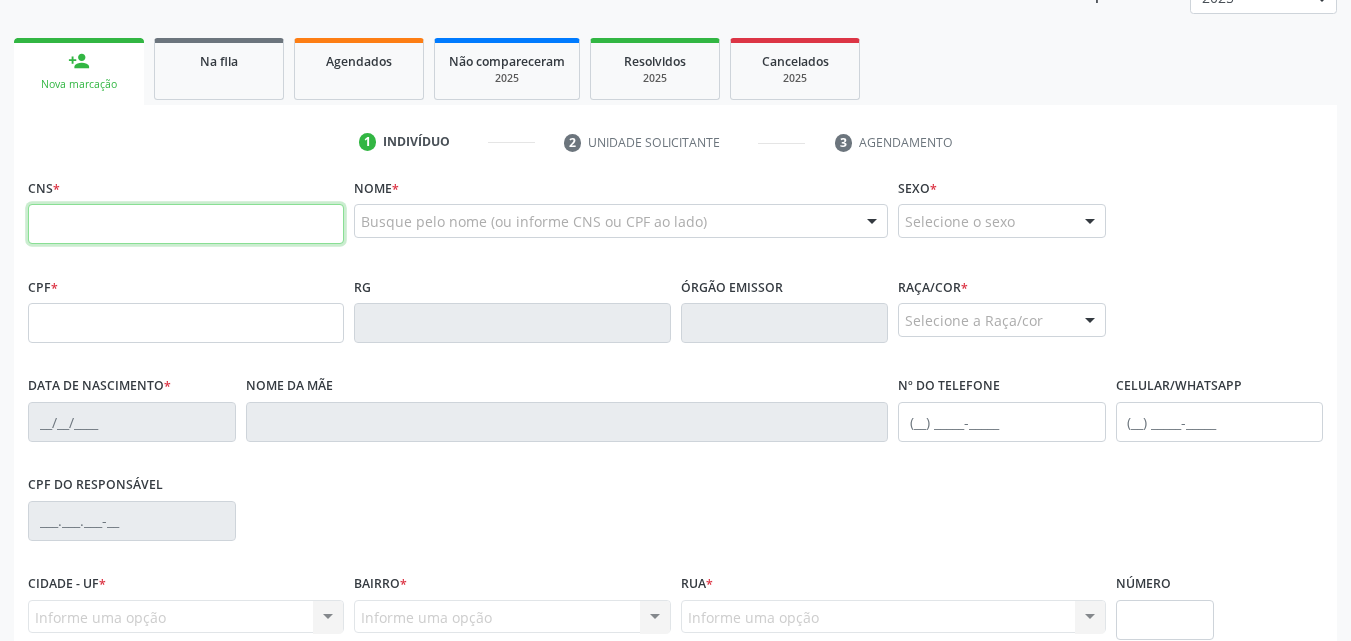 click at bounding box center [186, 224] 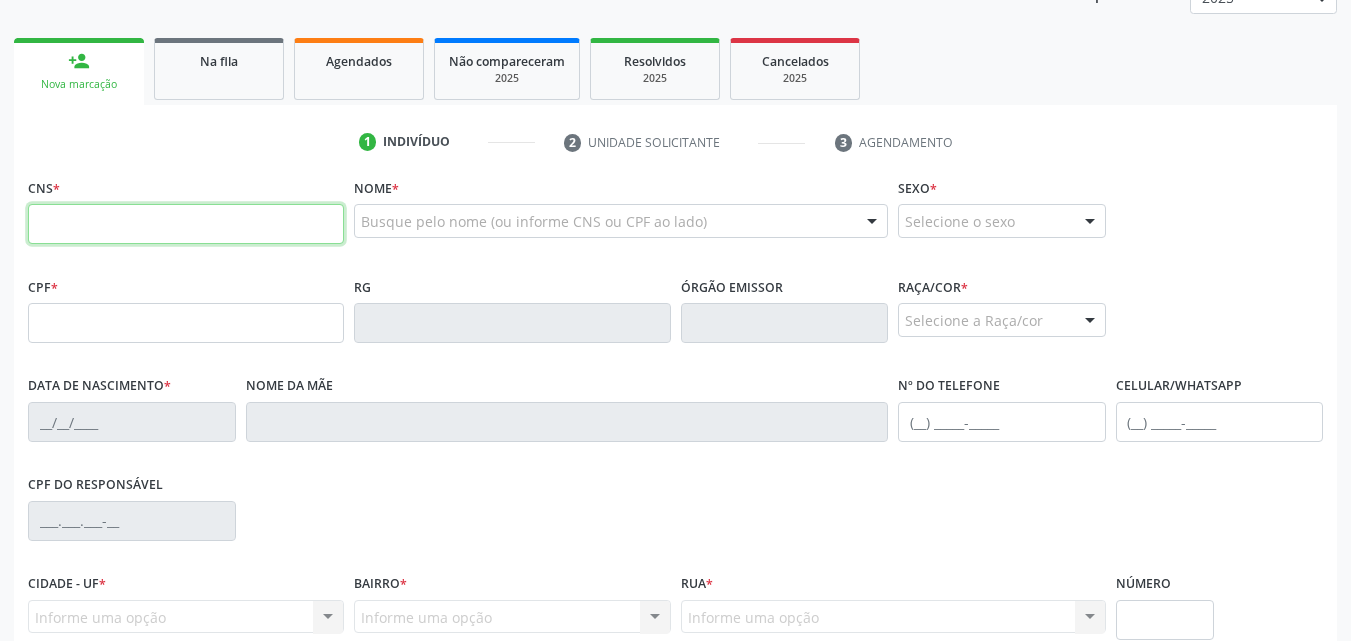 paste on "[NUMBER] [NUMBER] [NUMBER] [NUMBER]" 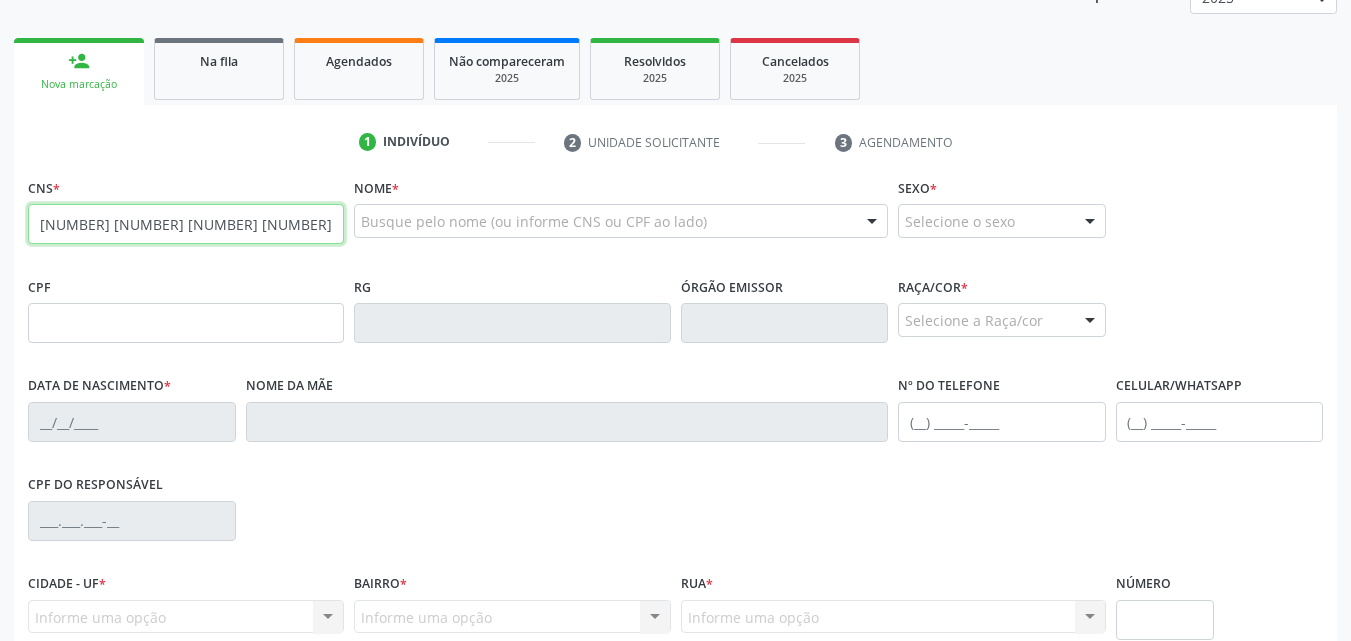 type on "[NUMBER] [NUMBER] [NUMBER] [NUMBER]" 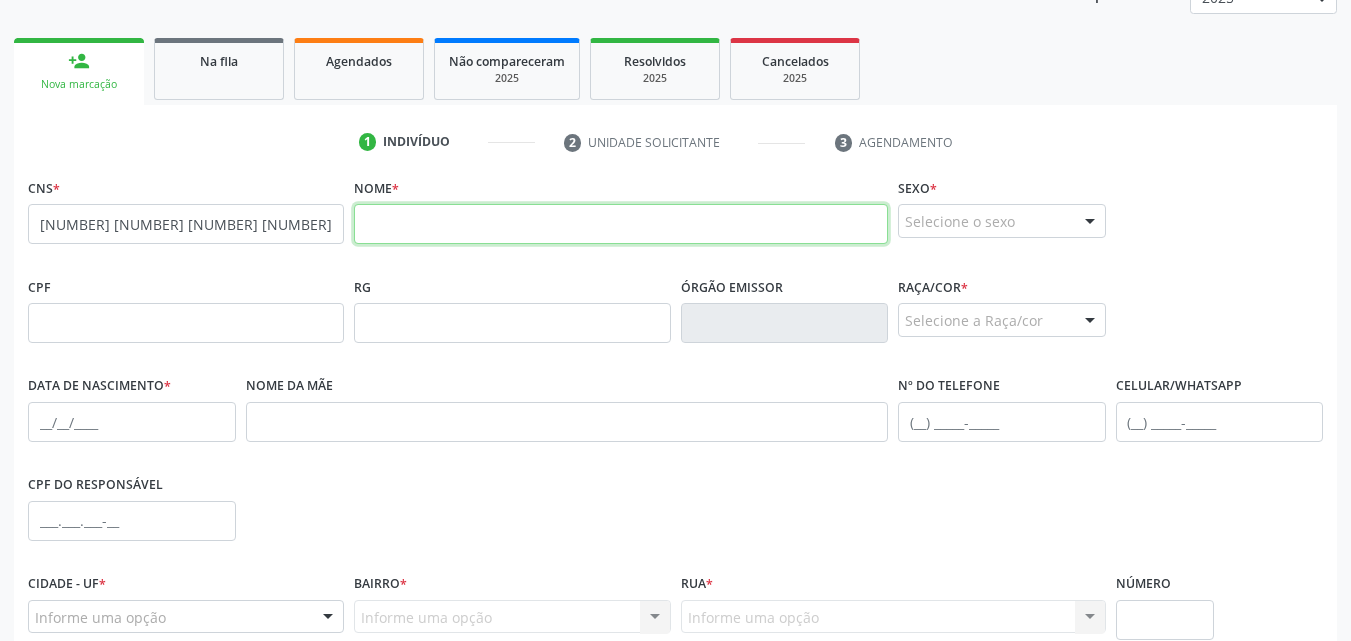 click at bounding box center [621, 224] 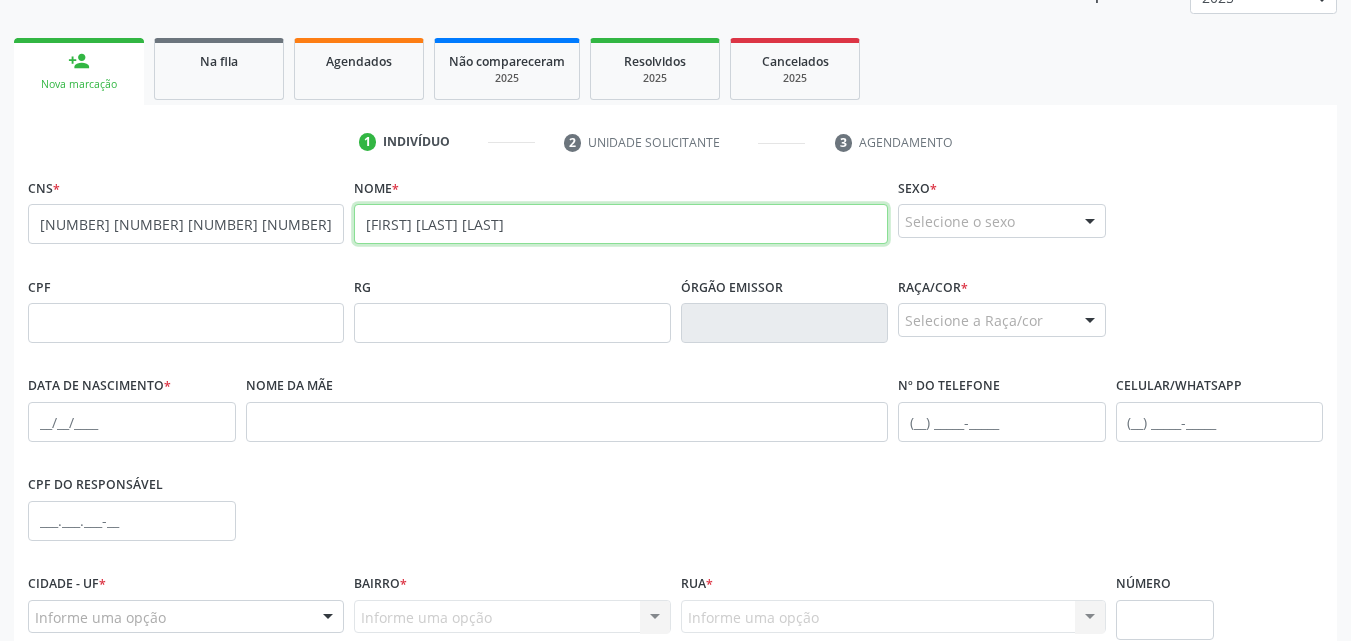type on "[FIRST] [LAST] [LAST]" 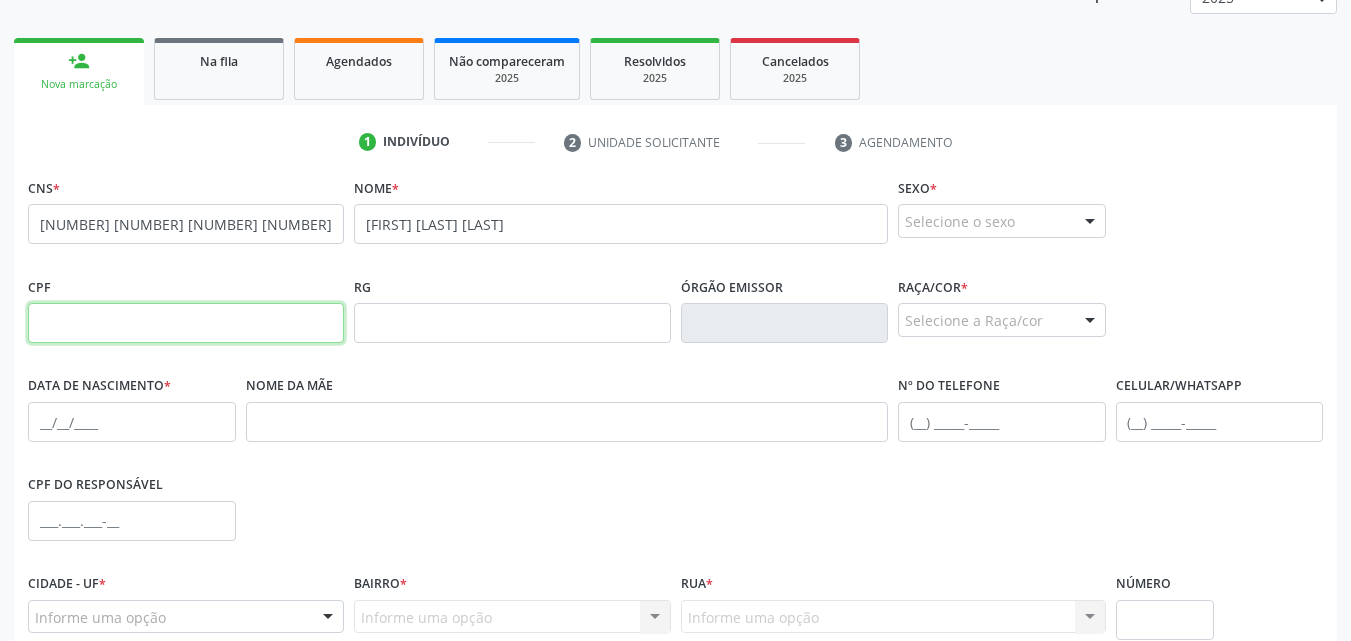 click at bounding box center [186, 323] 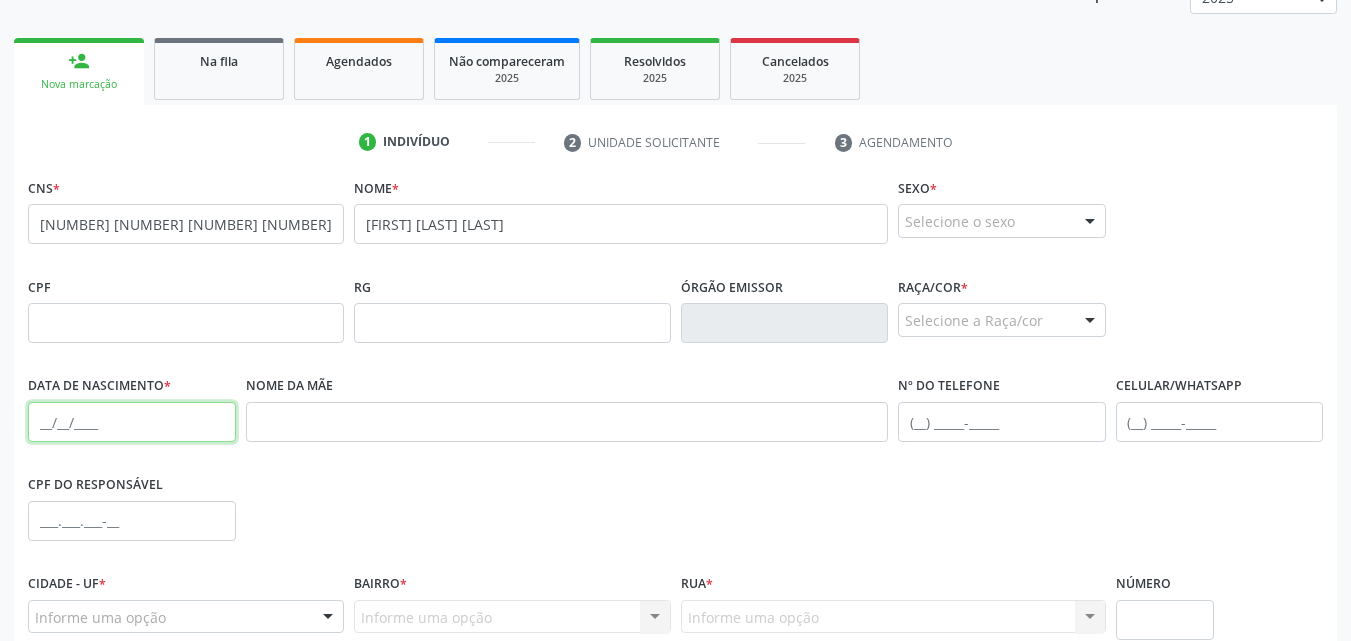 click at bounding box center [132, 422] 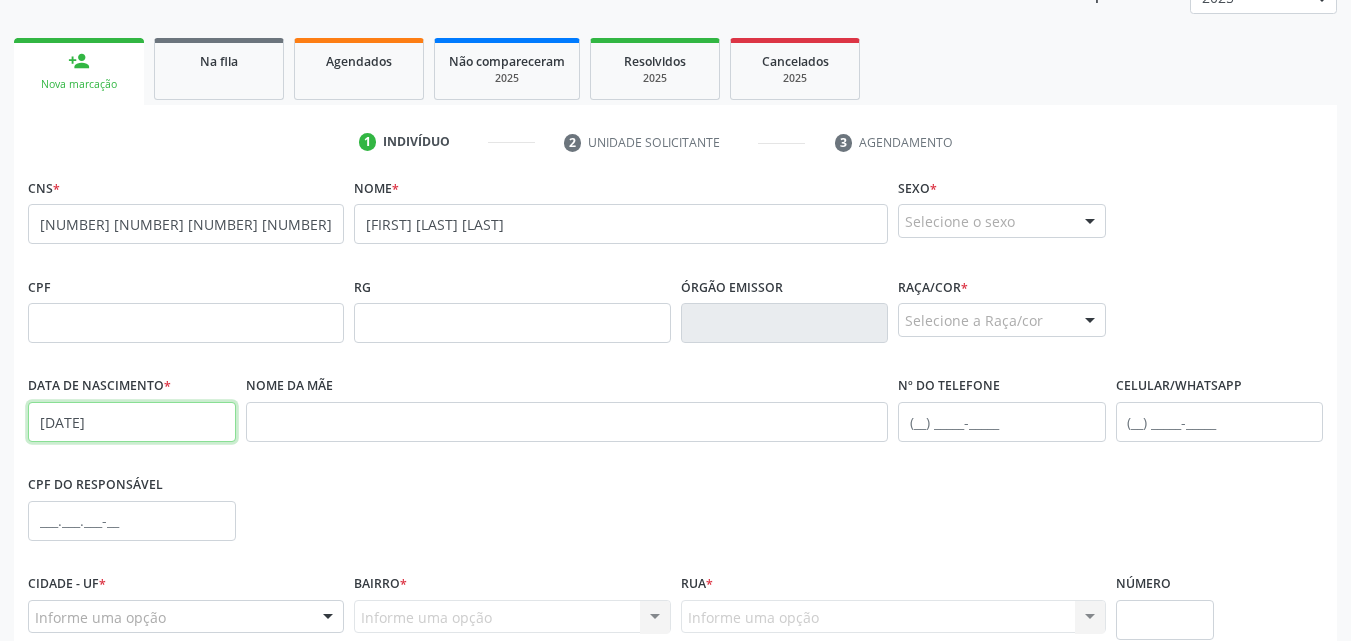 type on "[DATE]" 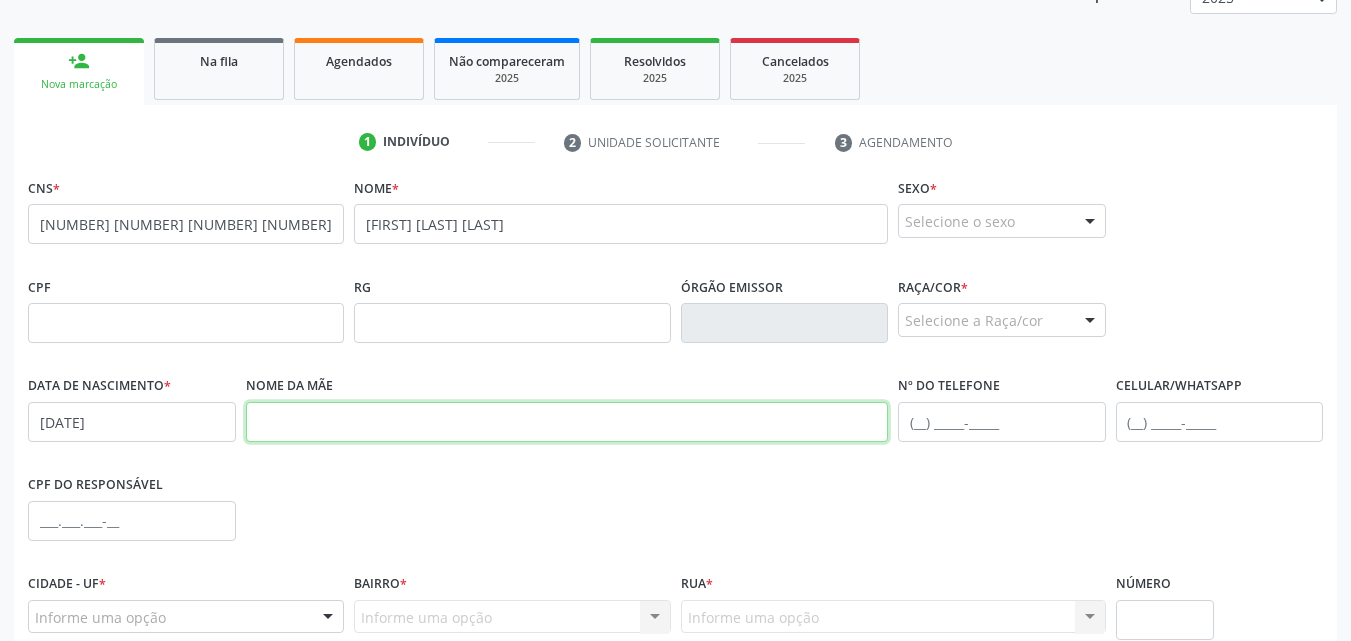 click at bounding box center (567, 422) 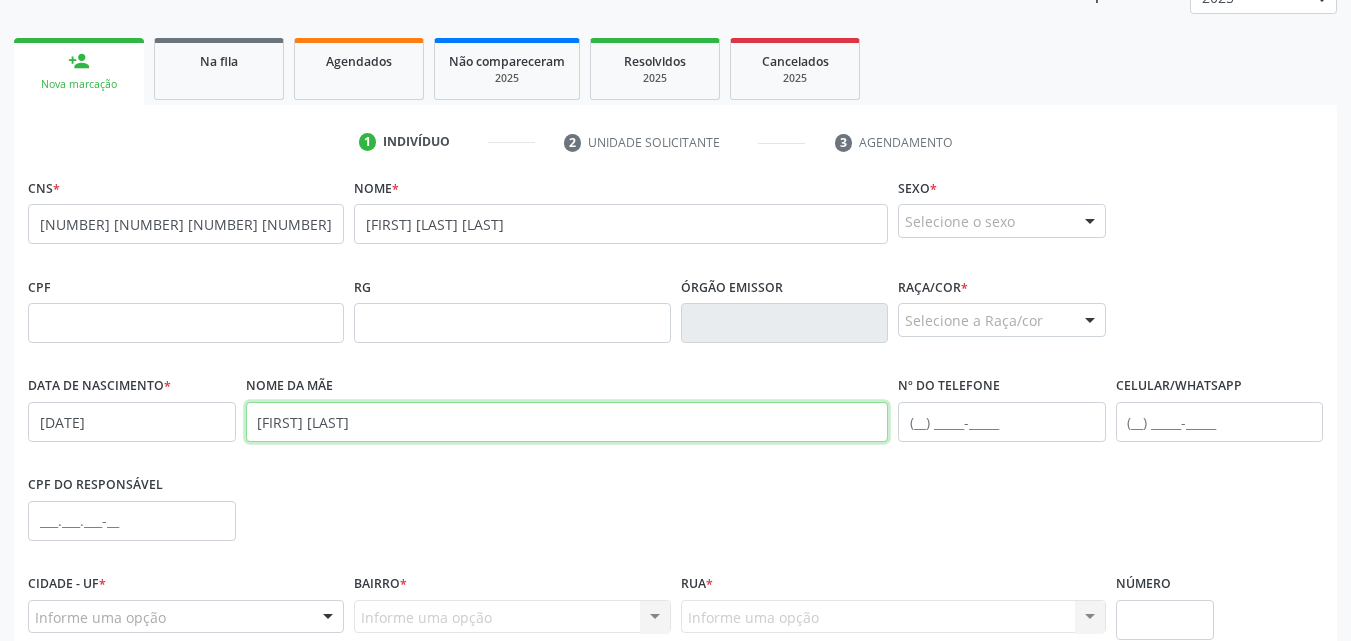 type on "[FIRST] [LAST]" 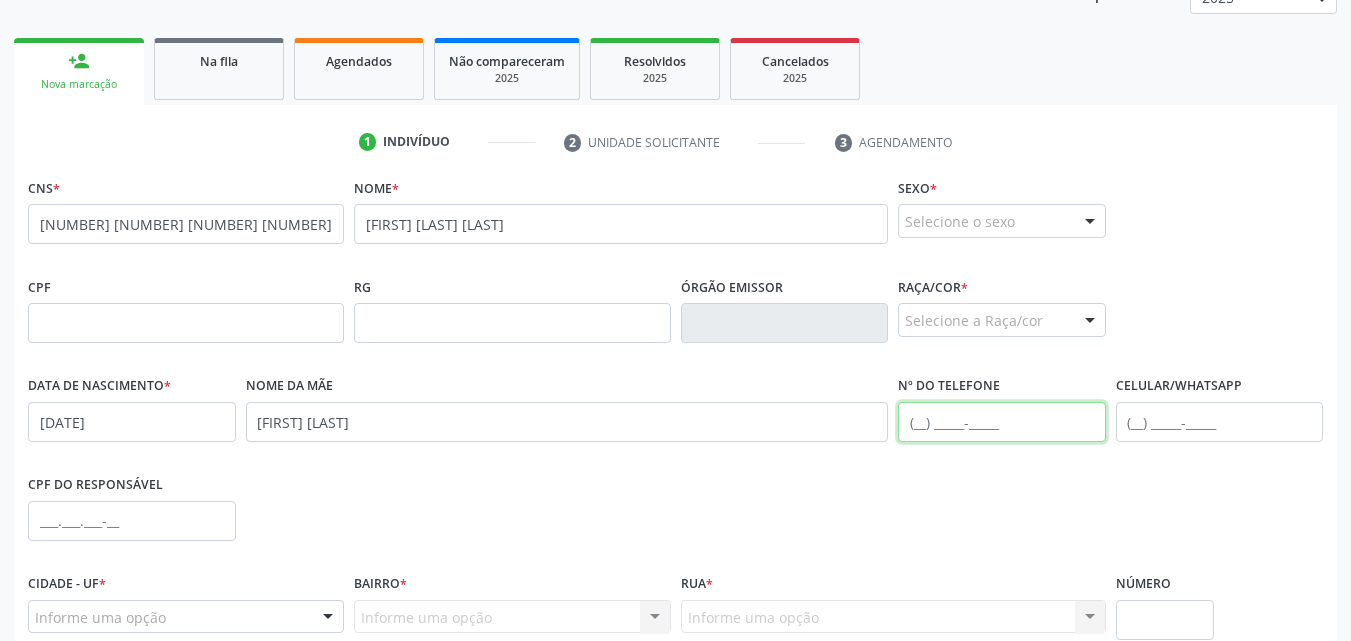 click at bounding box center [1002, 422] 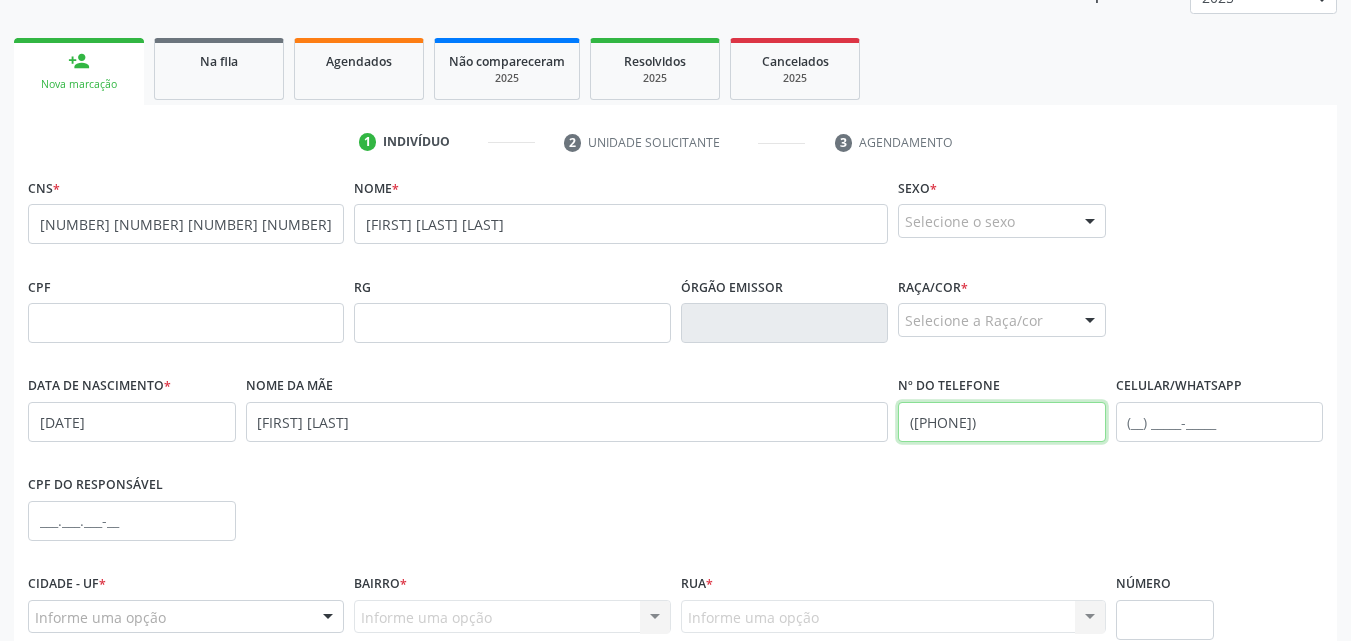 type on "([PHONE])" 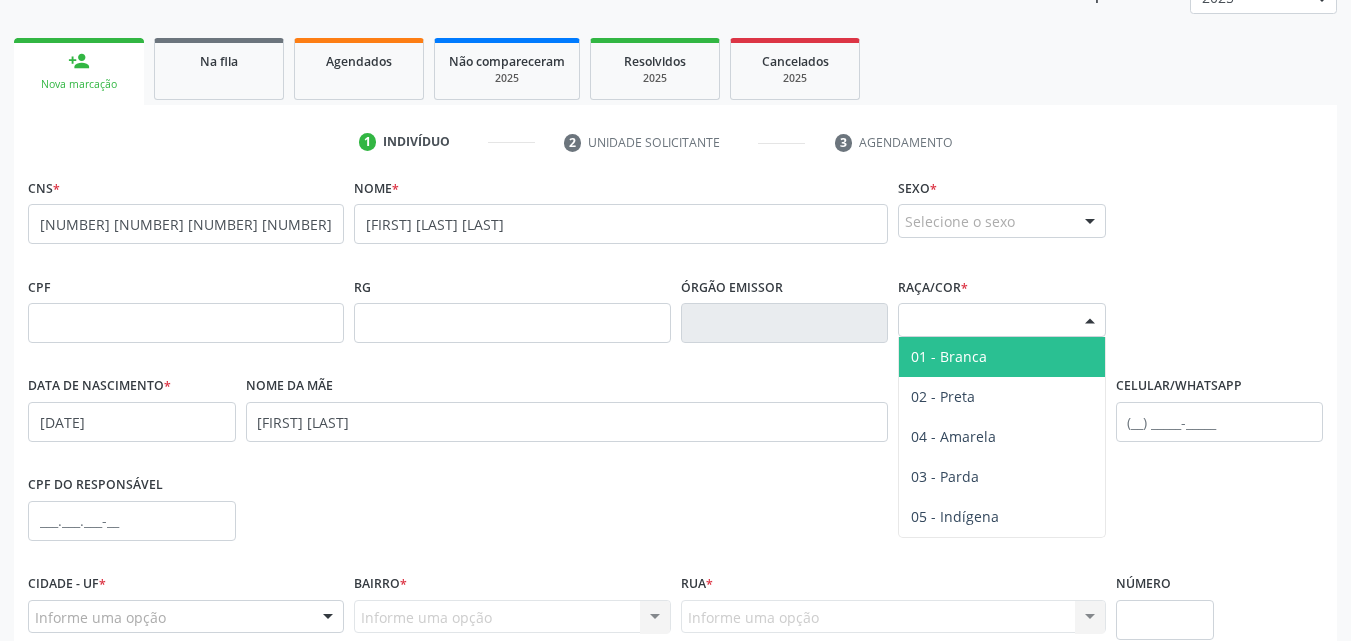 click on "Selecione a Raça/cor" at bounding box center [1002, 320] 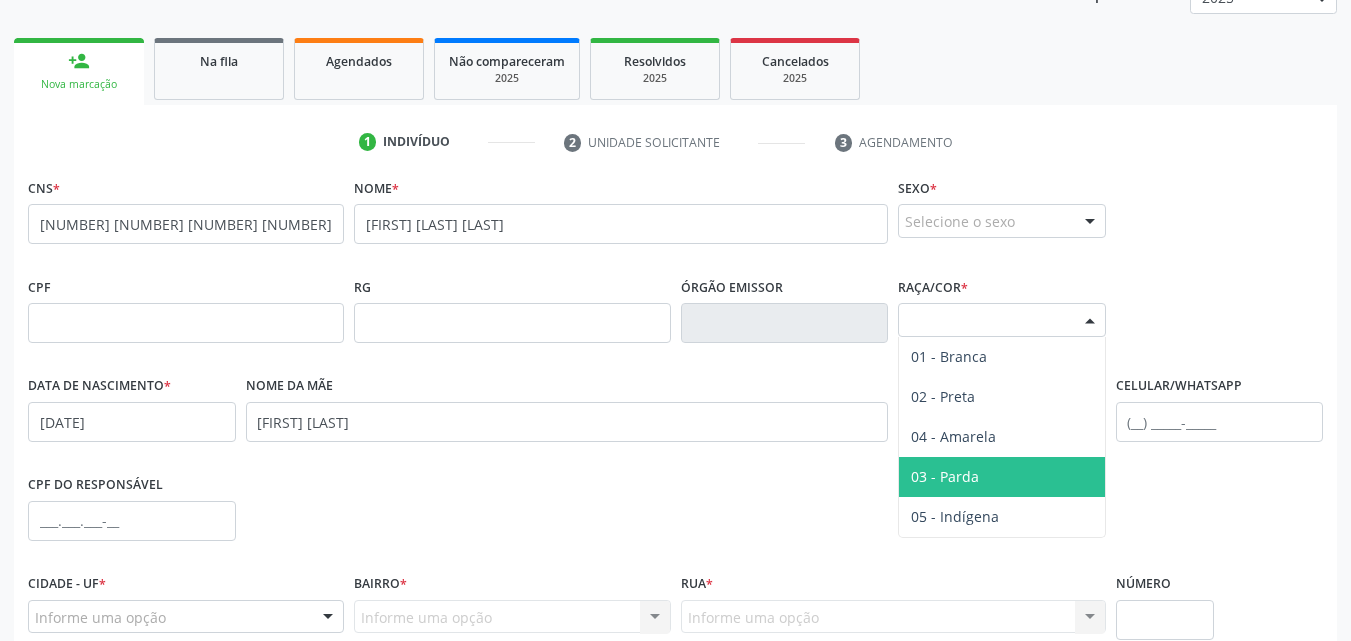 click on "03 - Parda" at bounding box center (1002, 477) 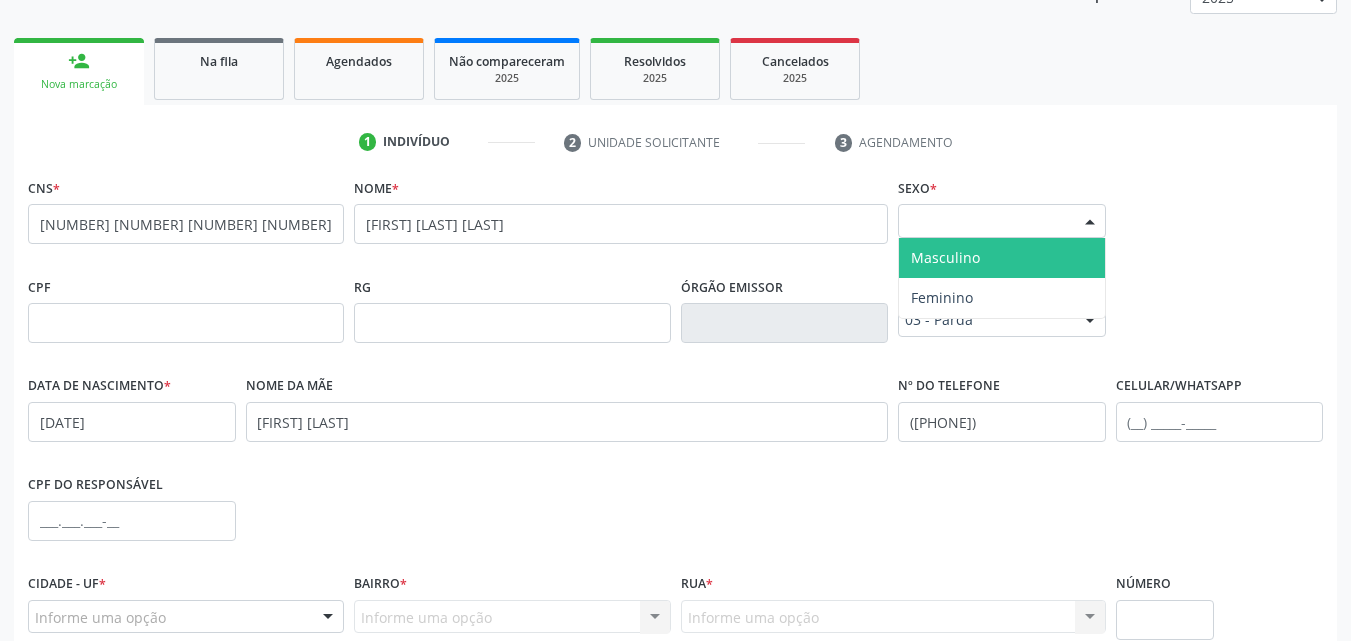 click on "Selecione o sexo" at bounding box center (1002, 221) 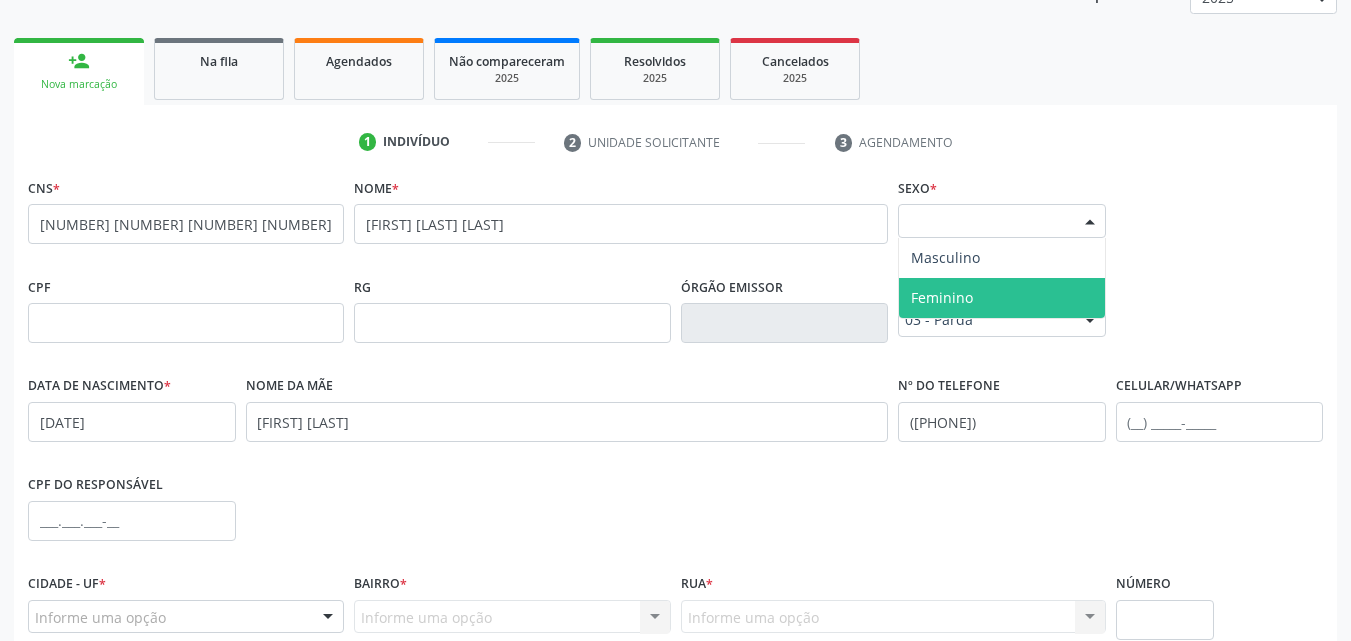 click on "Feminino" at bounding box center [1002, 298] 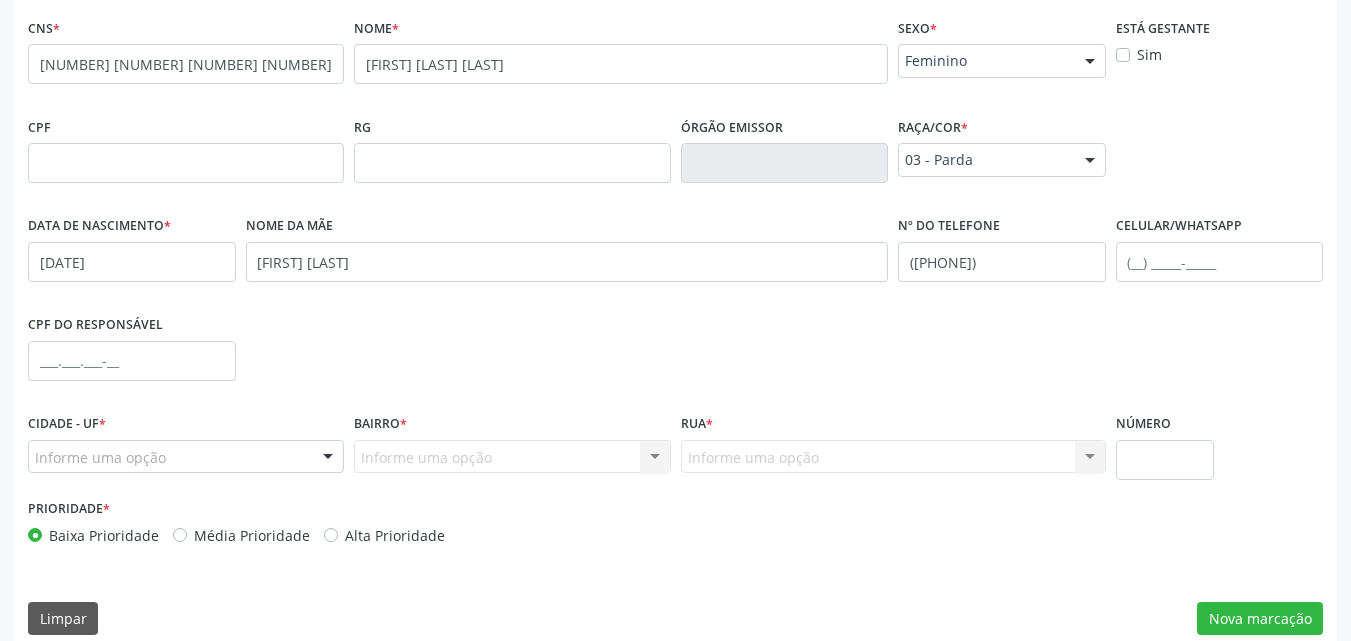 scroll, scrollTop: 471, scrollLeft: 0, axis: vertical 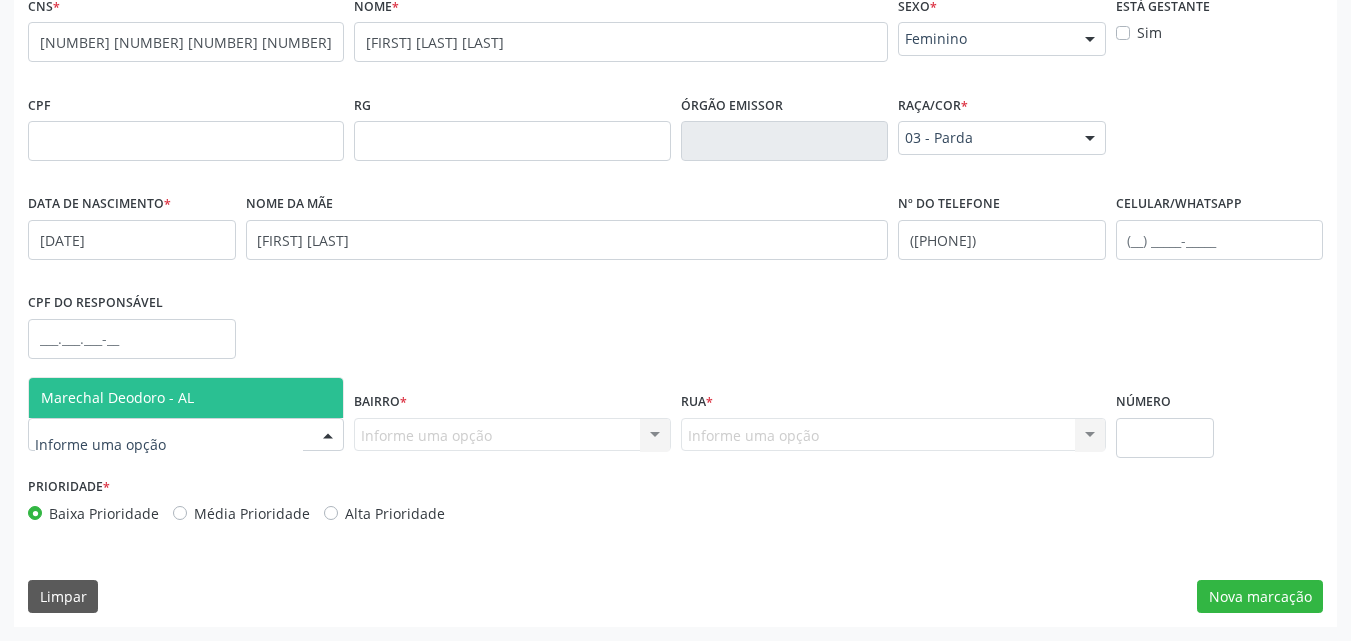click at bounding box center [186, 435] 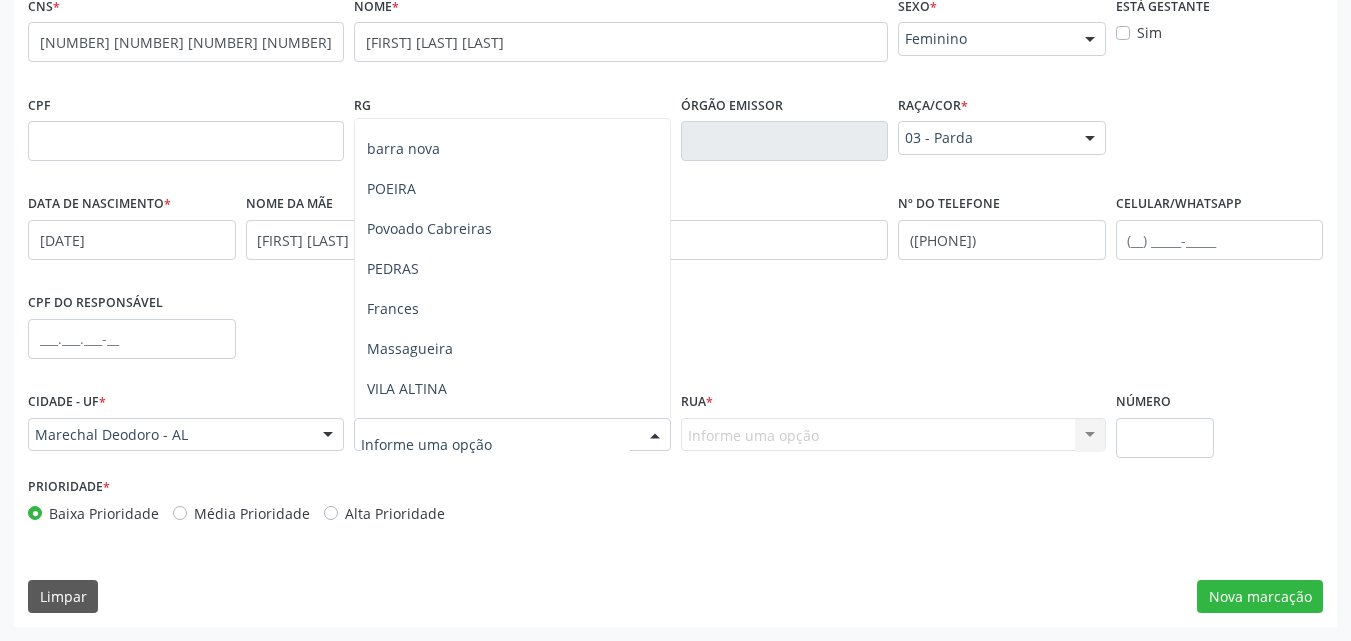 scroll, scrollTop: 287, scrollLeft: 0, axis: vertical 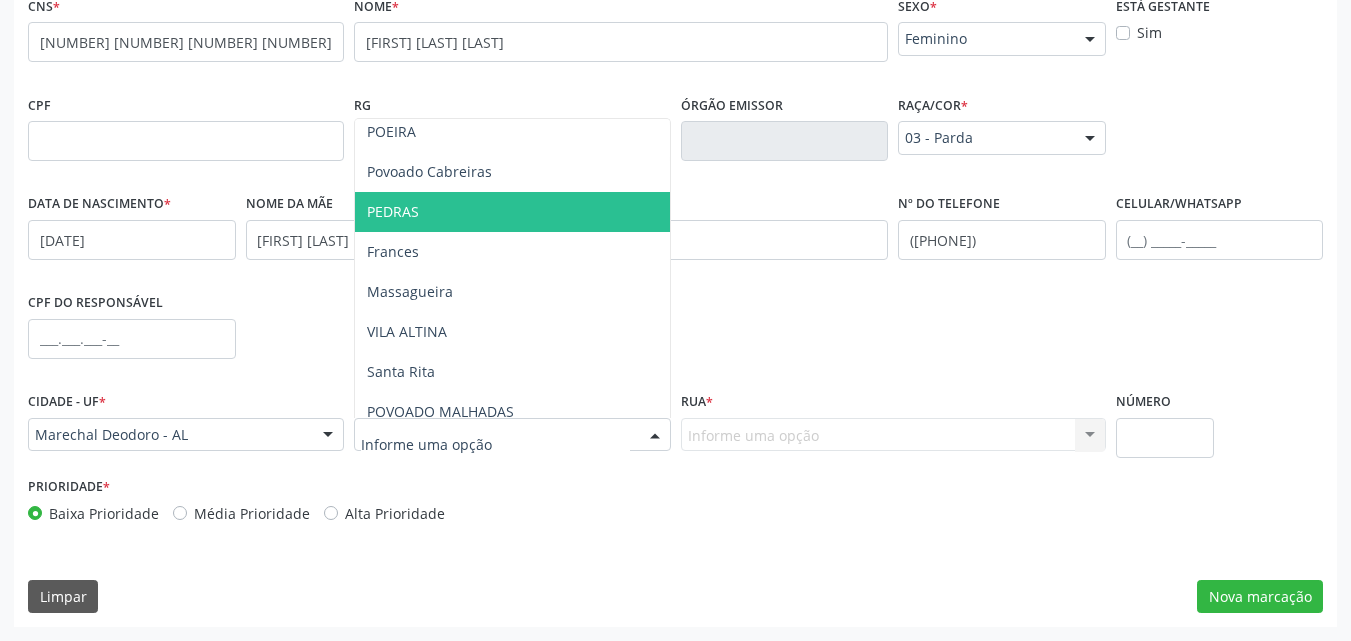 click on "PEDRAS" at bounding box center [512, 212] 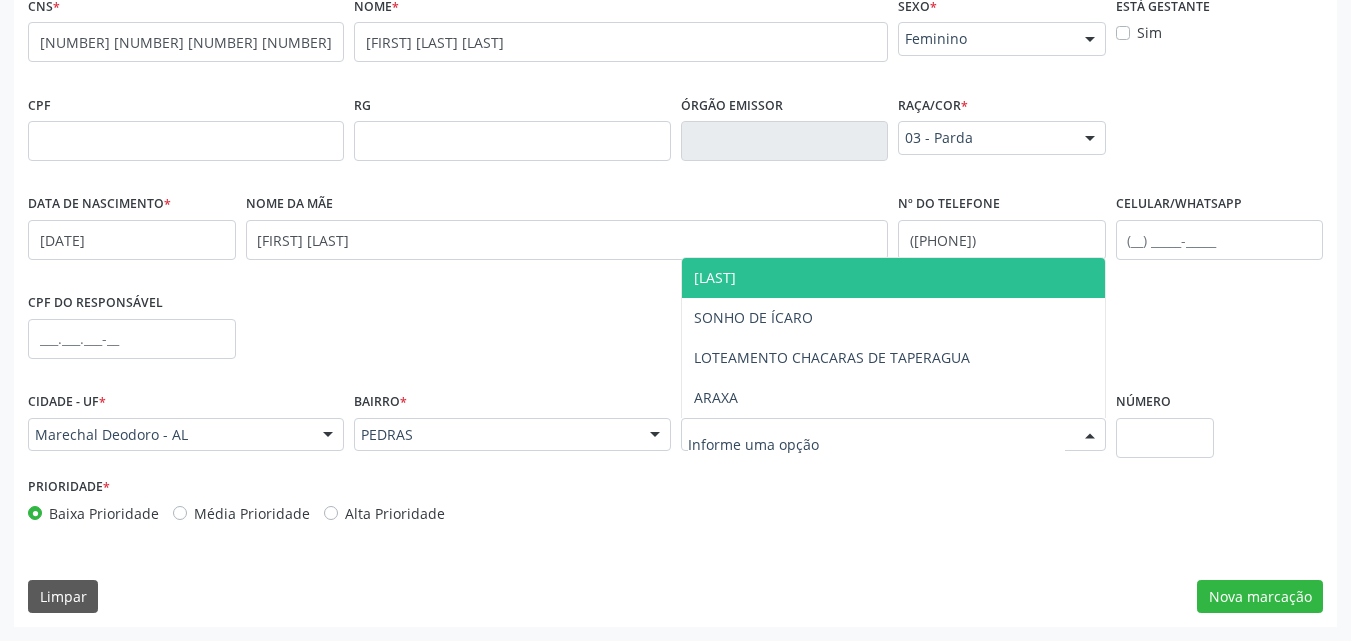 click on "[LAST]" at bounding box center (715, 277) 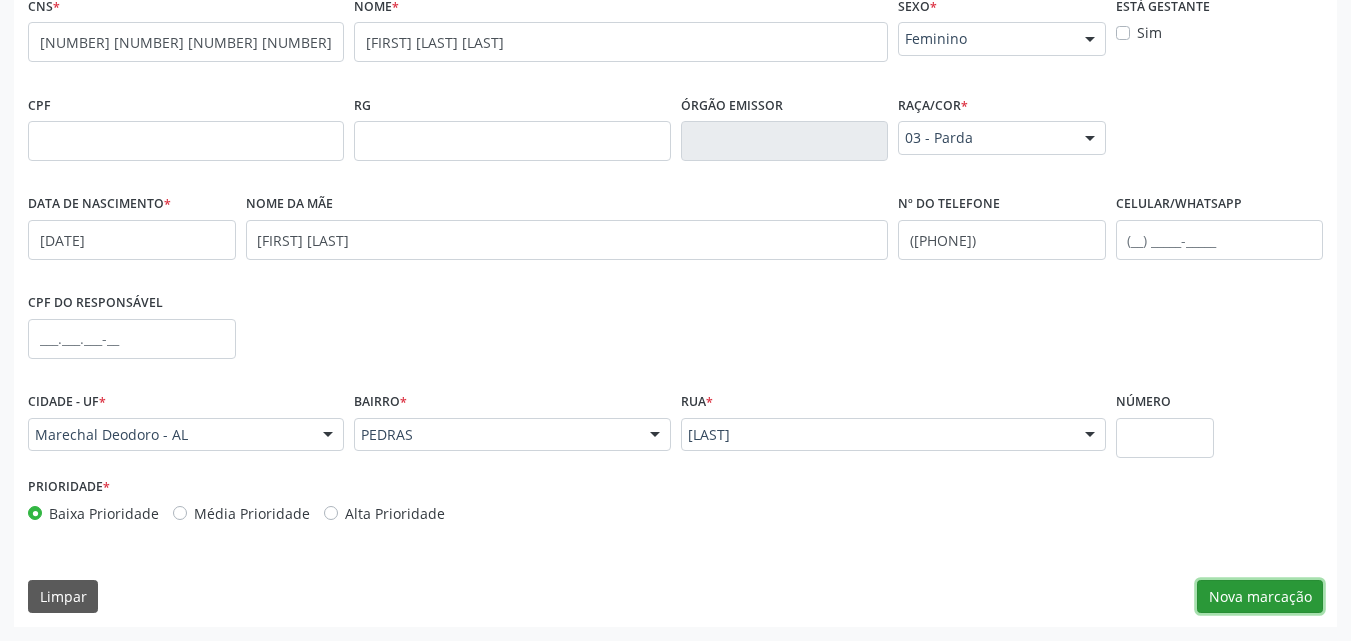 click on "Nova marcação" at bounding box center (1260, 597) 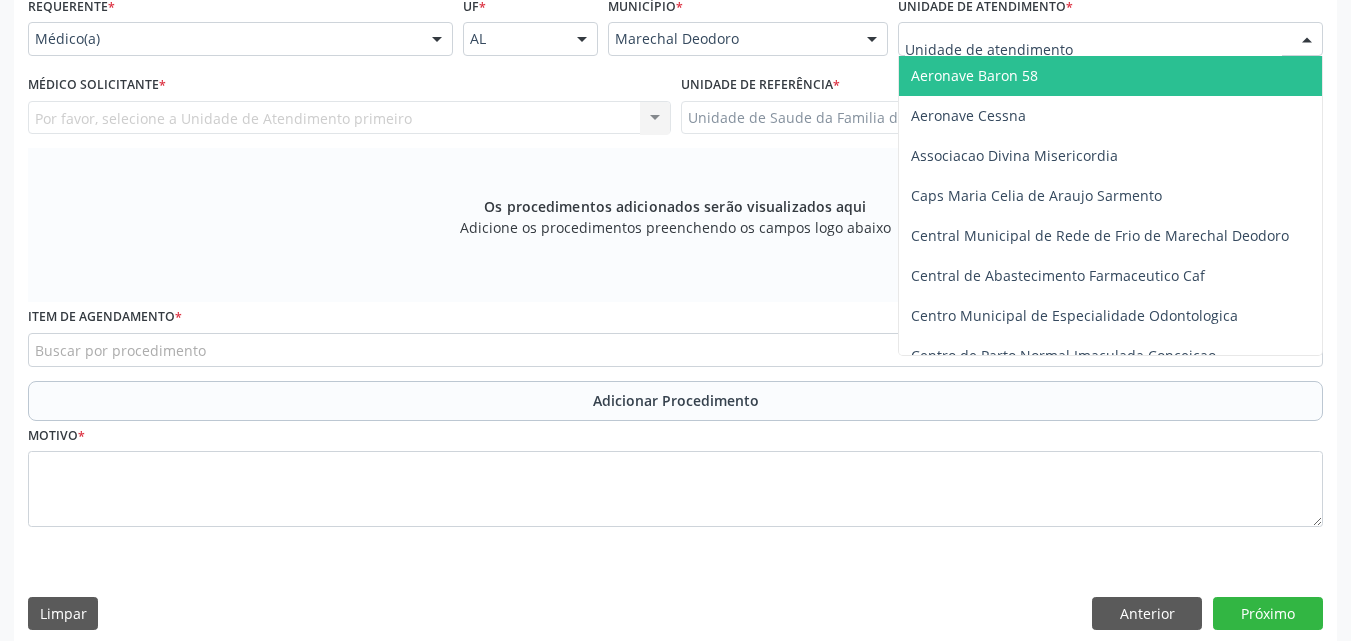 click at bounding box center [1110, 39] 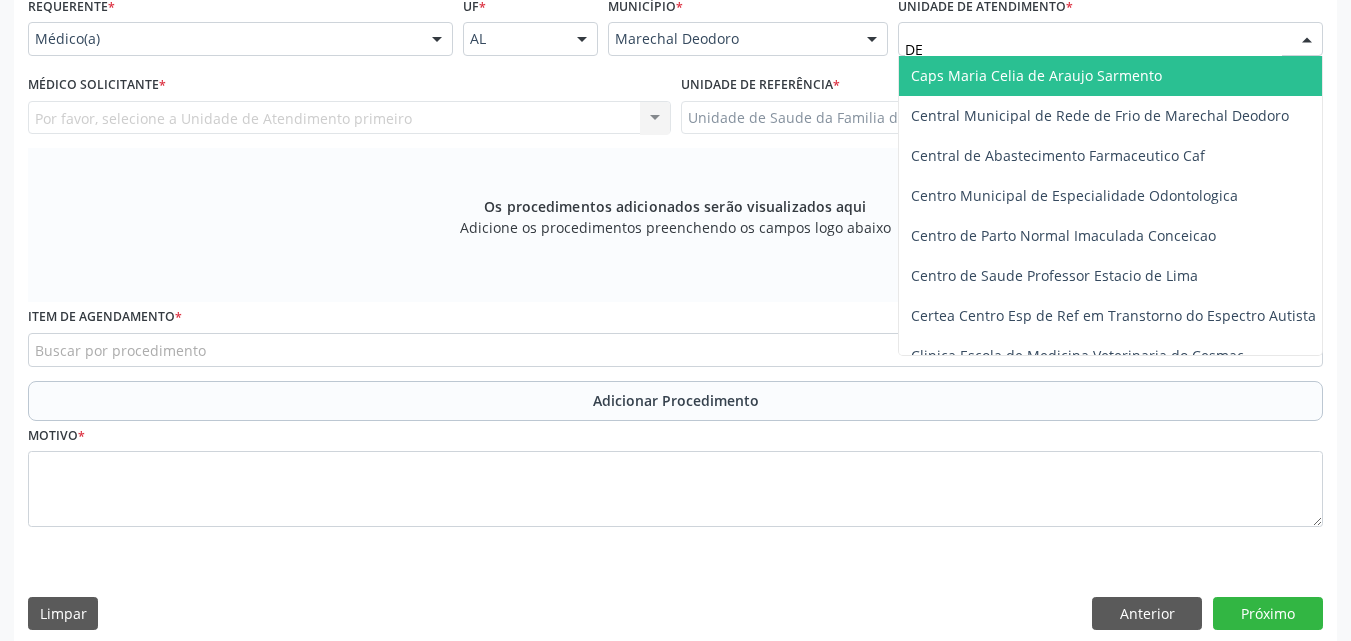 type on "DEN" 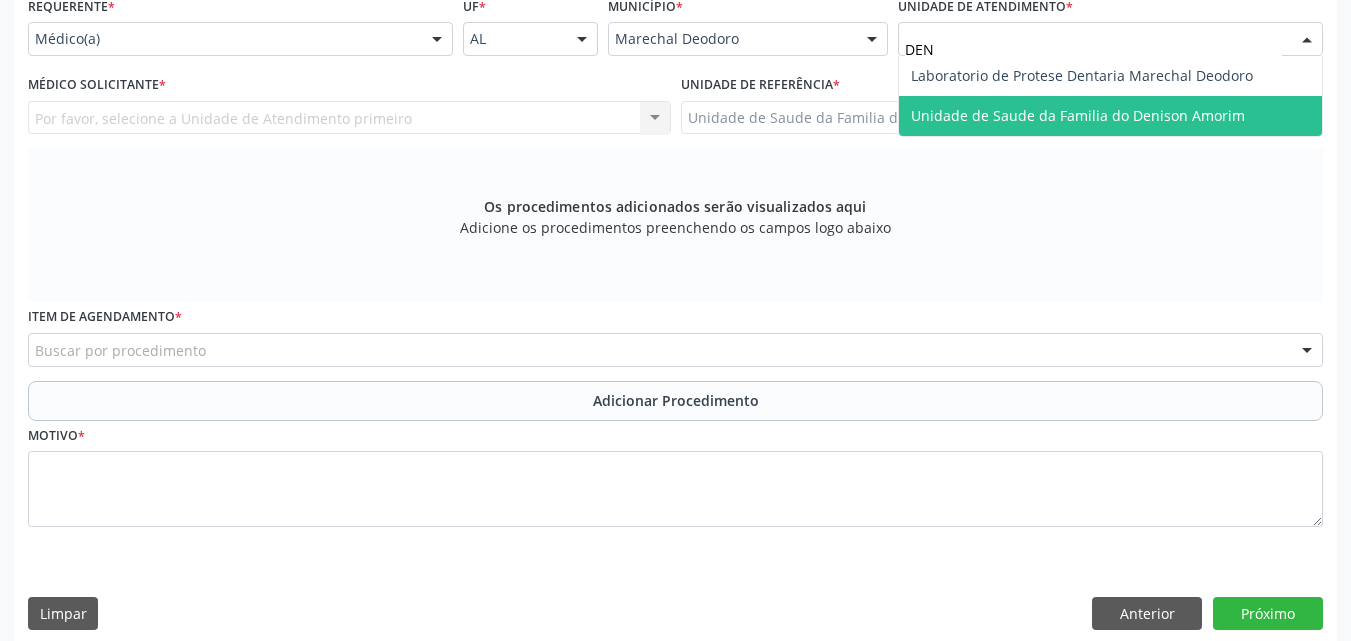 click on "Unidade de Saude da Familia do Denison Amorim" at bounding box center [1078, 115] 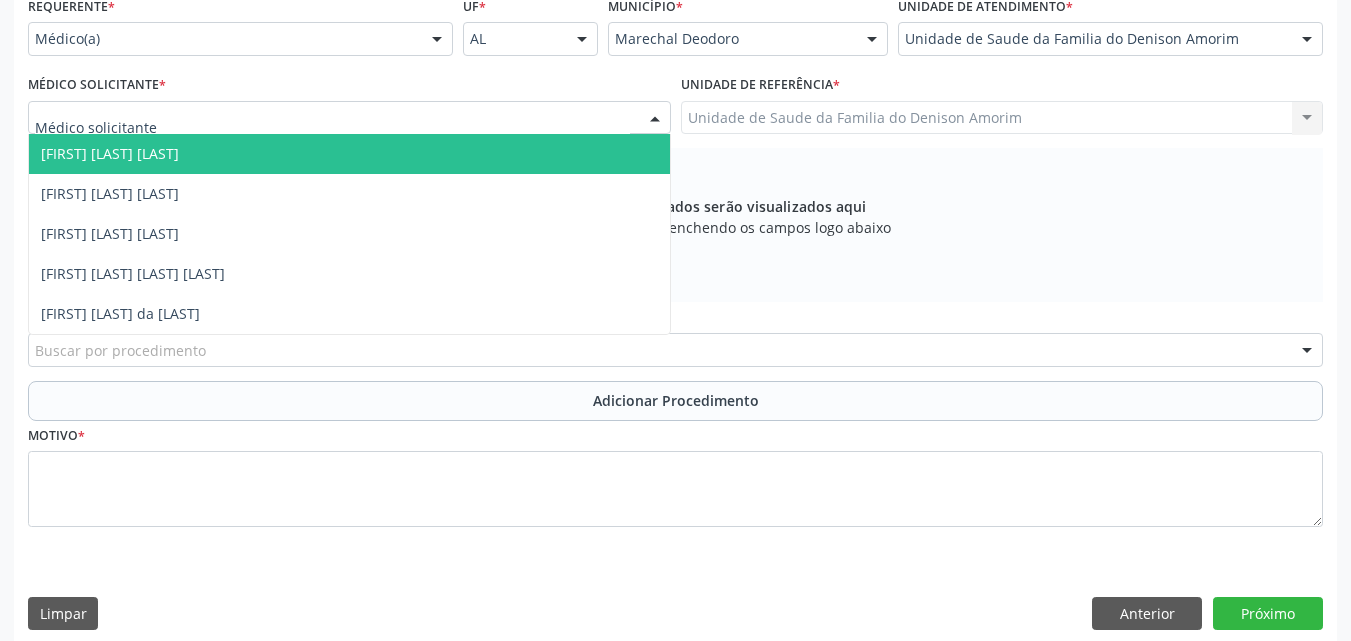 click at bounding box center (349, 118) 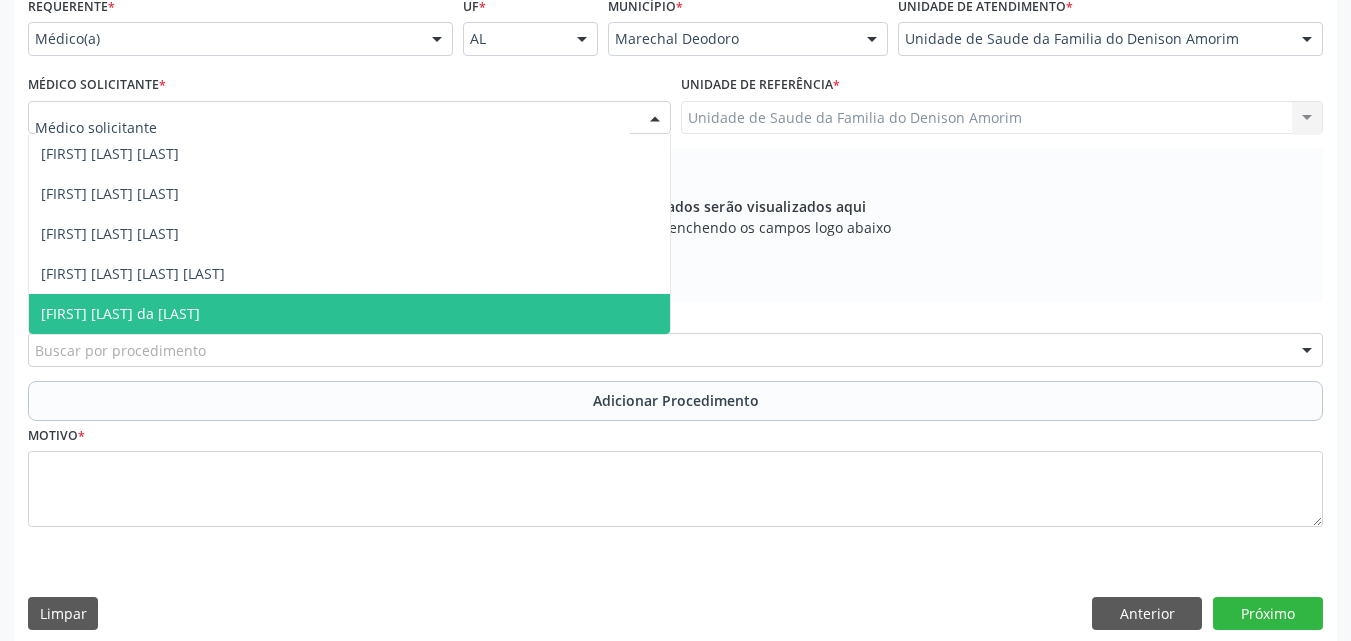 click on "[FIRST] [LAST] da [LAST]" at bounding box center (349, 314) 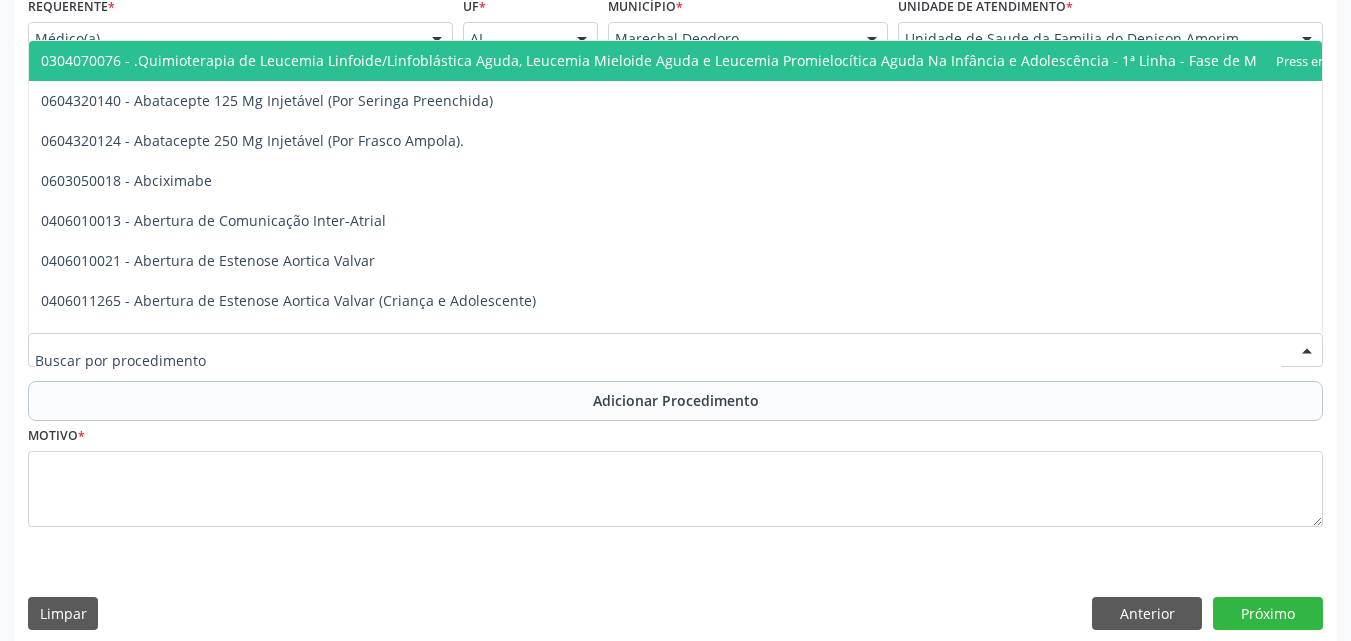 click at bounding box center (675, 350) 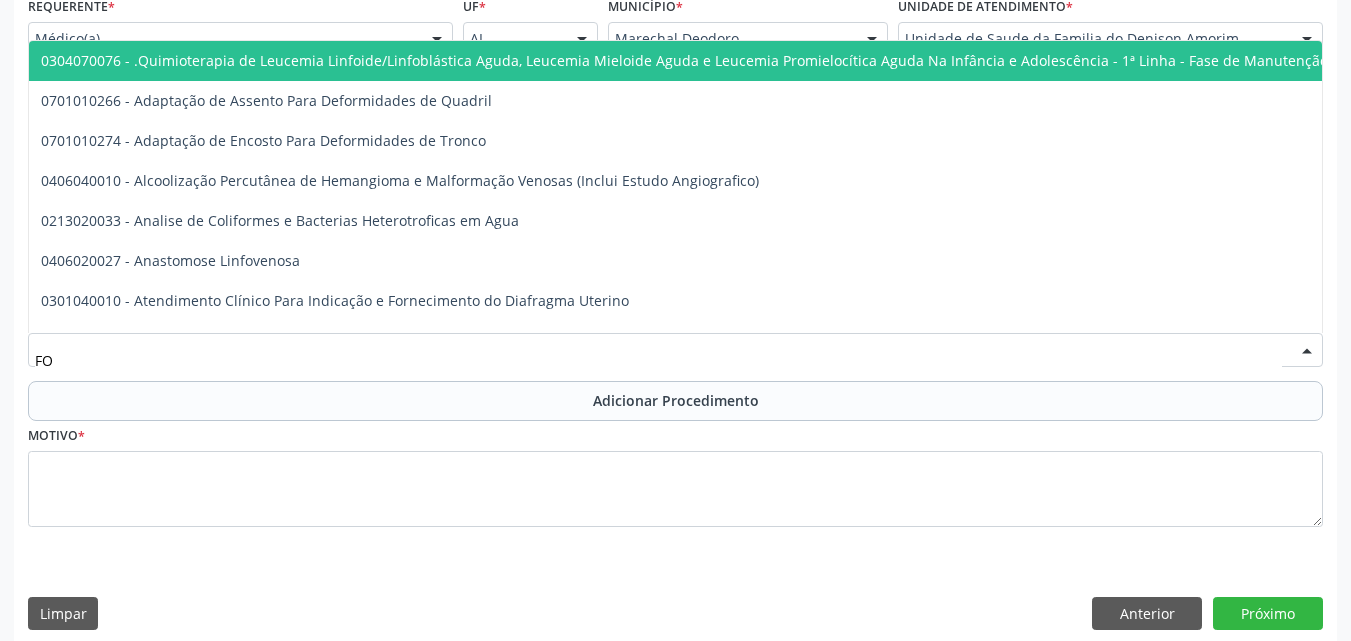 type on "F" 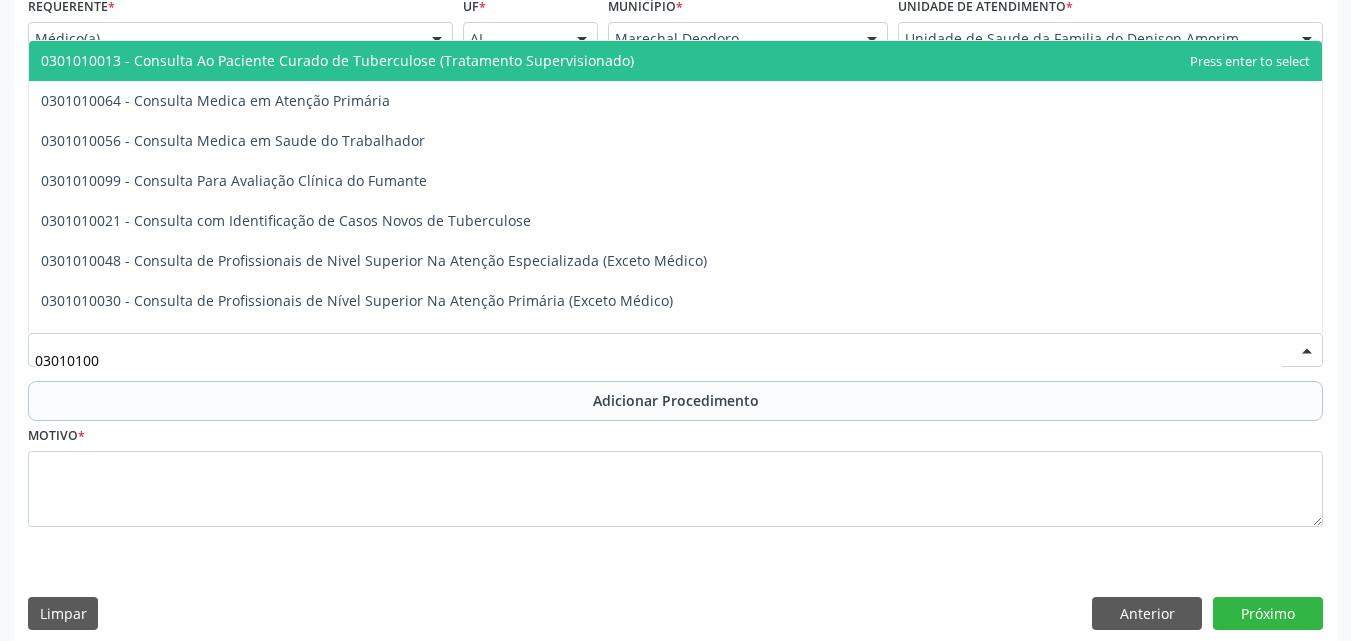 type on "030101004" 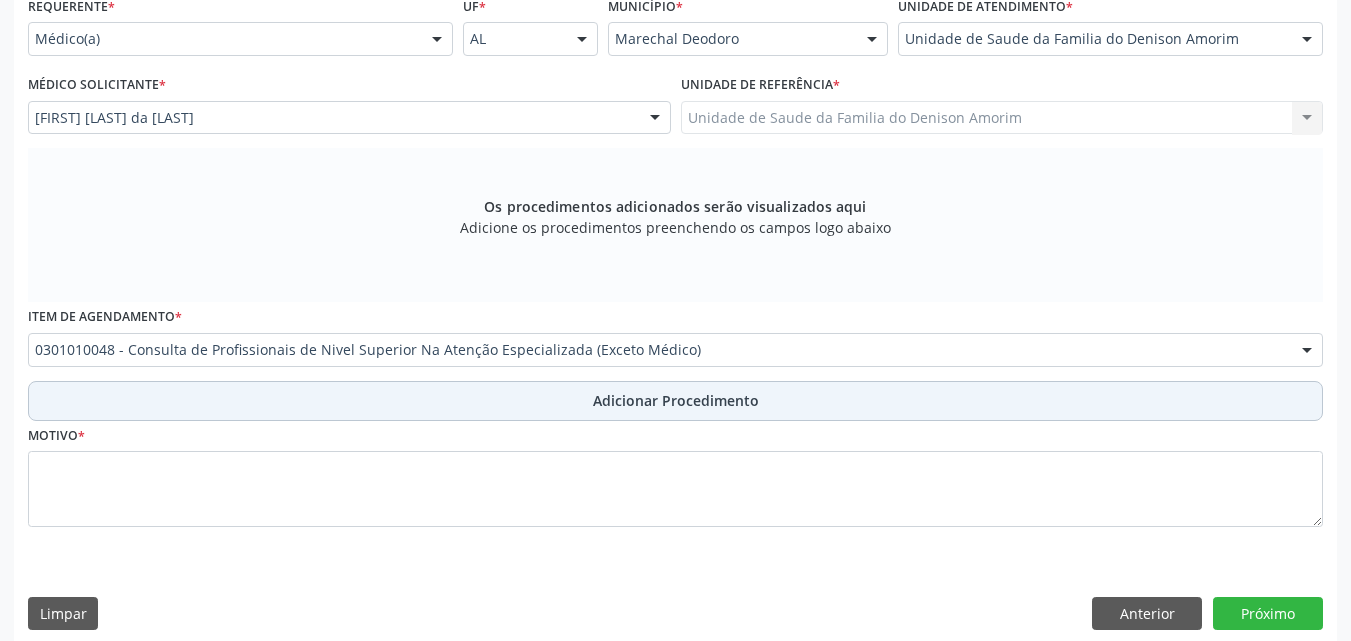 click on "Adicionar Procedimento" at bounding box center (675, 401) 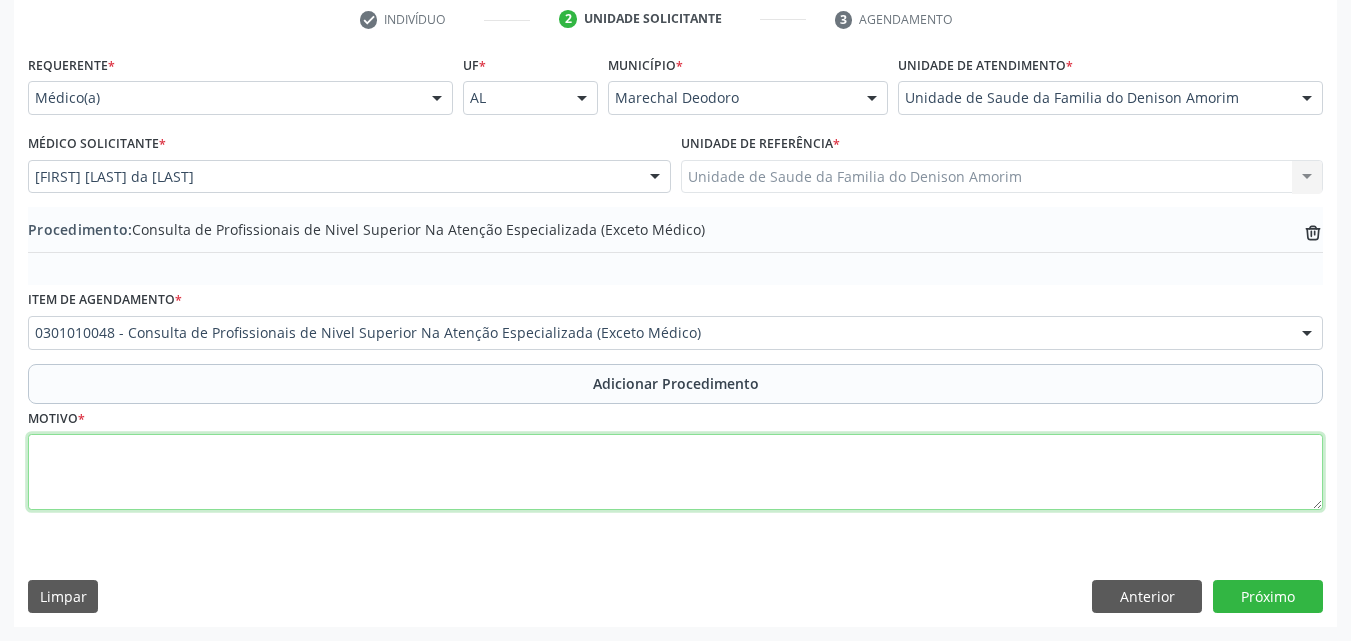 click at bounding box center [675, 472] 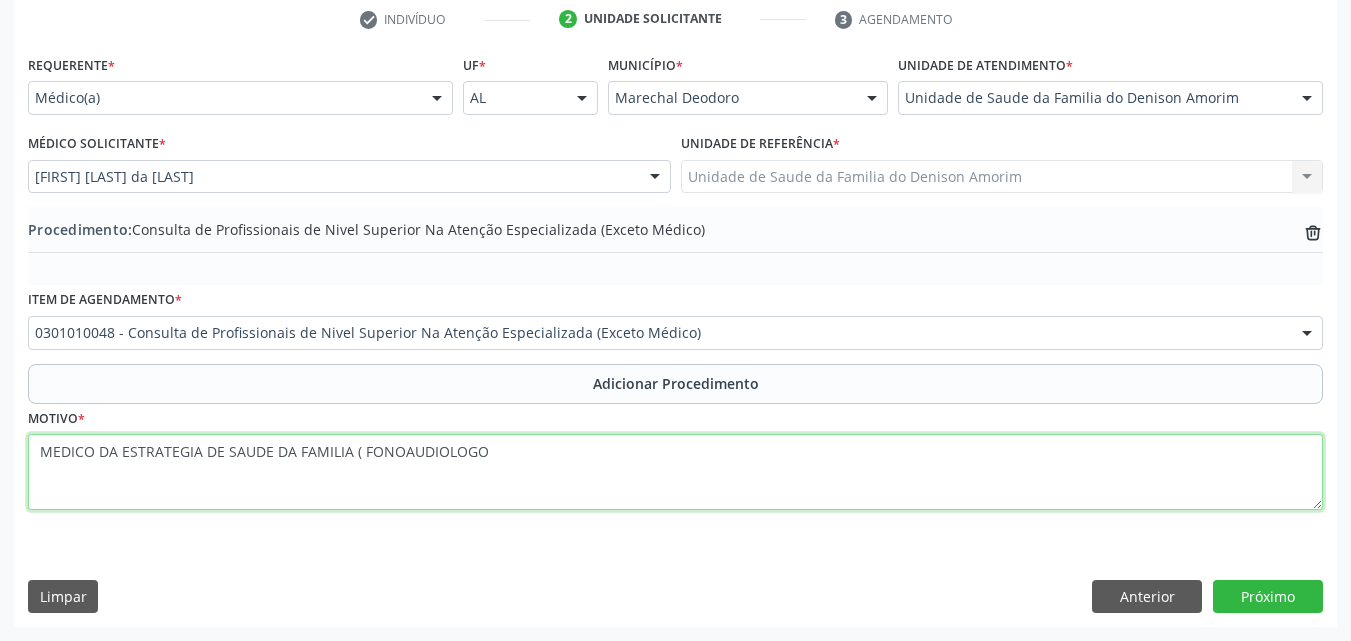 click on "MEDICO DA ESTRATEGIA DE SAUDE DA FAMILIA ( FONOAUDIOLOGO" at bounding box center (675, 472) 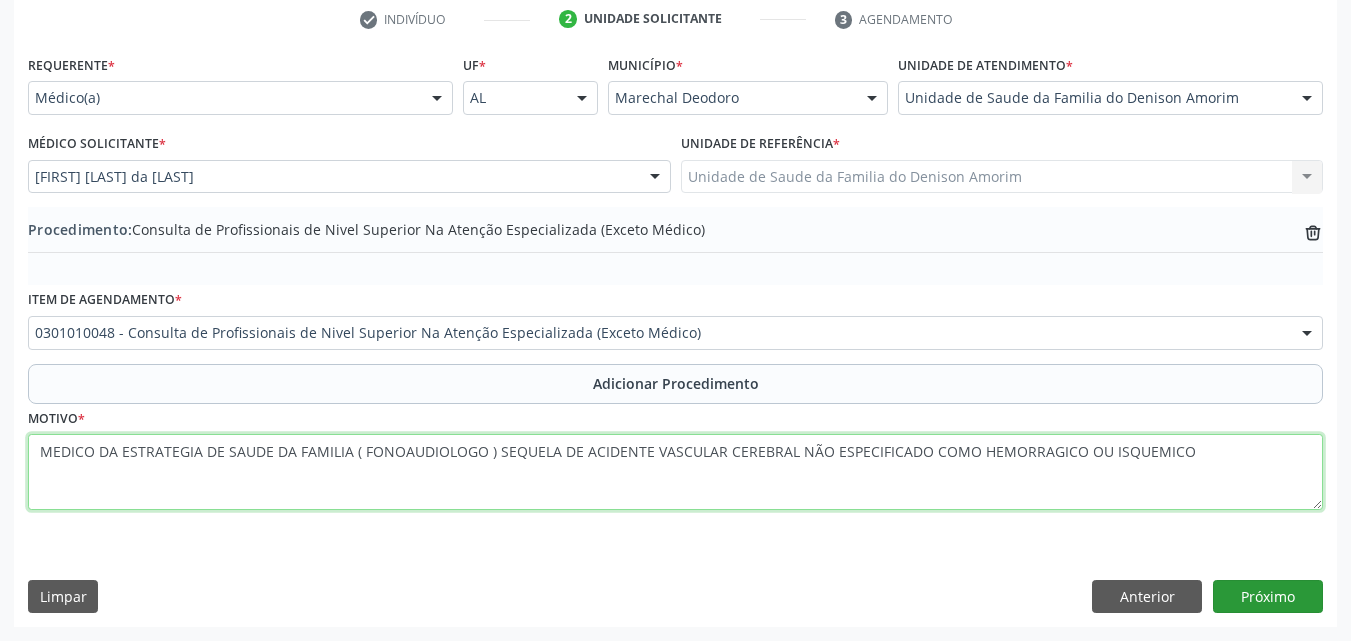 type on "MEDICO DA ESTRATEGIA DE SAUDE DA FAMILIA ( FONOAUDIOLOGO ) SEQUELA DE ACIDENTE VASCULAR CEREBRAL NÃO ESPECIFICADO COMO HEMORRAGICO OU ISQUEMICO" 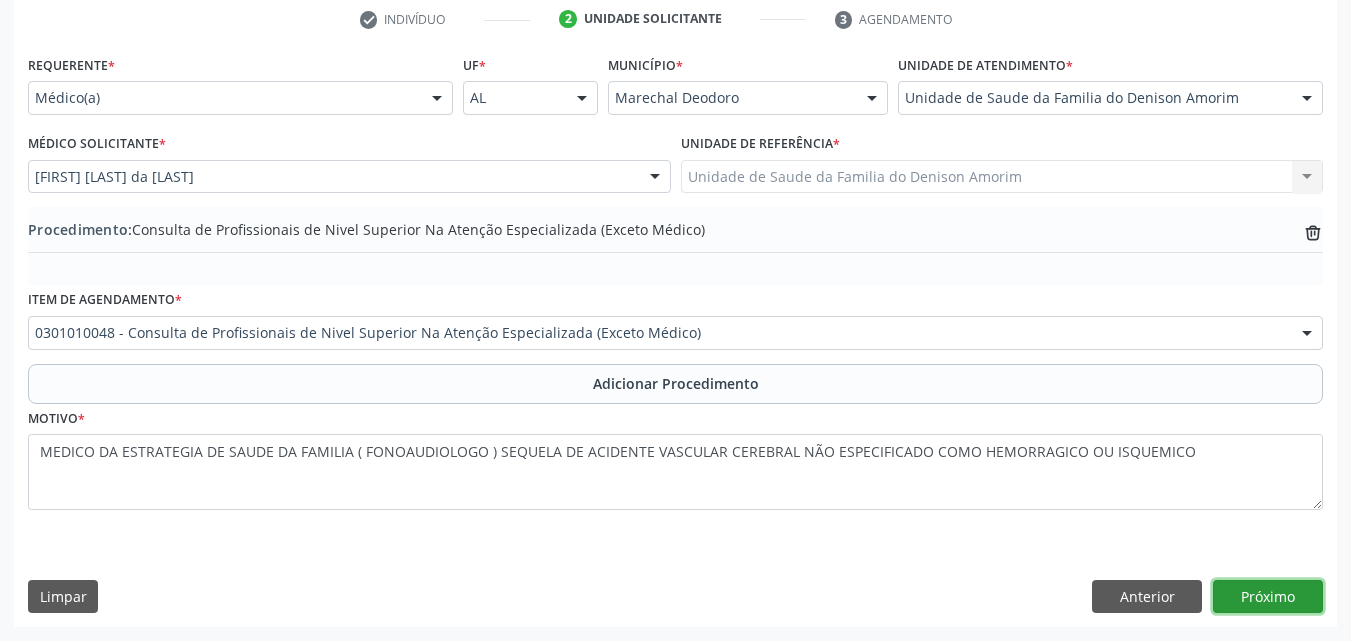 click on "Próximo" at bounding box center (1268, 597) 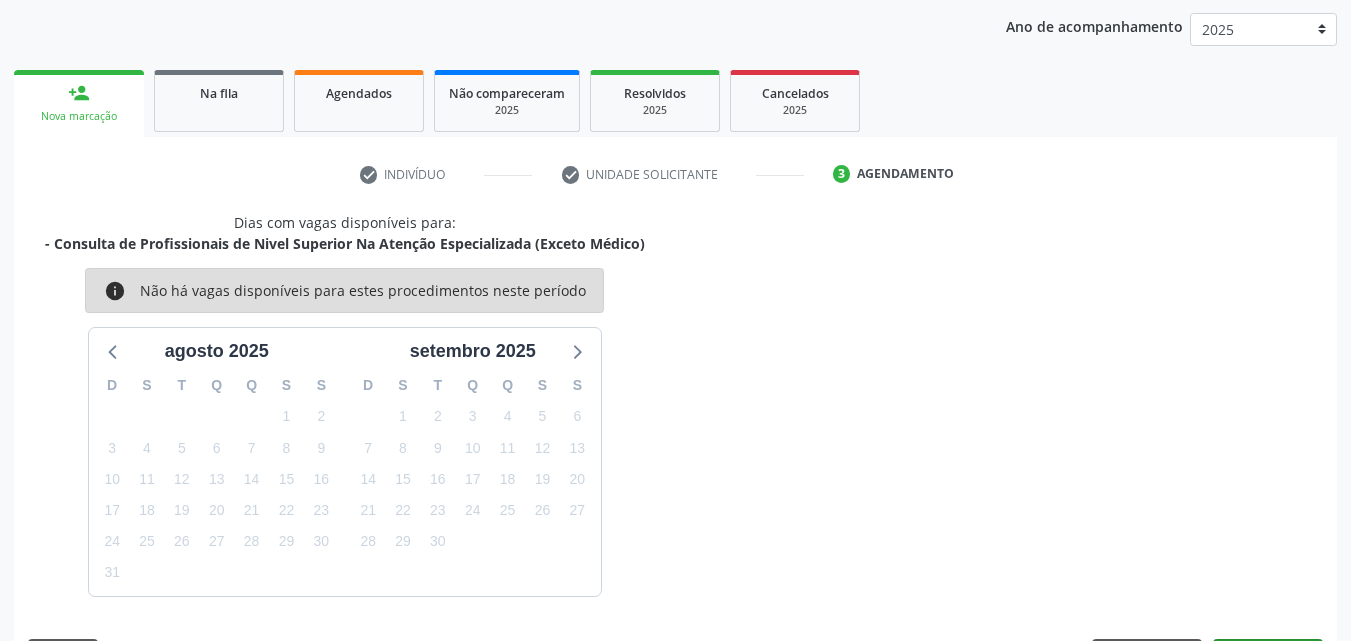 scroll, scrollTop: 316, scrollLeft: 0, axis: vertical 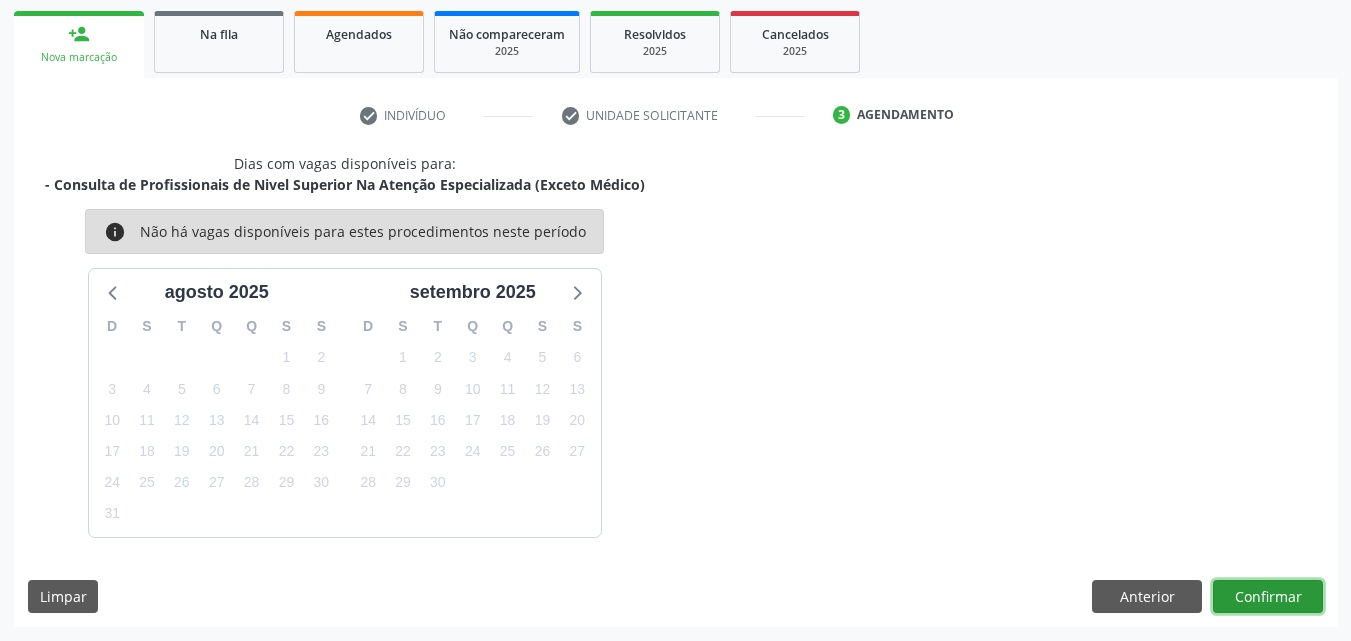 click on "Confirmar" at bounding box center [1268, 597] 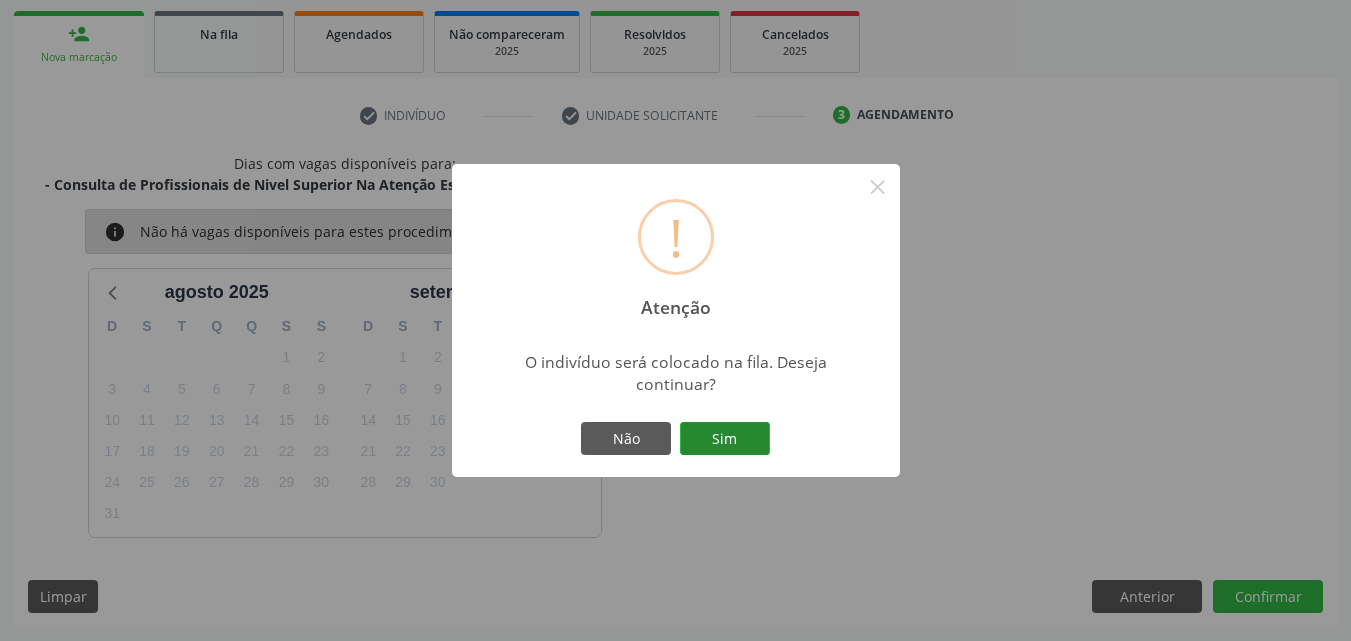 click on "Sim" at bounding box center [725, 439] 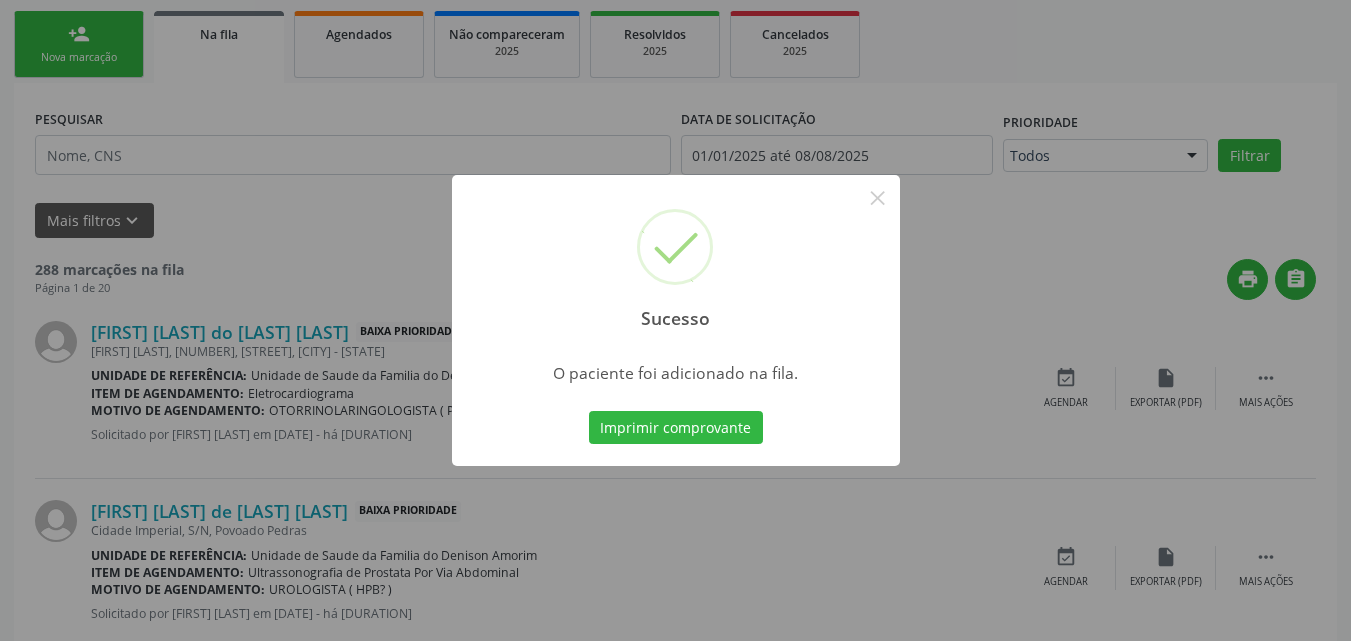 scroll, scrollTop: 54, scrollLeft: 0, axis: vertical 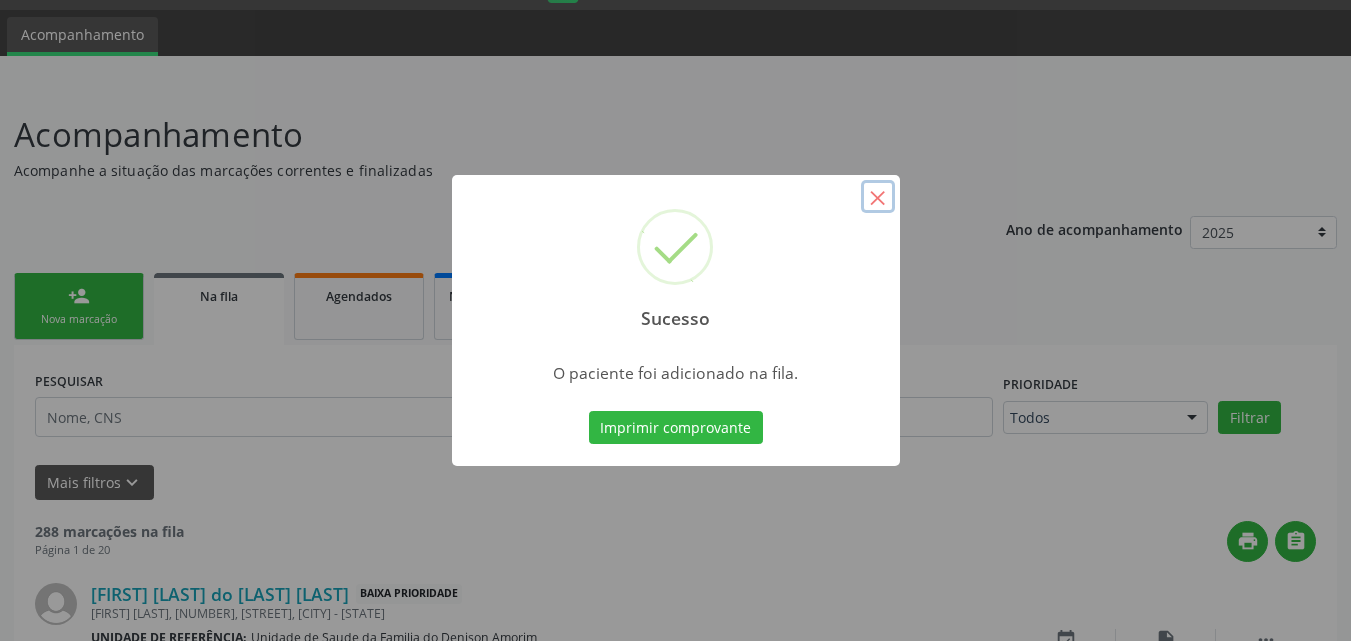 click on "×" at bounding box center (878, 197) 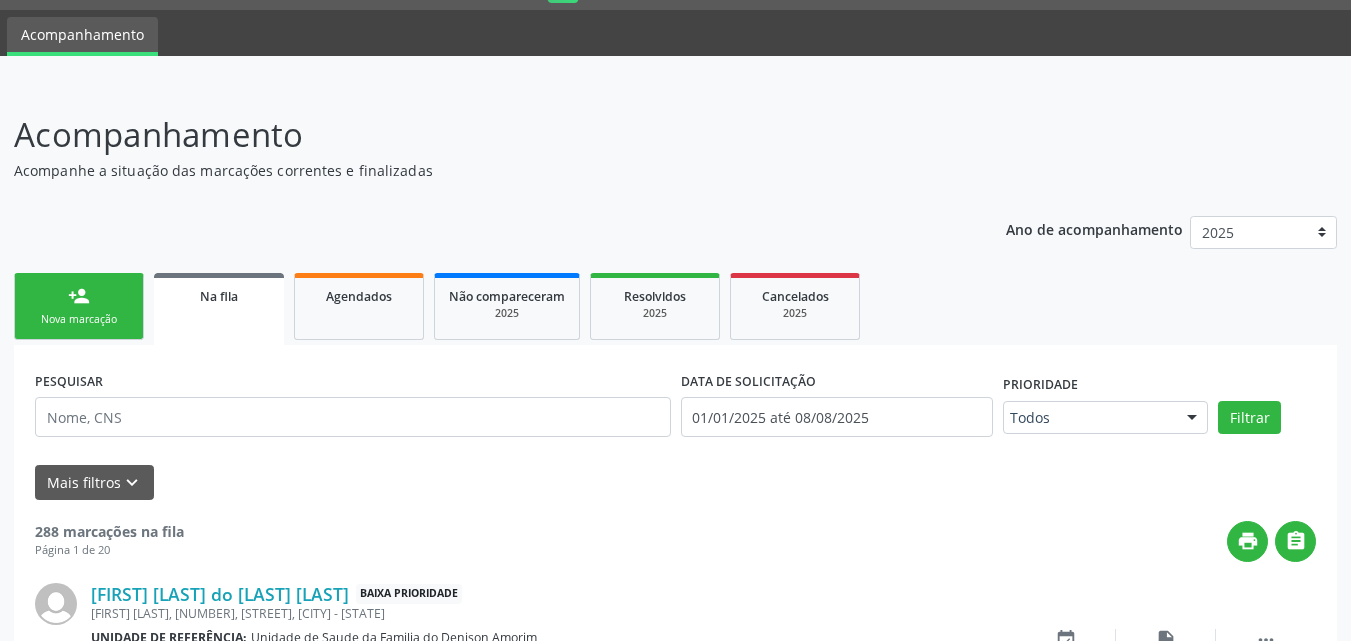 click on "Nova marcação" at bounding box center (79, 319) 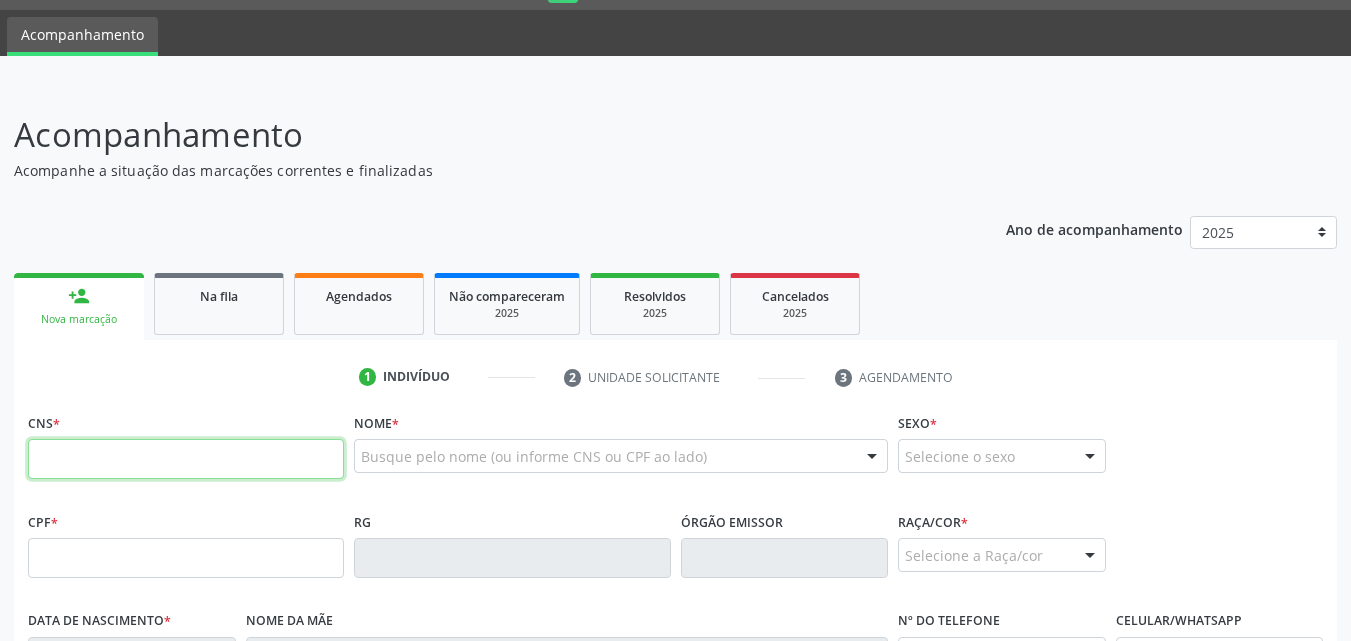 click at bounding box center (186, 459) 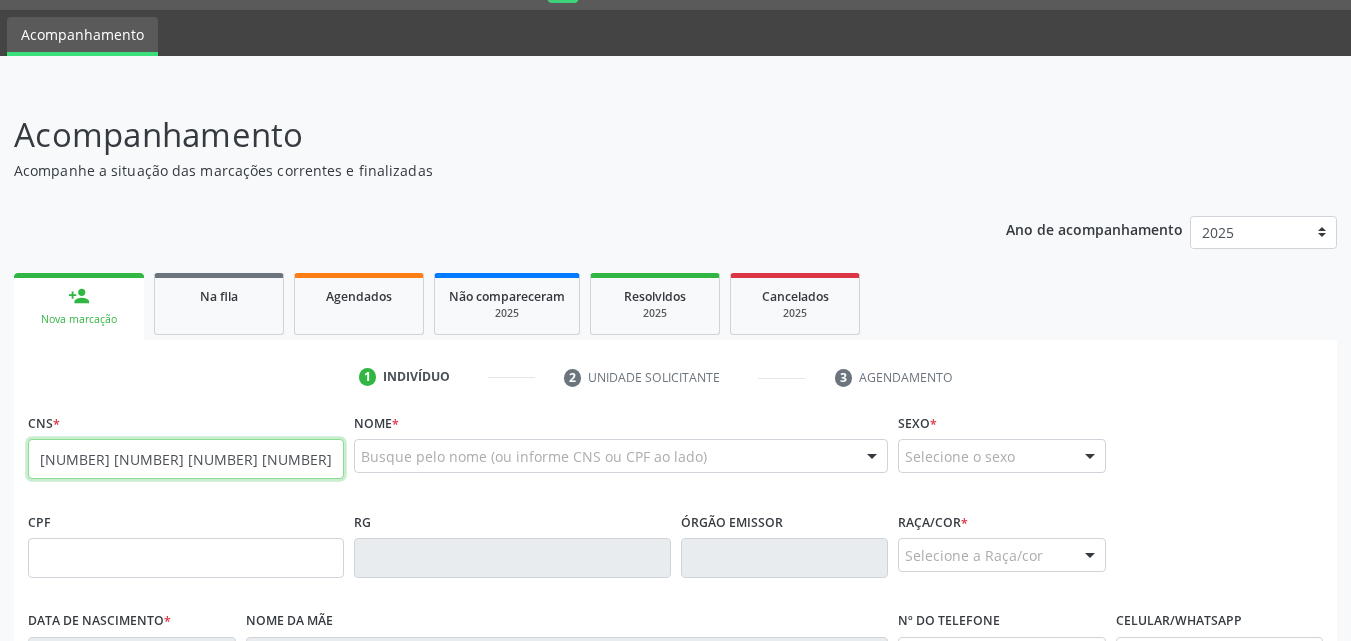 type on "[NUMBER] [NUMBER] [NUMBER] [NUMBER]" 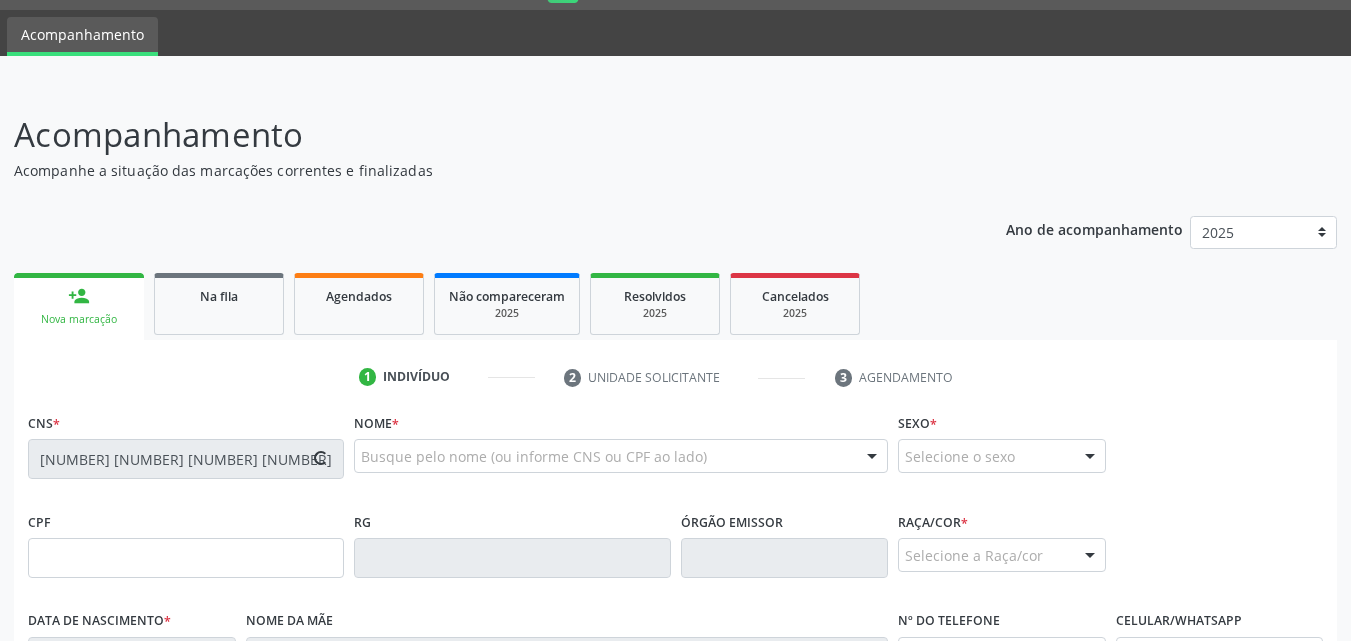 type on "[DATE]" 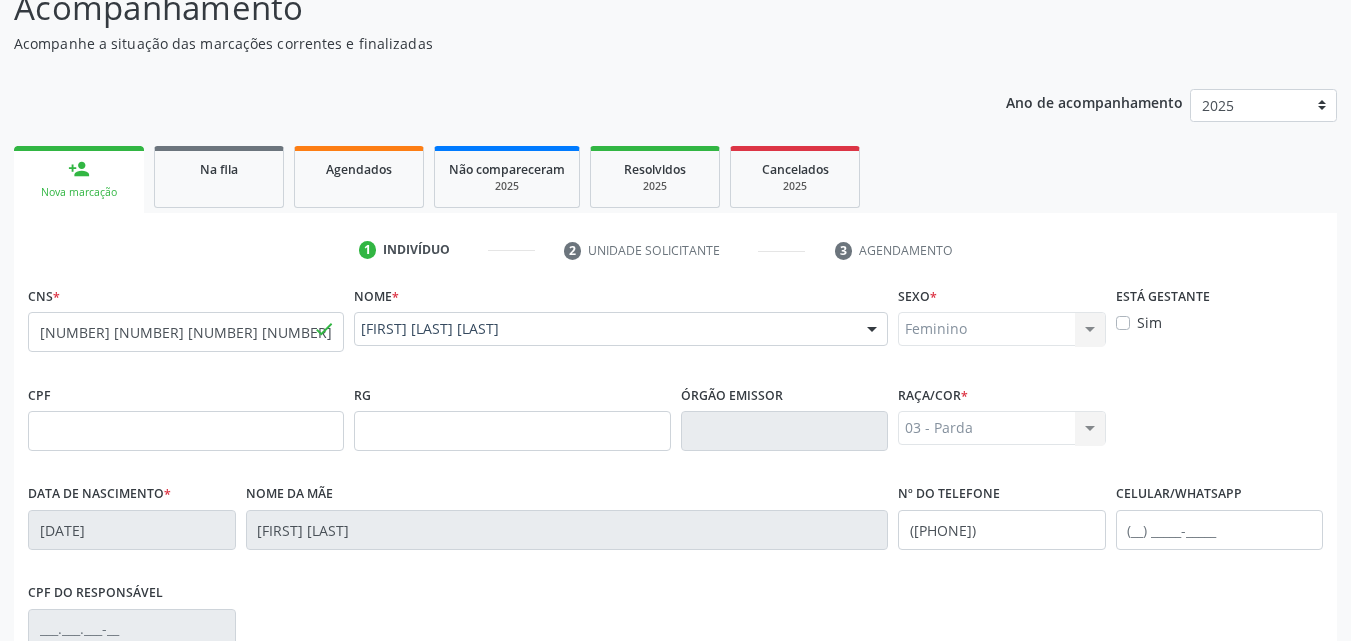 scroll, scrollTop: 190, scrollLeft: 0, axis: vertical 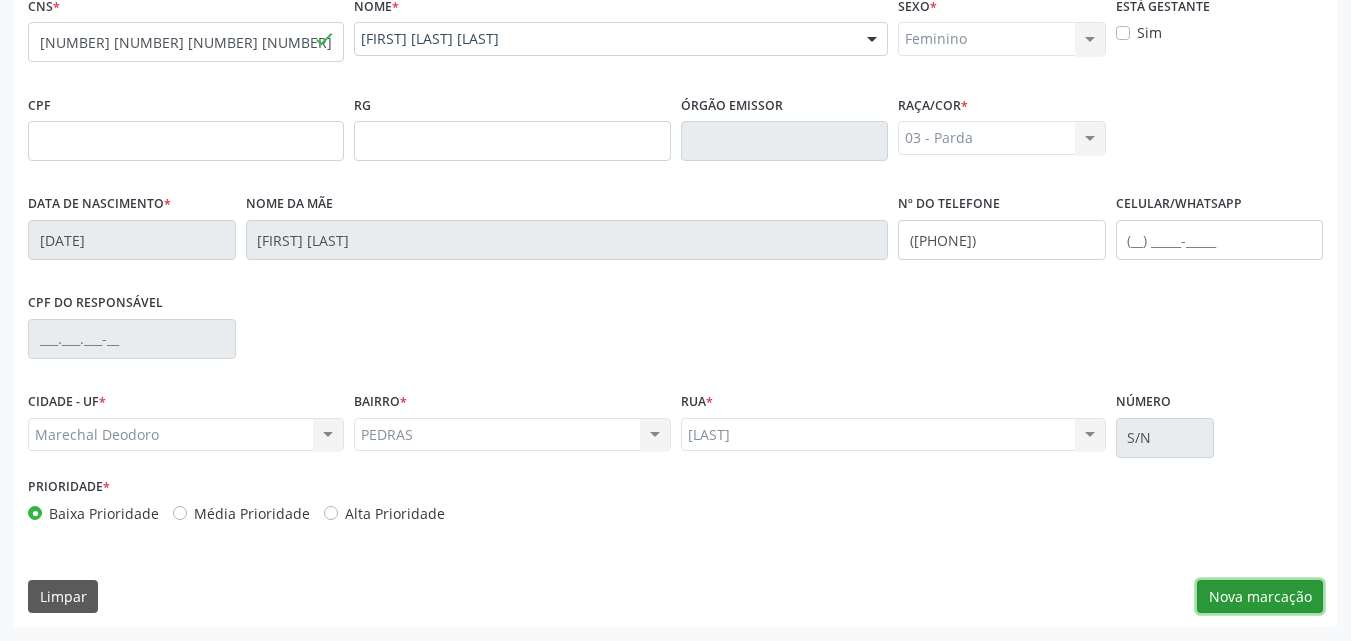 click on "Nova marcação" at bounding box center [1260, 597] 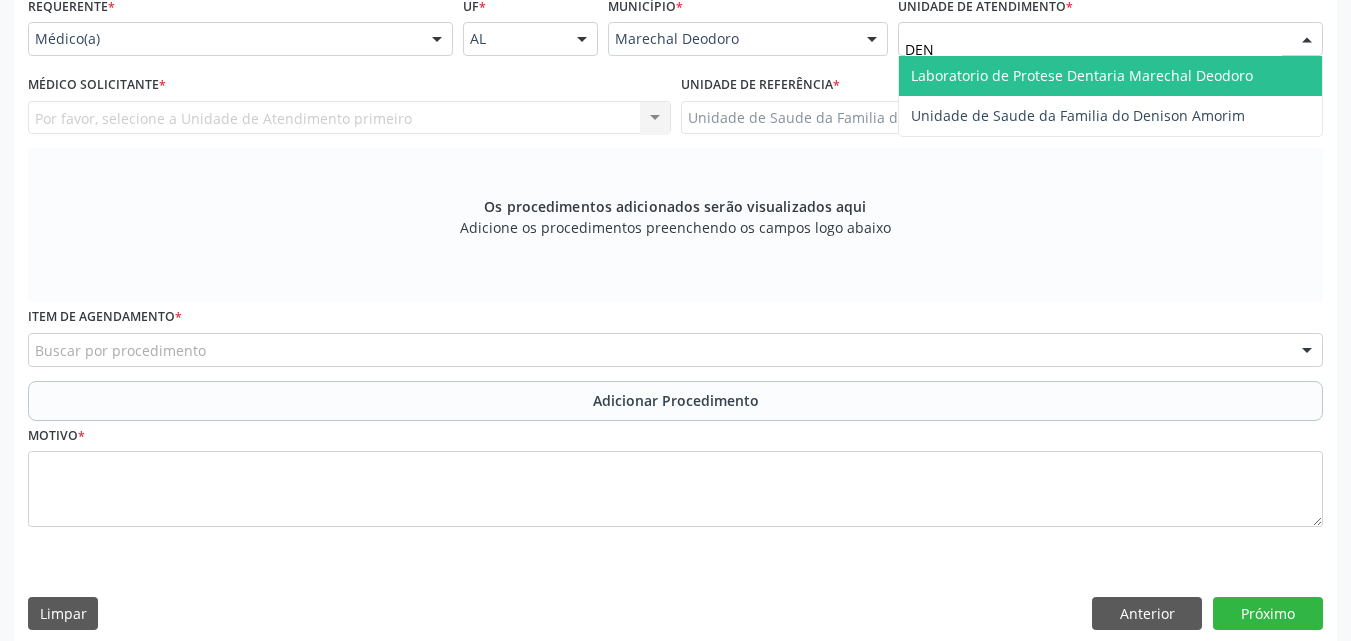 type on "DENI" 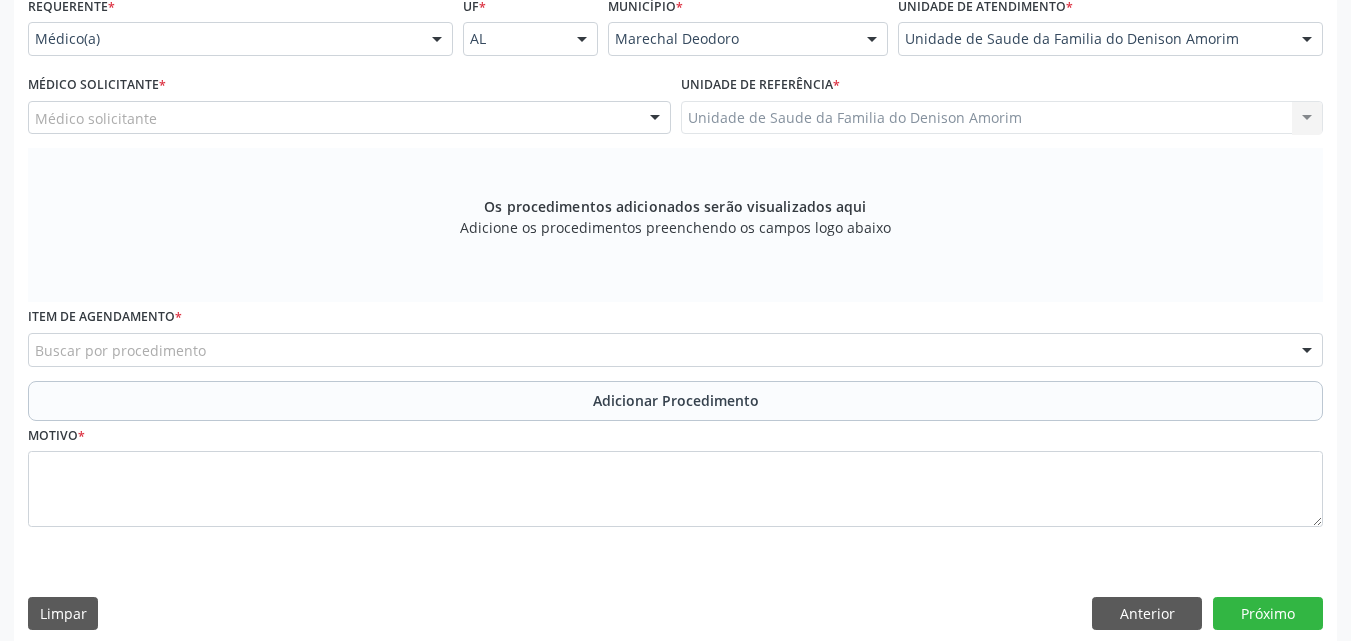 click on "Médico Solicitante
*
Médico solicitante
[FIRST] [LAST] [FIRST] [LAST]   [FIRST] [LAST]   [FIRST] [LAST] [FIRST] [LAST]
Nenhum resultado encontrado para: "   "
Não há nenhuma opção para ser exibida." at bounding box center [349, 109] 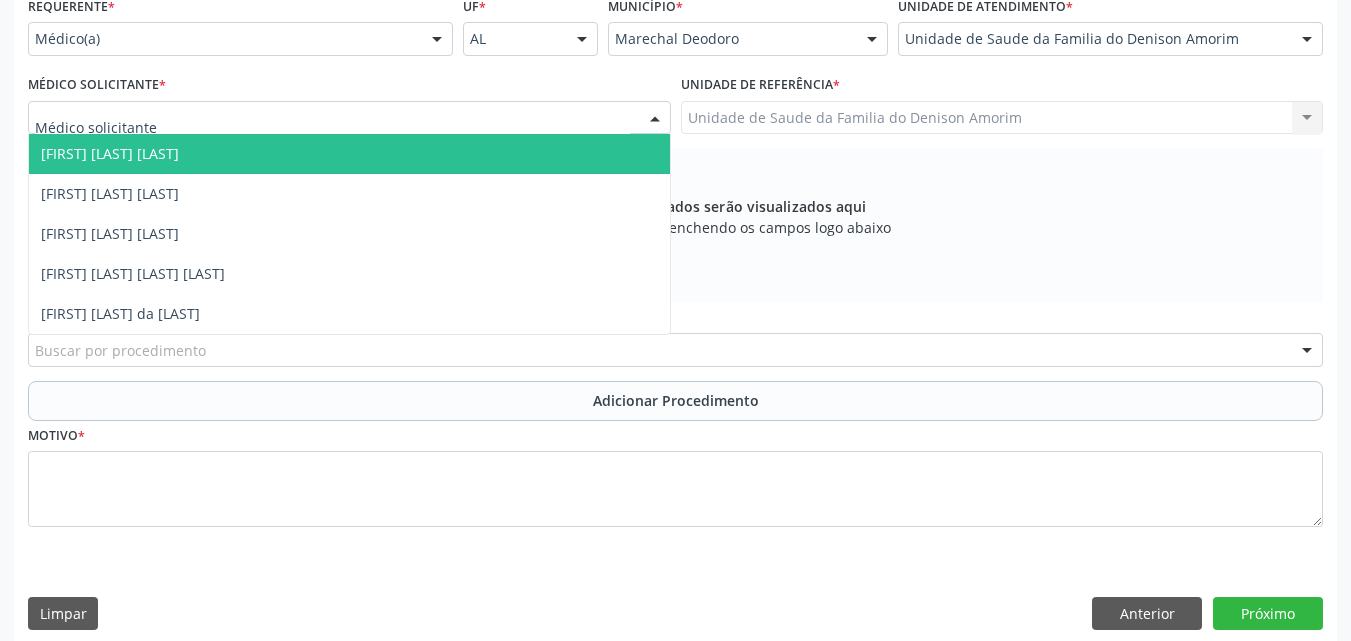 click at bounding box center [349, 118] 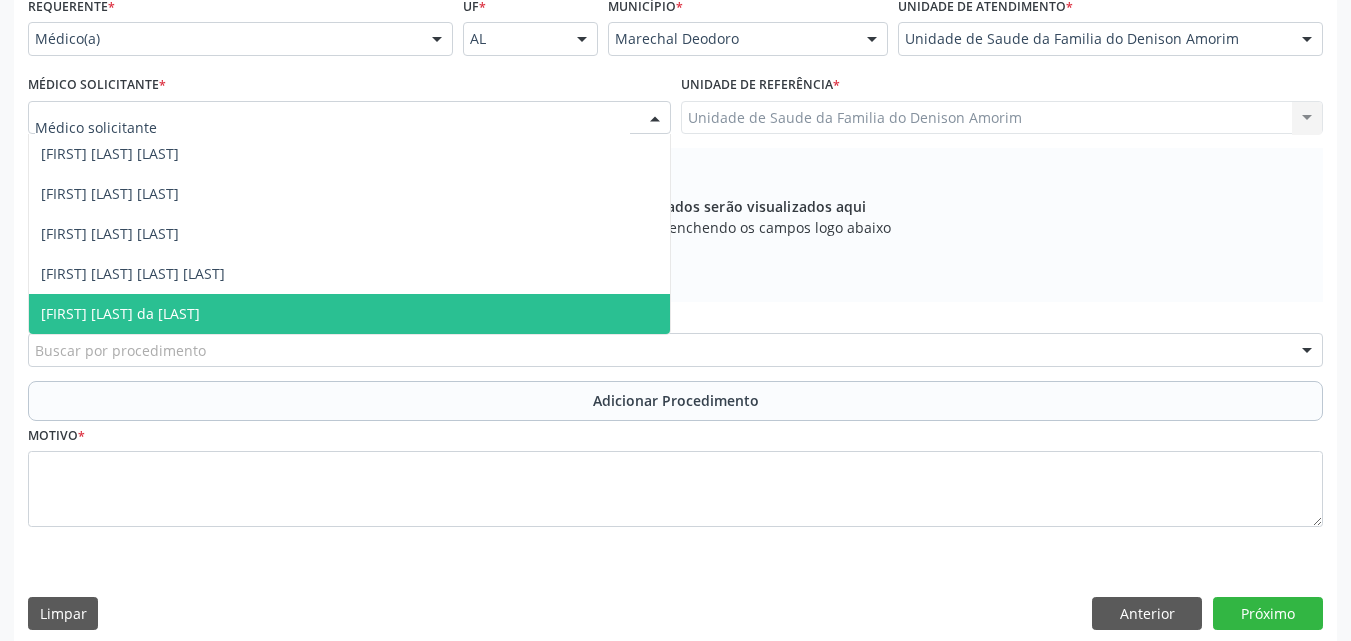 click on "[FIRST] [LAST] da [LAST]" at bounding box center [349, 314] 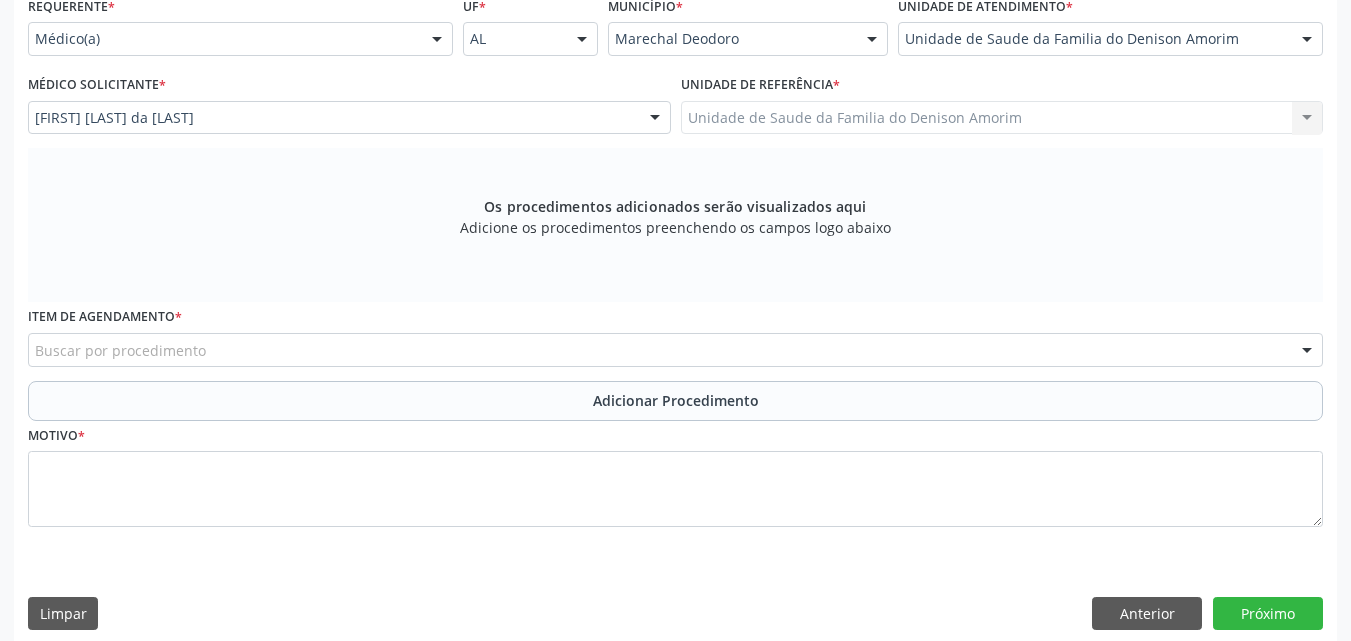 click on "Item de agendamento
*
Buscar por procedimento
0304070076 - .Quimioterapia de Leucemia Linfoide/Linfoblástica Aguda, Leucemia Mieloide Aguda e Leucemia Promielocítica Aguda Na Infância e Adolescência - 1ª Linha - Fase de Manutenção   0604320140 - Abatacepte 125 Mg Injetável (Por Seringa Preenchida)   0604320124 - Abatacepte 250 Mg Injetável (Por Frasco Ampola).   0603050018 - Abciximabe   0406010013 - Abertura de Comunicação Inter-Atrial   0406010021 - Abertura de Estenose Aortica Valvar   0406011265 - Abertura de Estenose Aortica Valvar (Criança e Adolescente)   0406010030 - Abertura de Estenose Pulmonar Valvar   0406011273 - Abertura de Estenose Pulmonar Valvar (Criança e Adolescente)   0301080011 - Abordagem Cognitiva Comportamental do Fumante (Por Atendimento / Paciente)   0307020010 - Acesso A Polpa Dentaria e Medicacao (Por Dente)   0604660030 - Acetazolamida 250 Mg (Por Comprimido)     0604600011 - Acitretina 10 Mg (Por Capsula)" at bounding box center [675, 341] 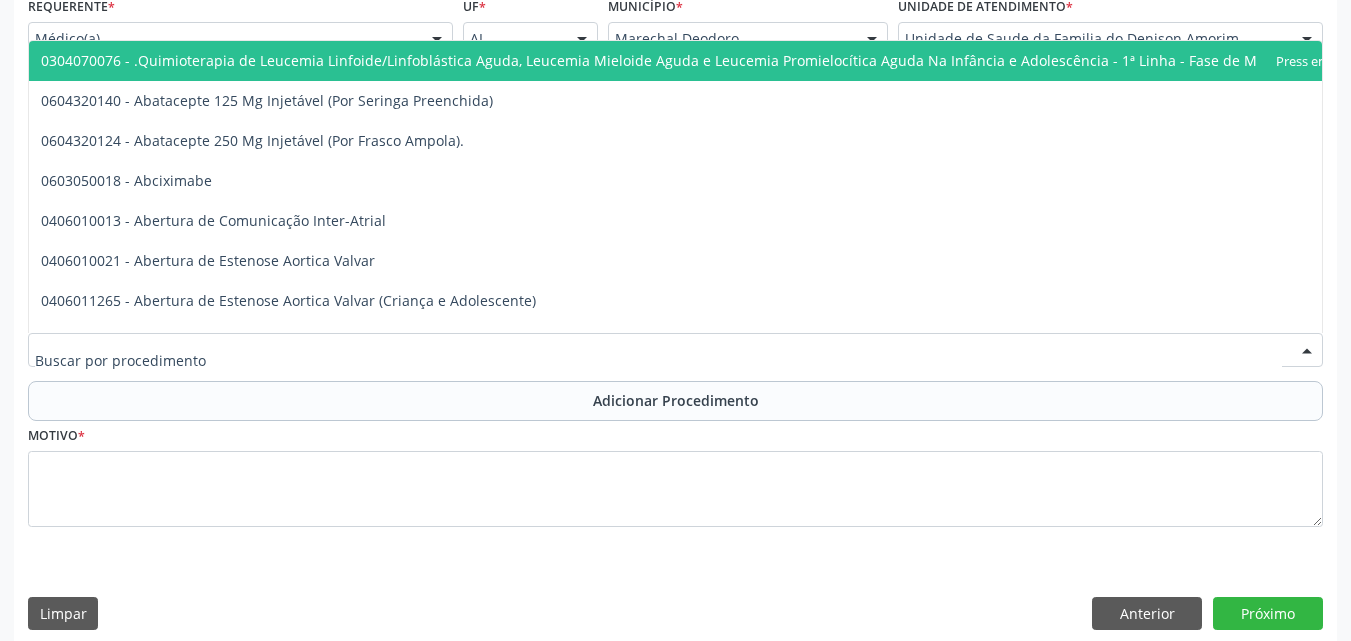 click at bounding box center [675, 350] 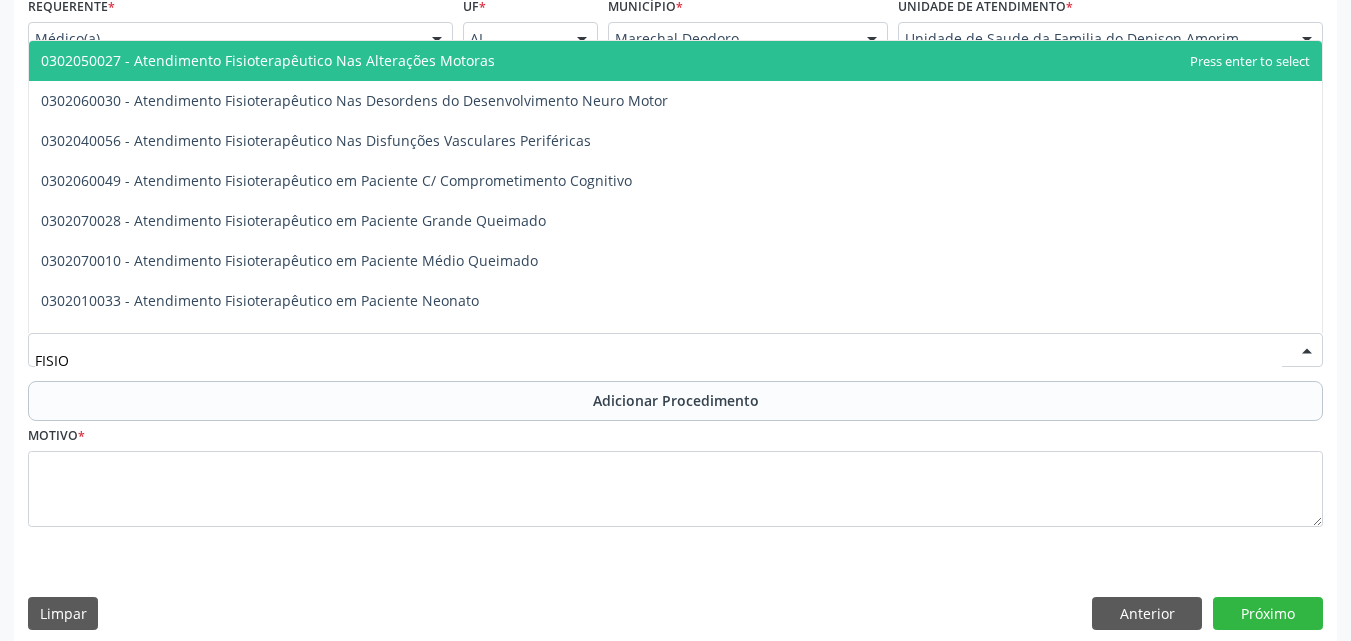 type on "FISIOT" 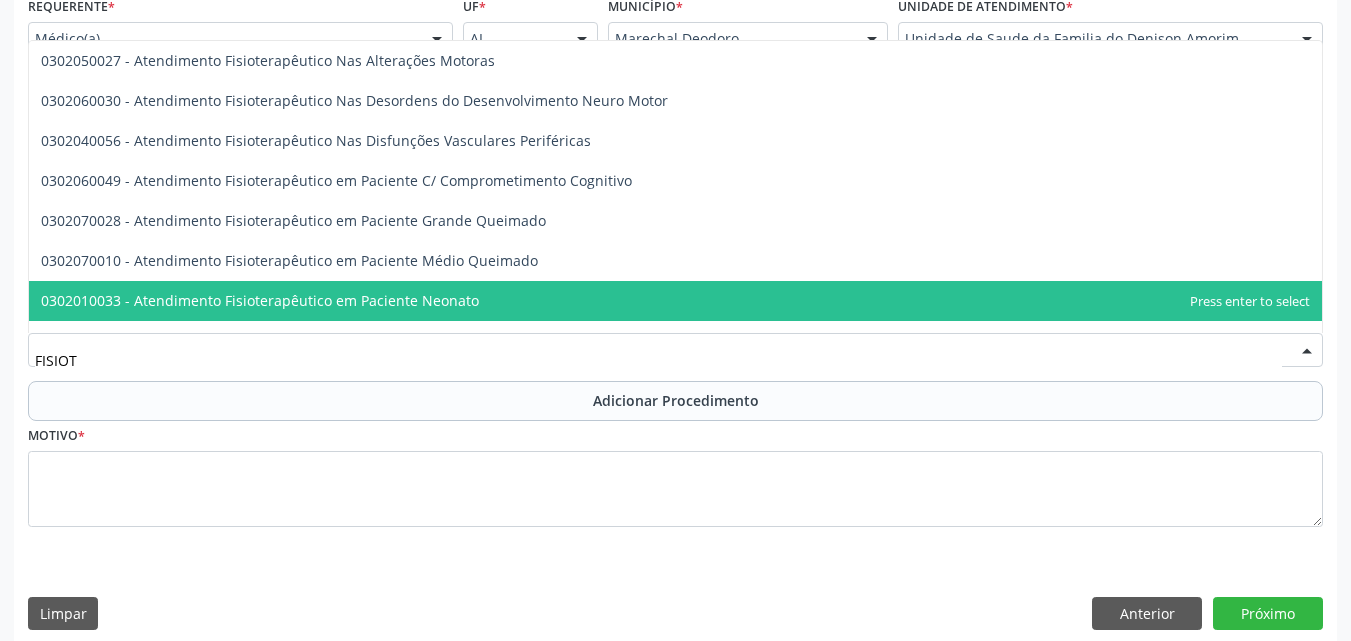 click on "FISIOT" at bounding box center (658, 360) 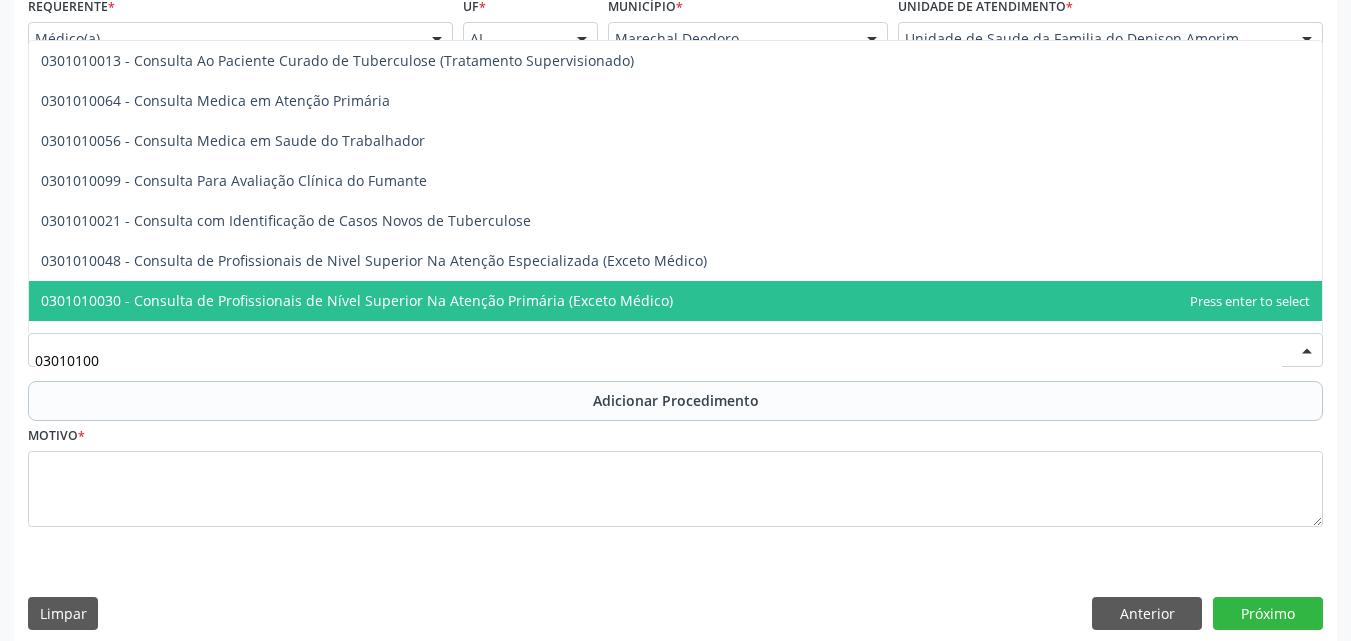 type on "030101004" 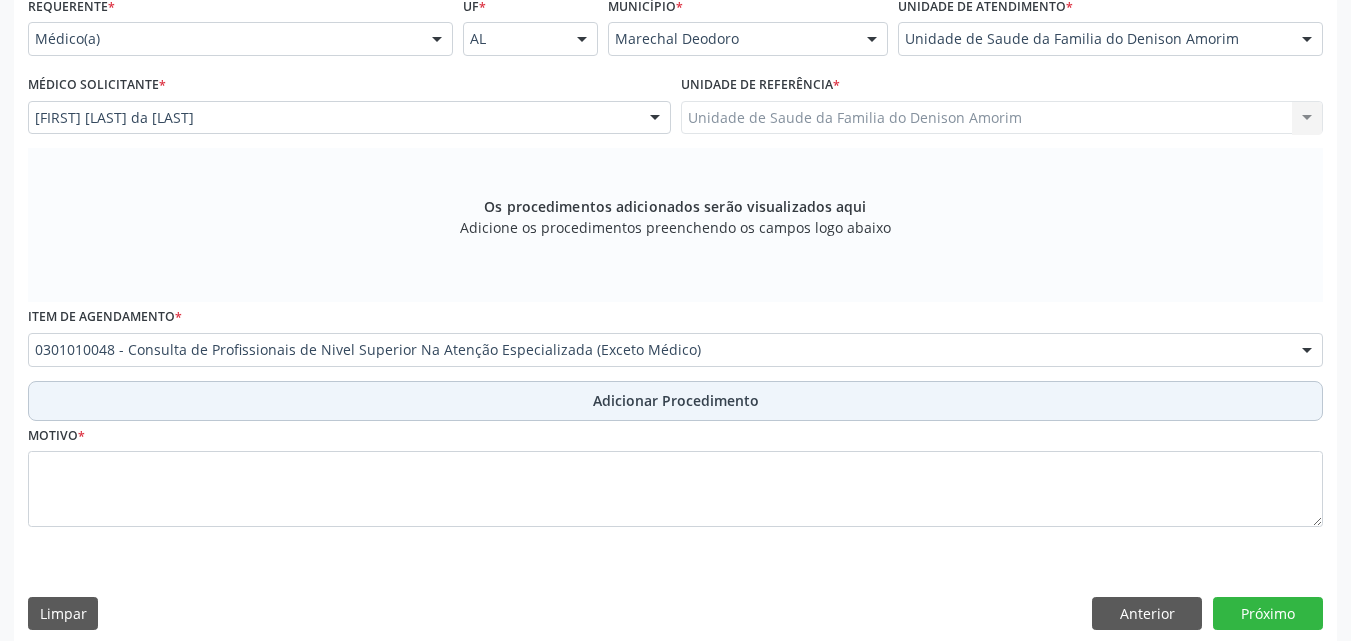 click on "Adicionar Procedimento" at bounding box center (675, 401) 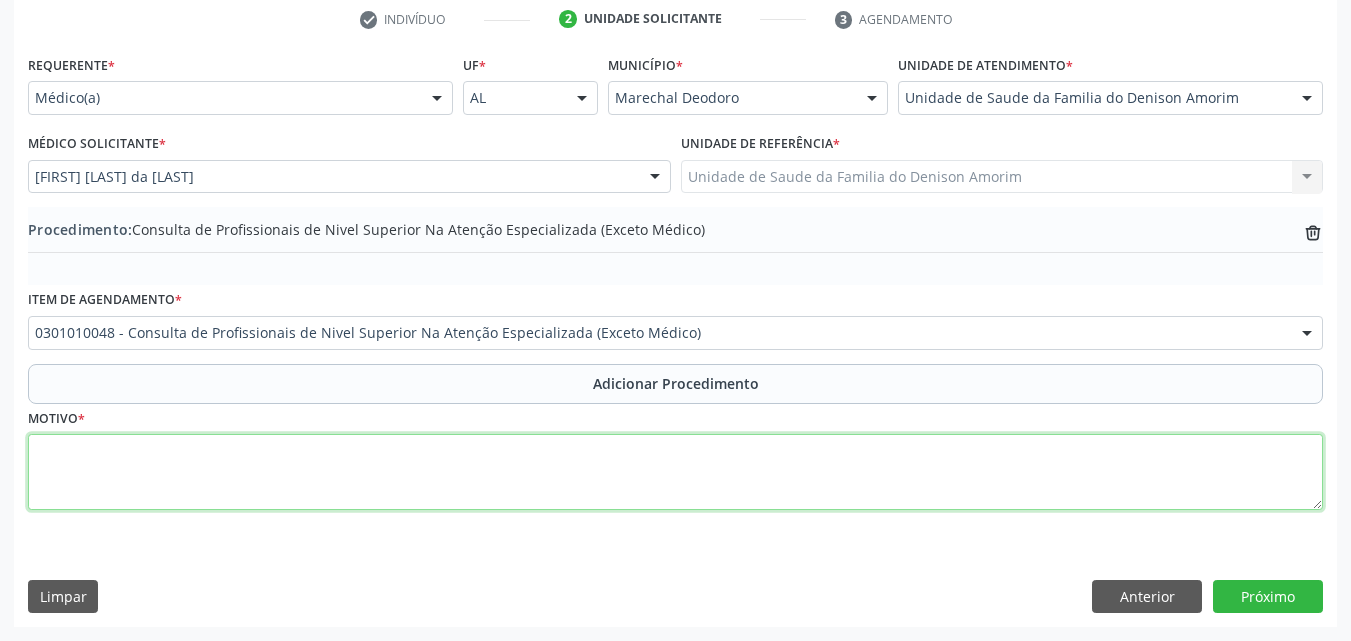 click at bounding box center (675, 472) 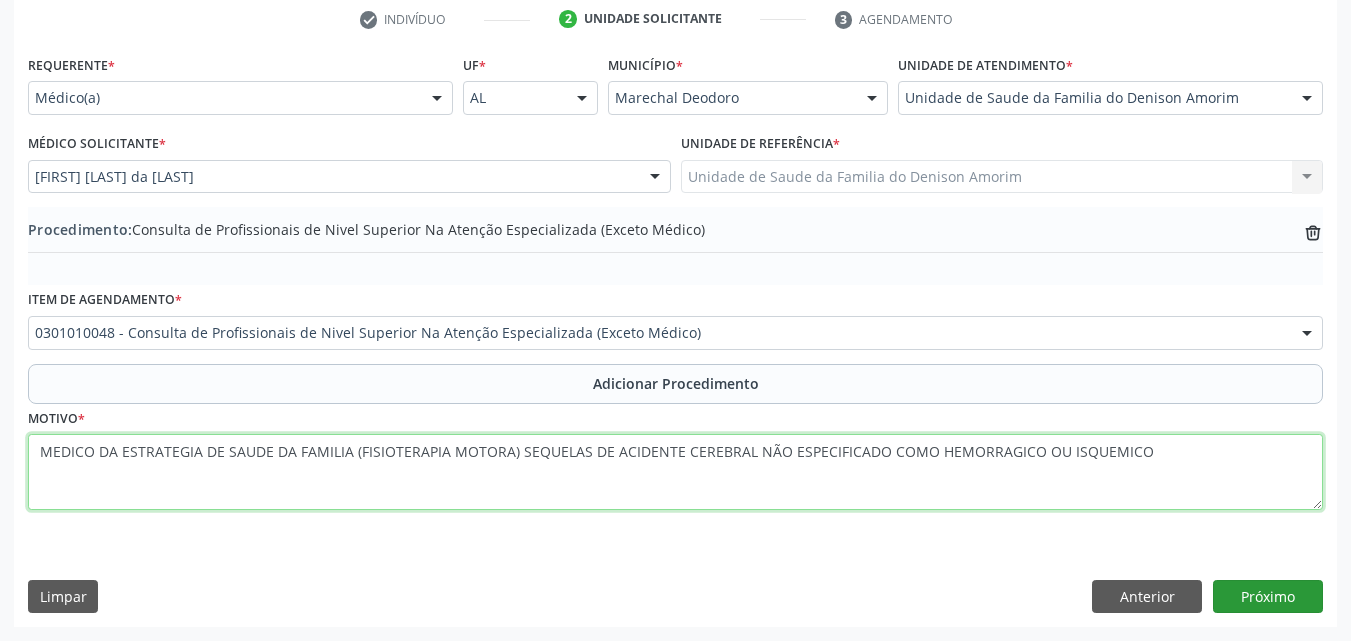 type on "MEDICO DA ESTRATEGIA DE SAUDE DA FAMILIA (FISIOTERAPIA MOTORA) SEQUELAS DE ACIDENTE CEREBRAL NÃO ESPECIFICADO COMO HEMORRAGICO OU ISQUEMICO" 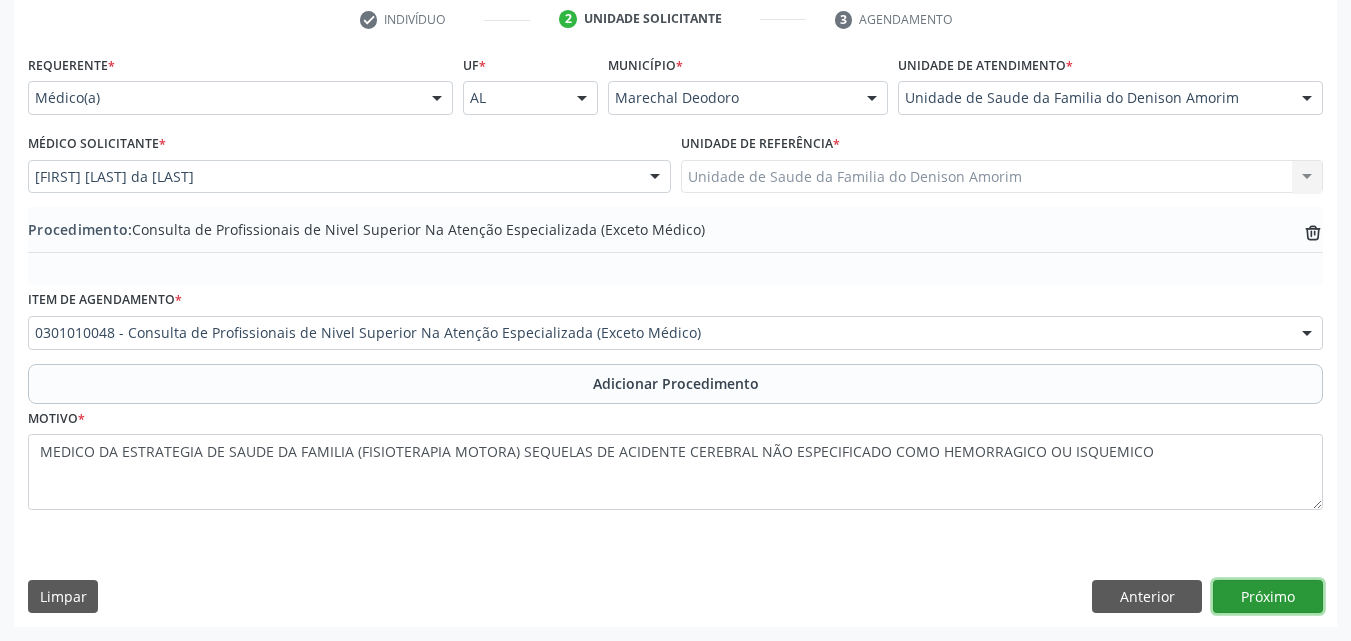 click on "Próximo" at bounding box center (1268, 597) 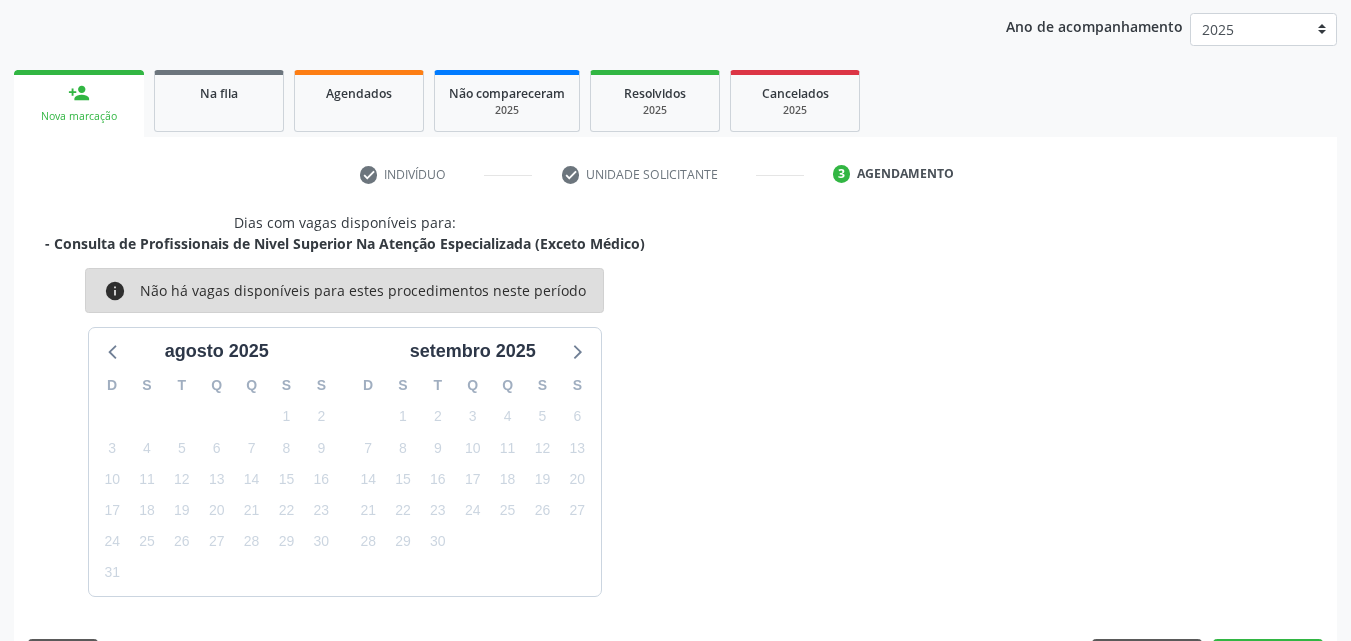 scroll, scrollTop: 316, scrollLeft: 0, axis: vertical 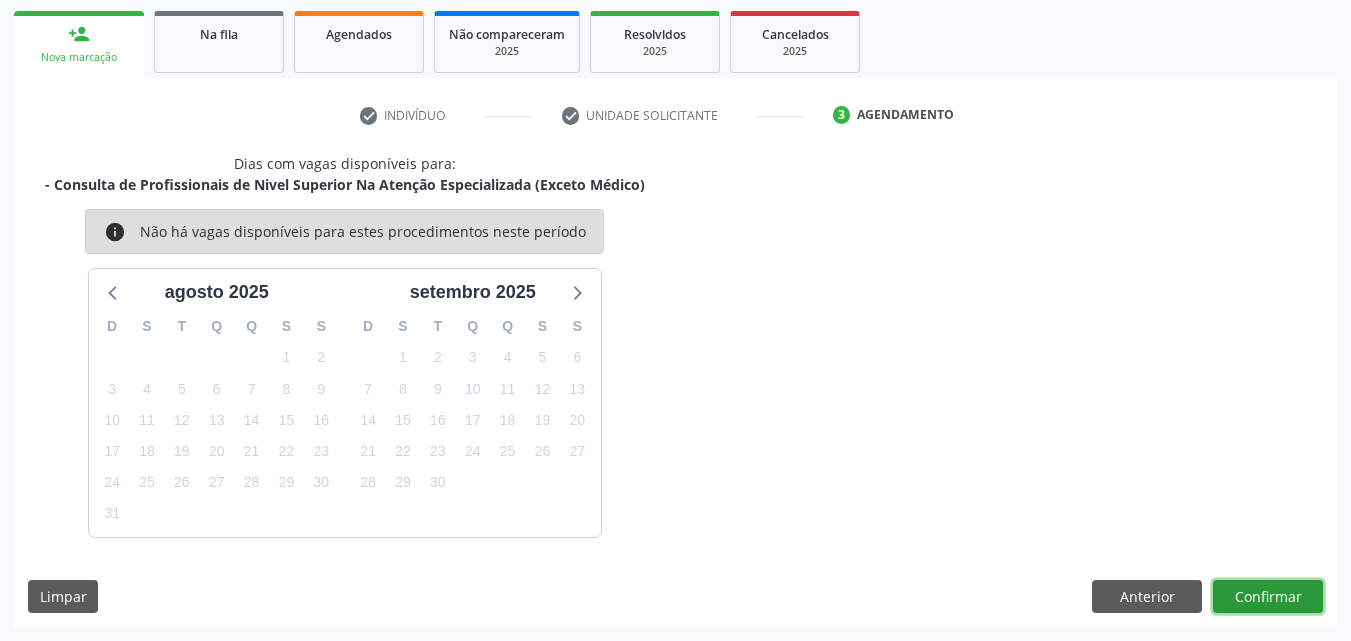 click on "Confirmar" at bounding box center [1268, 597] 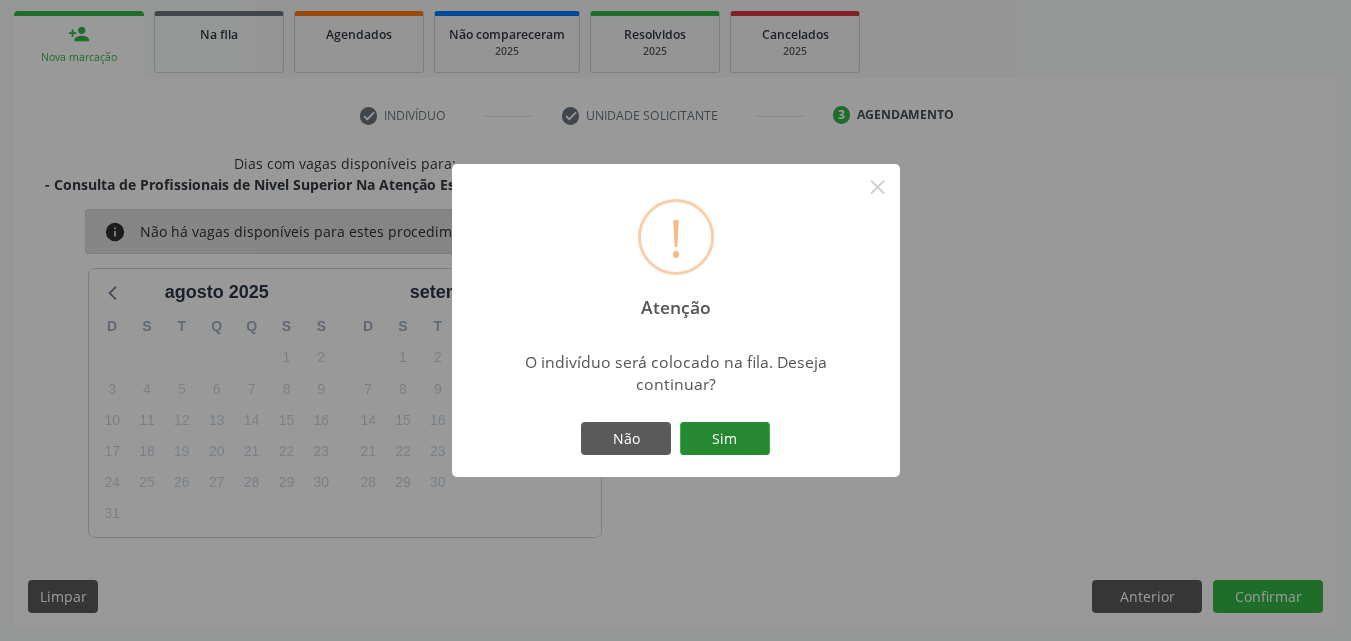 click on "Sim" at bounding box center (725, 439) 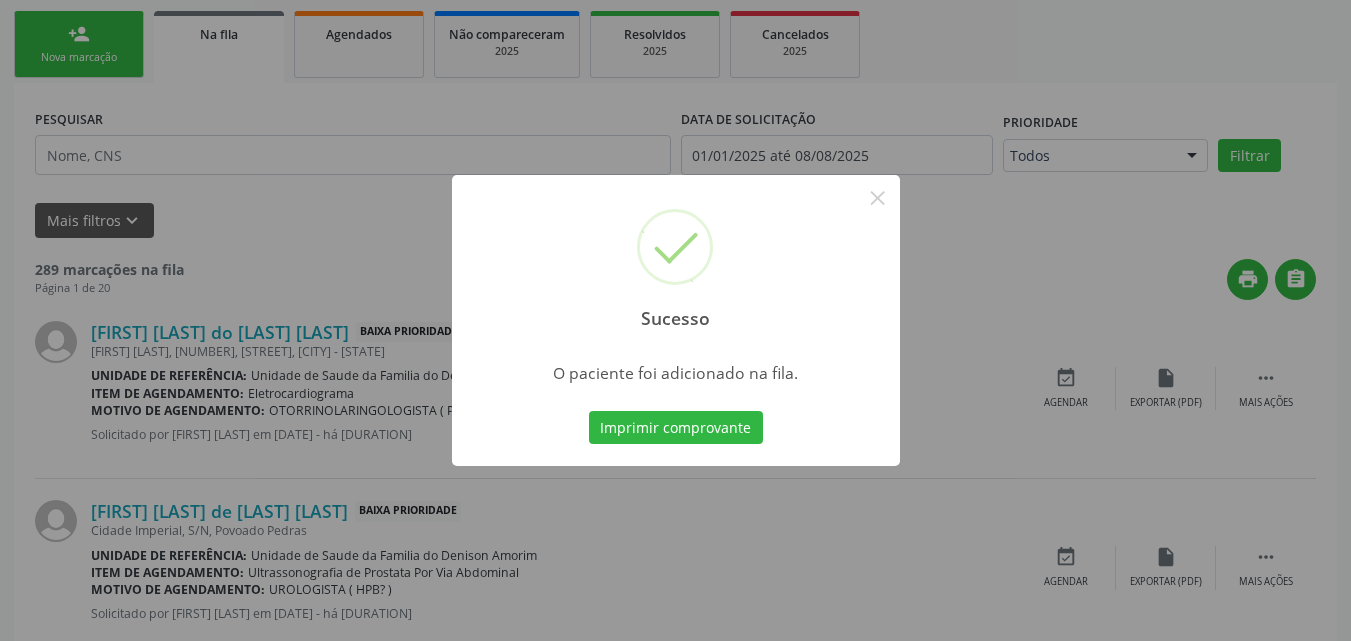 scroll, scrollTop: 54, scrollLeft: 0, axis: vertical 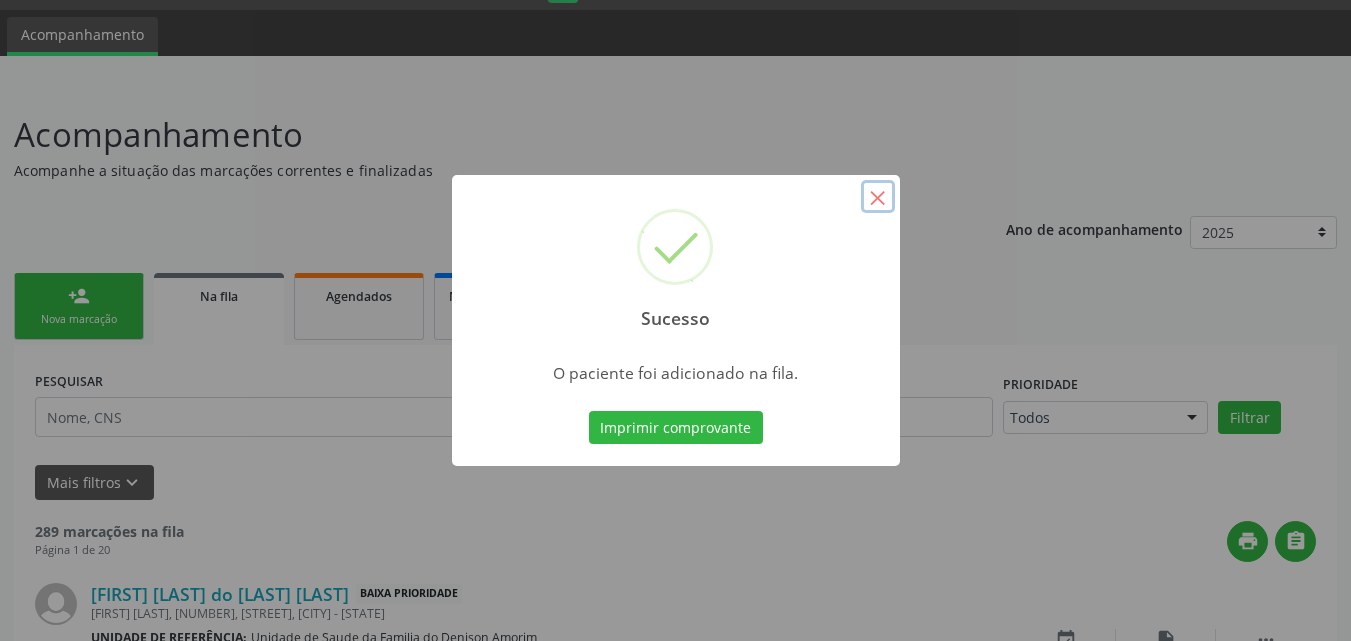 click on "×" at bounding box center (878, 197) 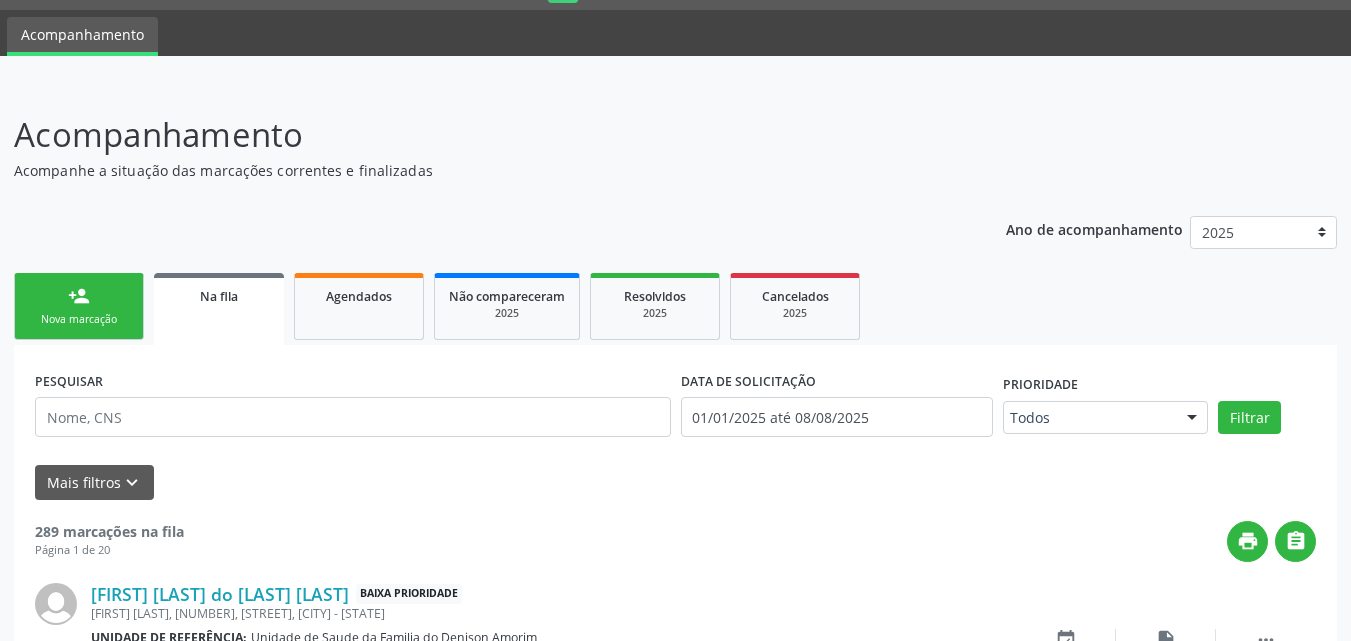 click on "Nova marcação" at bounding box center [79, 319] 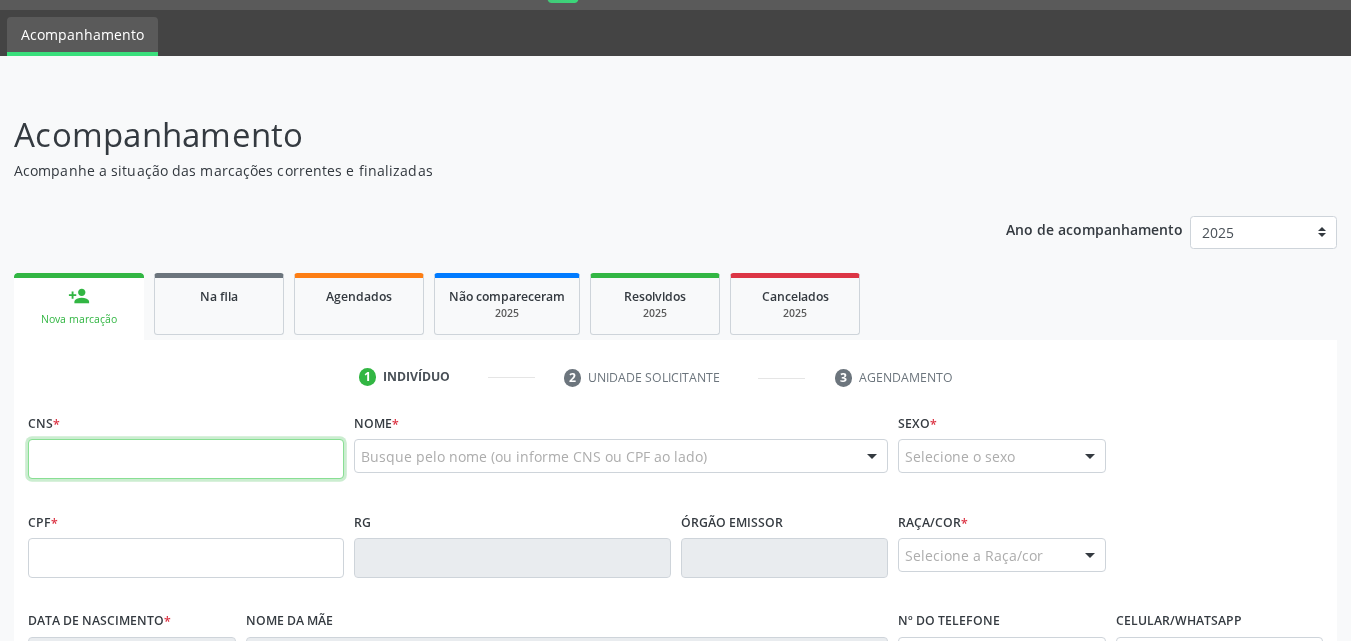 click at bounding box center [186, 459] 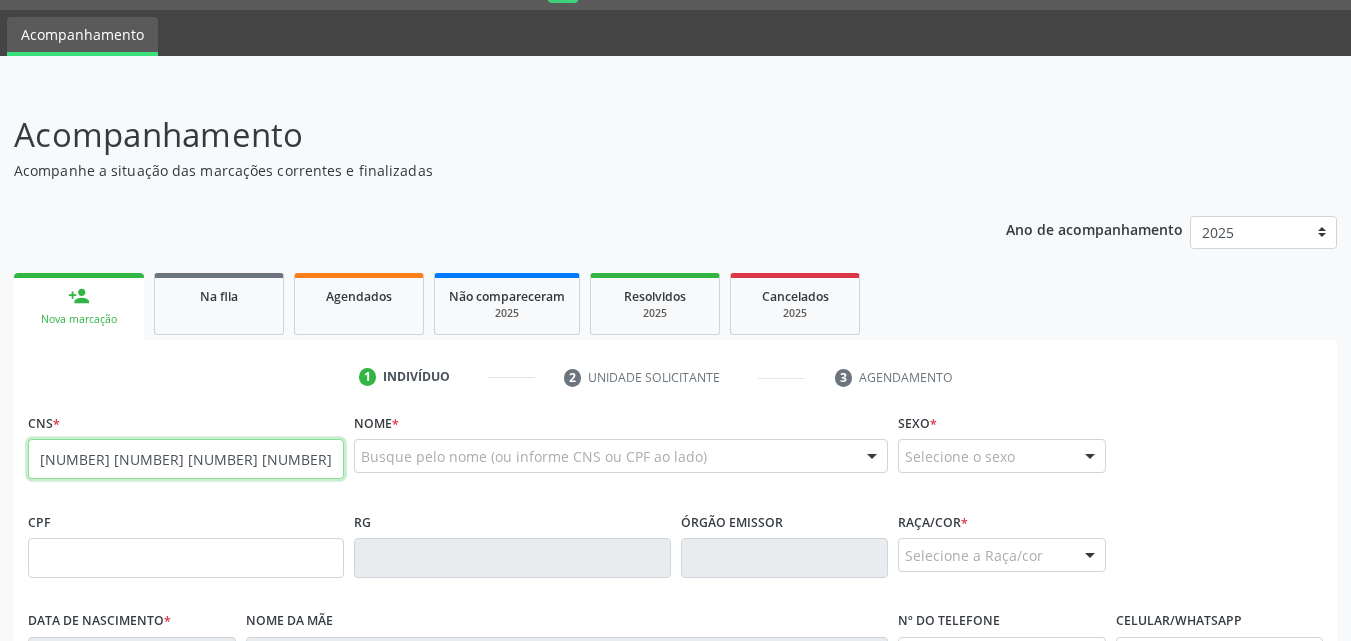 type on "[NUMBER] [NUMBER] [NUMBER] [NUMBER]" 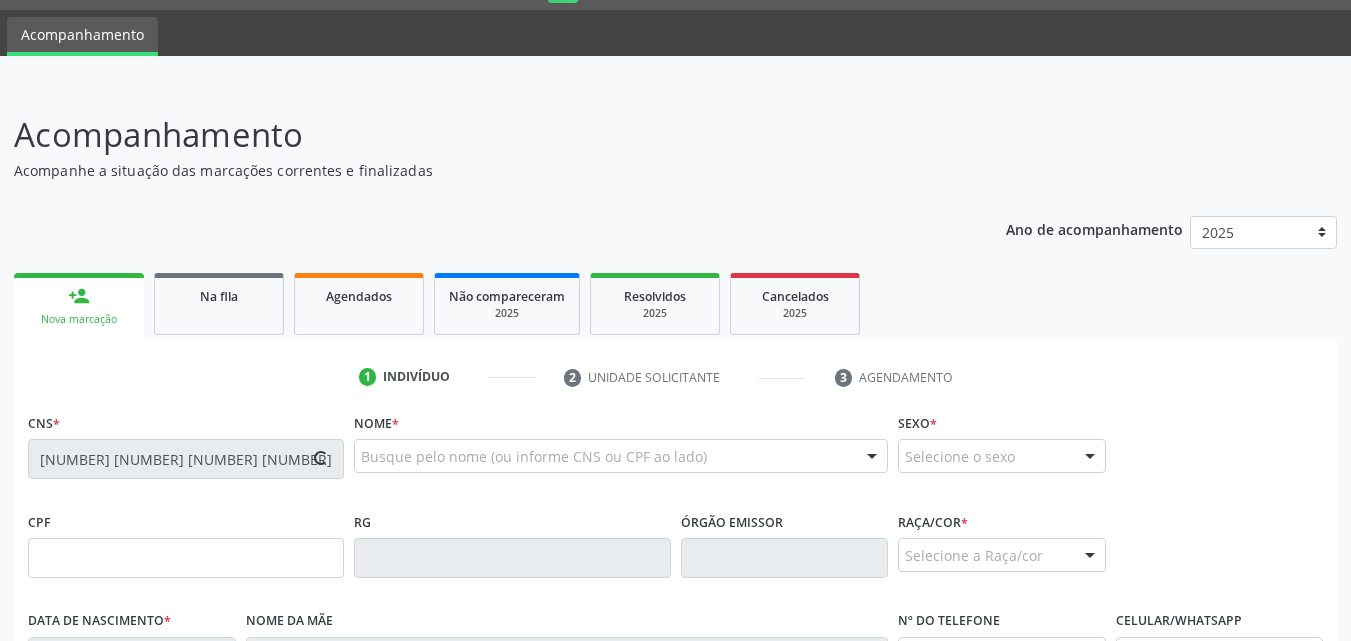 type on "[PHONE]" 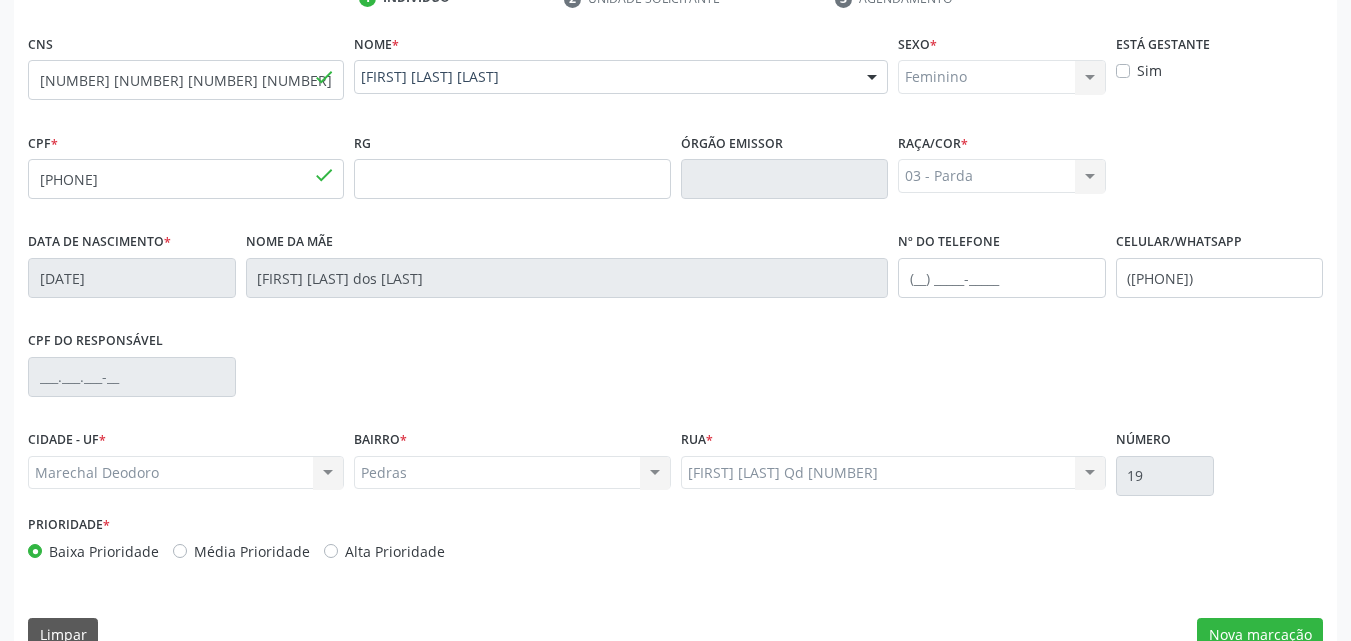 scroll, scrollTop: 435, scrollLeft: 0, axis: vertical 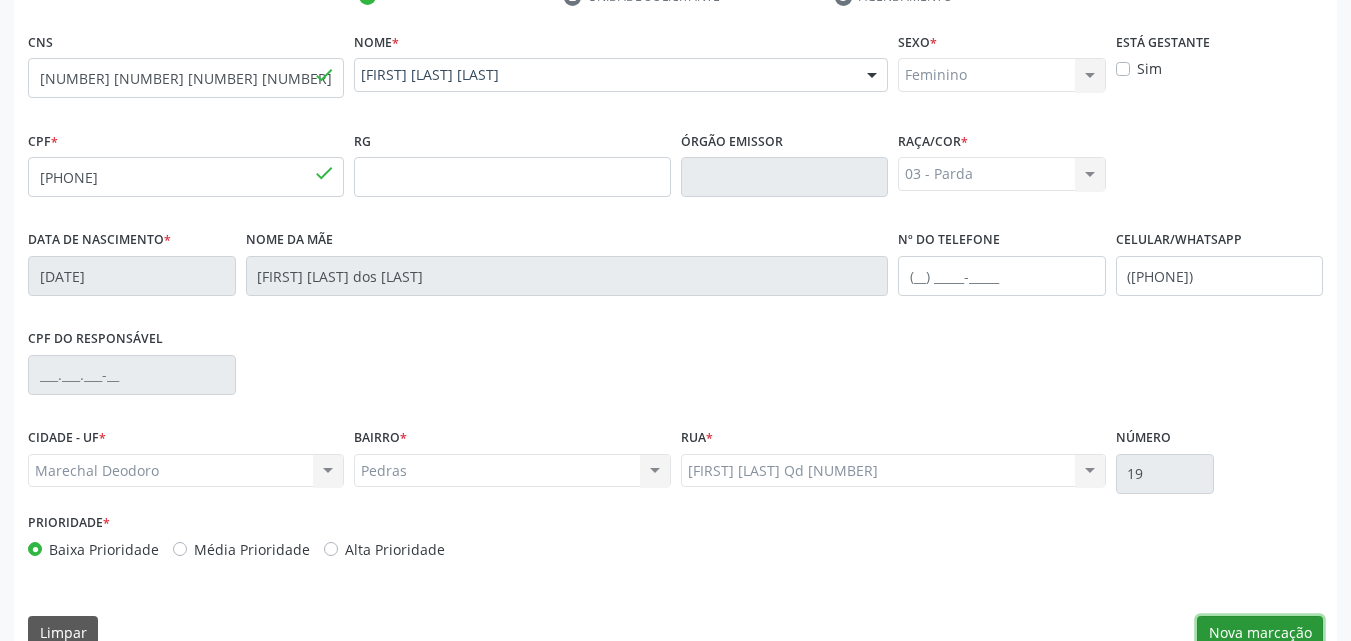click on "Nova marcação" at bounding box center [1260, 633] 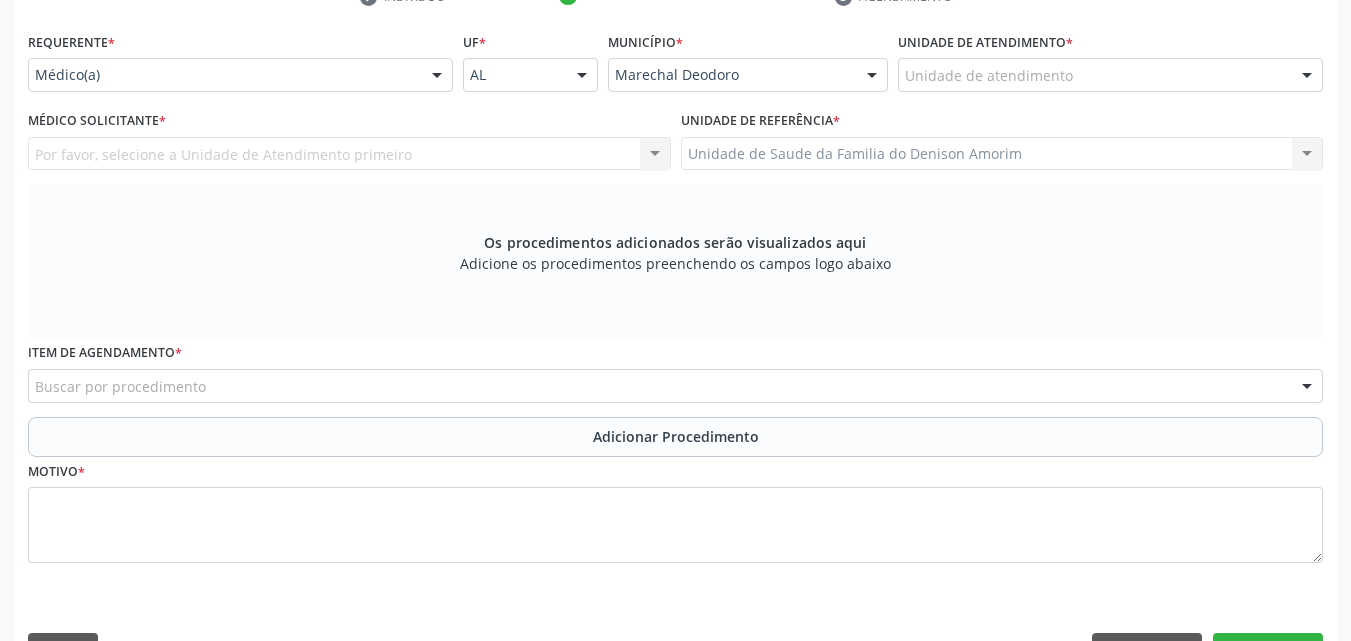 scroll, scrollTop: 436, scrollLeft: 0, axis: vertical 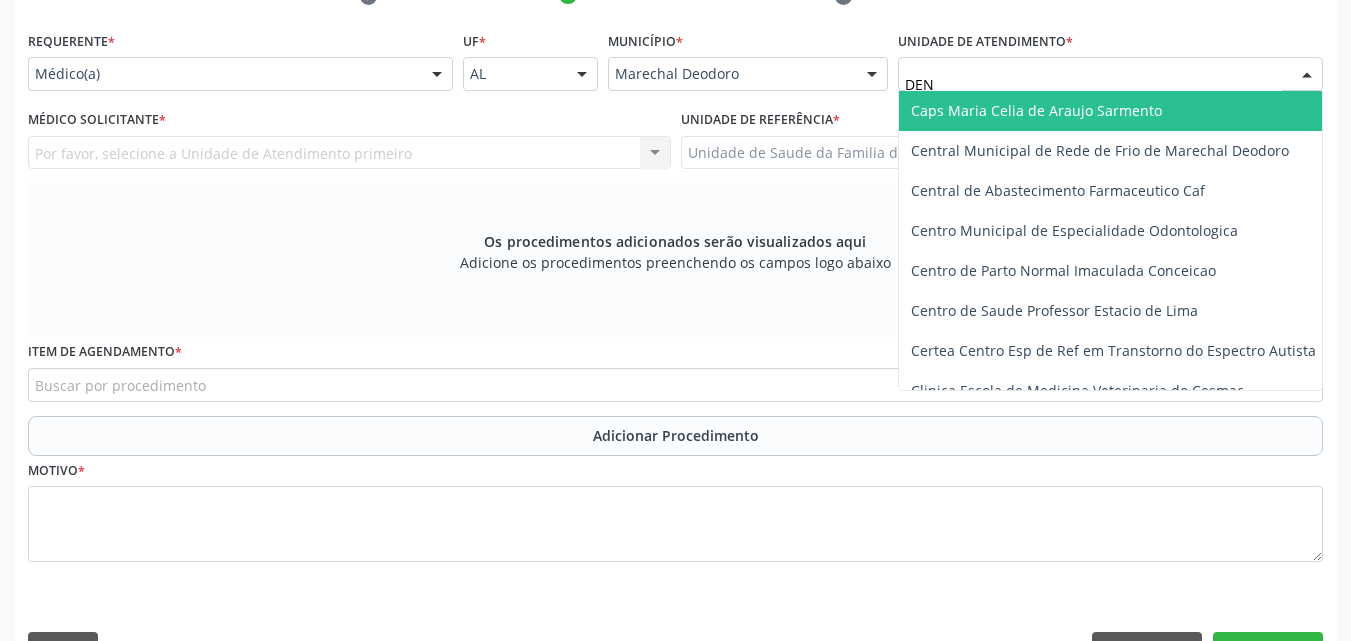type on "DENI" 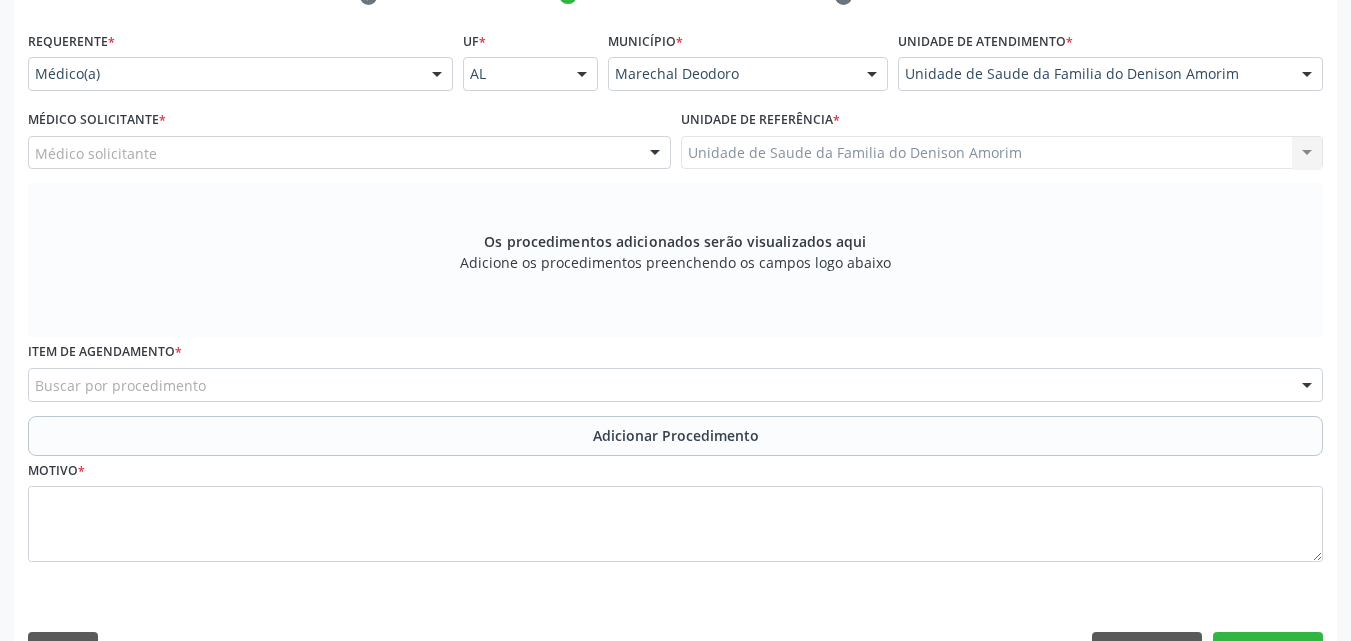 click on "Os procedimentos adicionados serão visualizados aqui
Adicione os procedimentos preenchendo os campos logo abaixo" at bounding box center [675, 260] 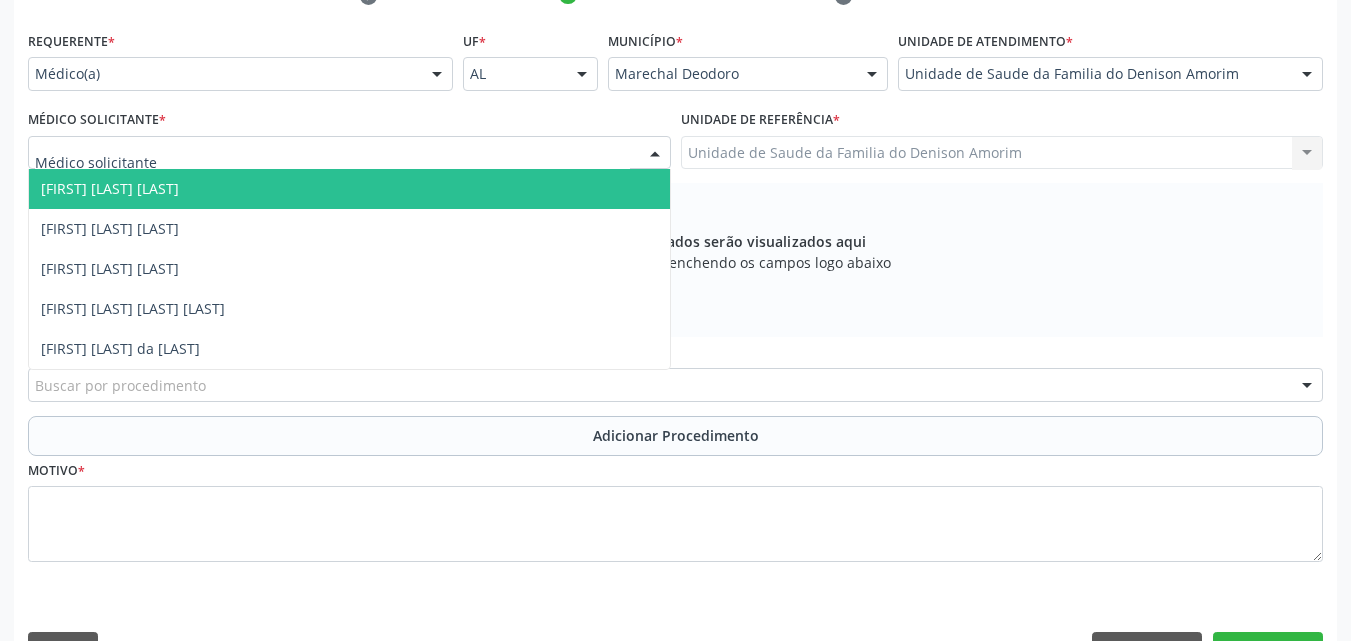 click at bounding box center [349, 153] 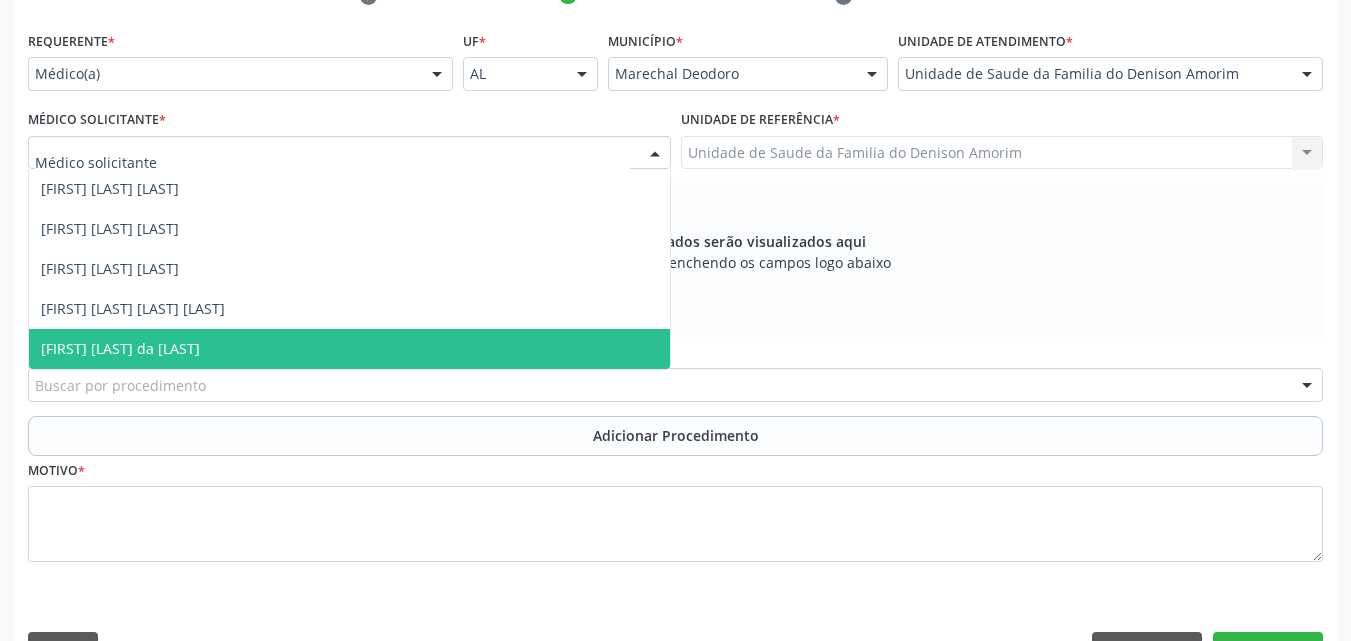 click on "[FIRST] [LAST] da [LAST]" at bounding box center [349, 349] 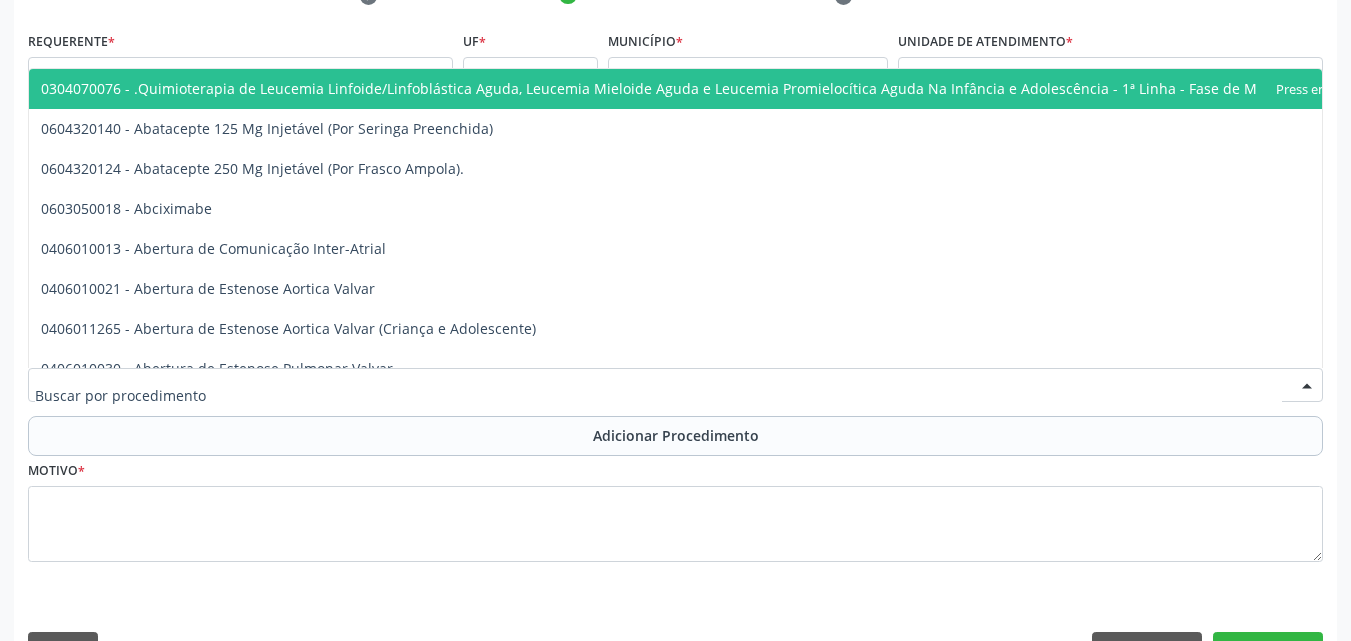 click at bounding box center (675, 385) 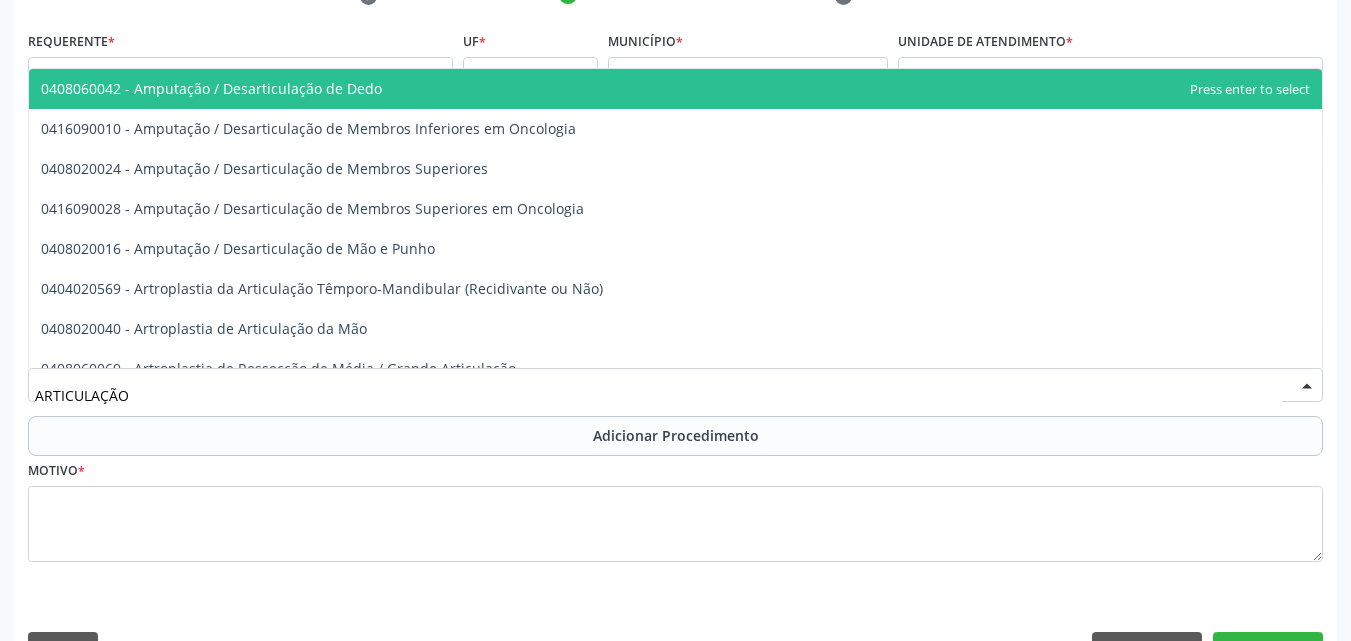 click on "ARTICULAÇÃO" at bounding box center [658, 395] 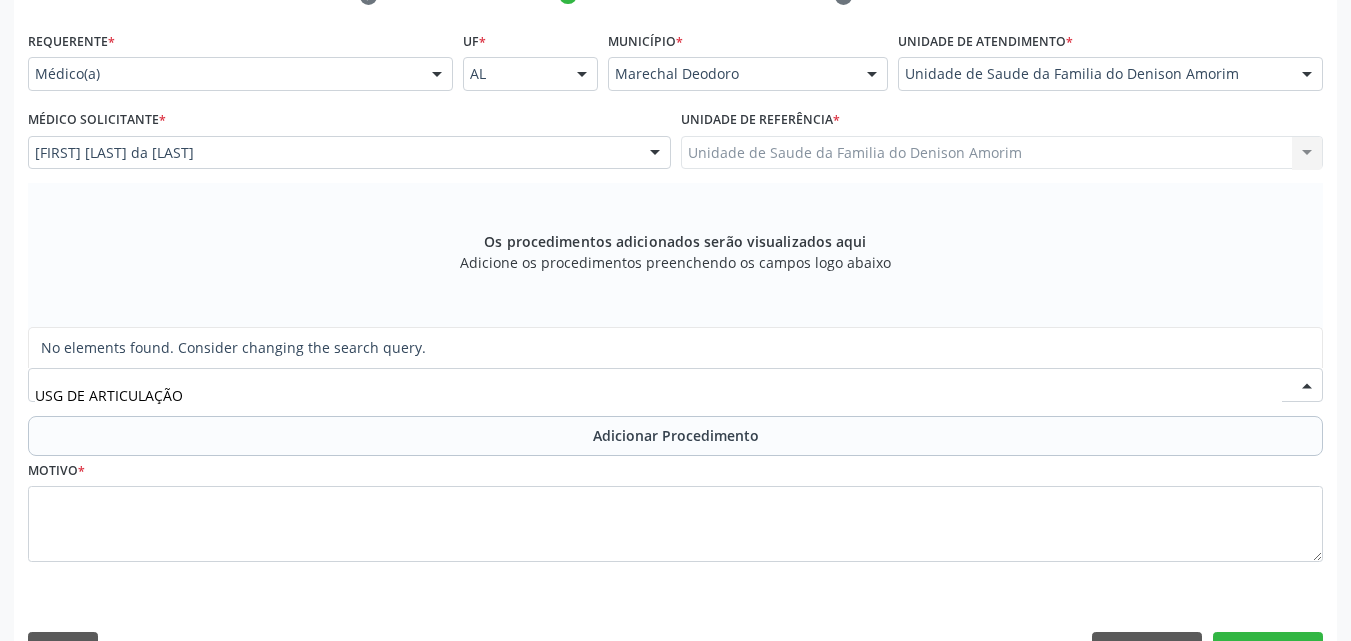 click on "USG DE ARTICULAÇÃO" at bounding box center (658, 395) 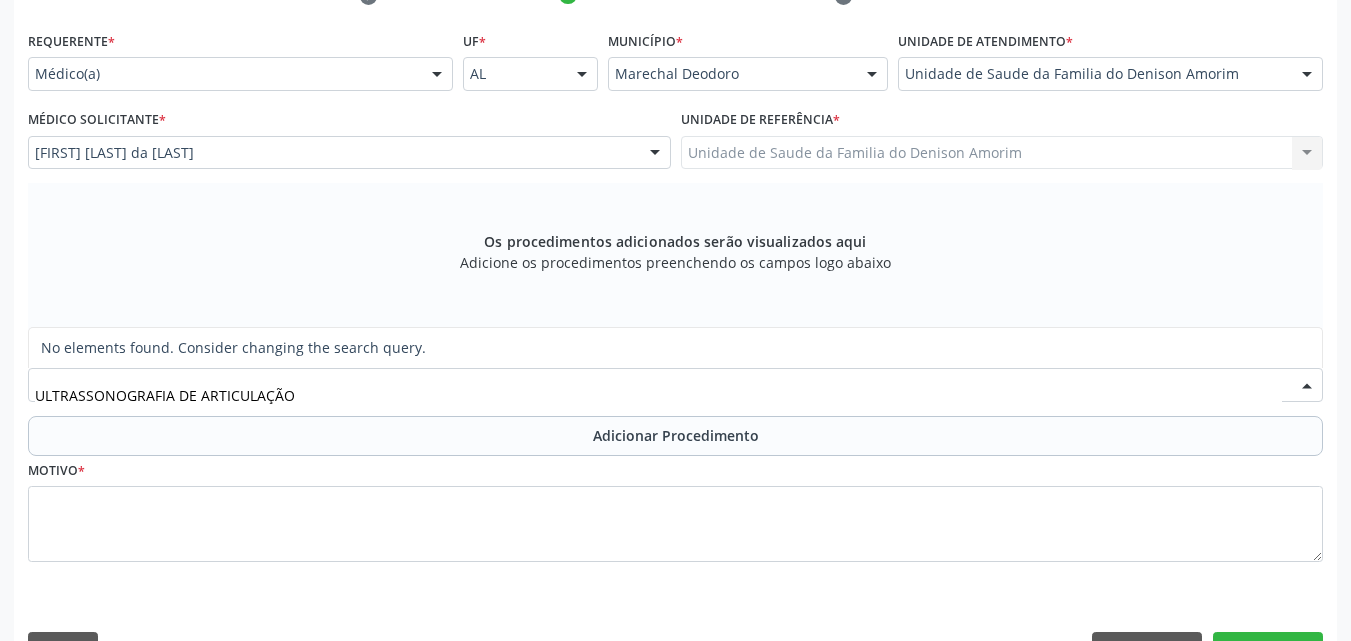 click on "ULTRASSONOGRAFIA DE ARTICULAÇÃO" at bounding box center [658, 395] 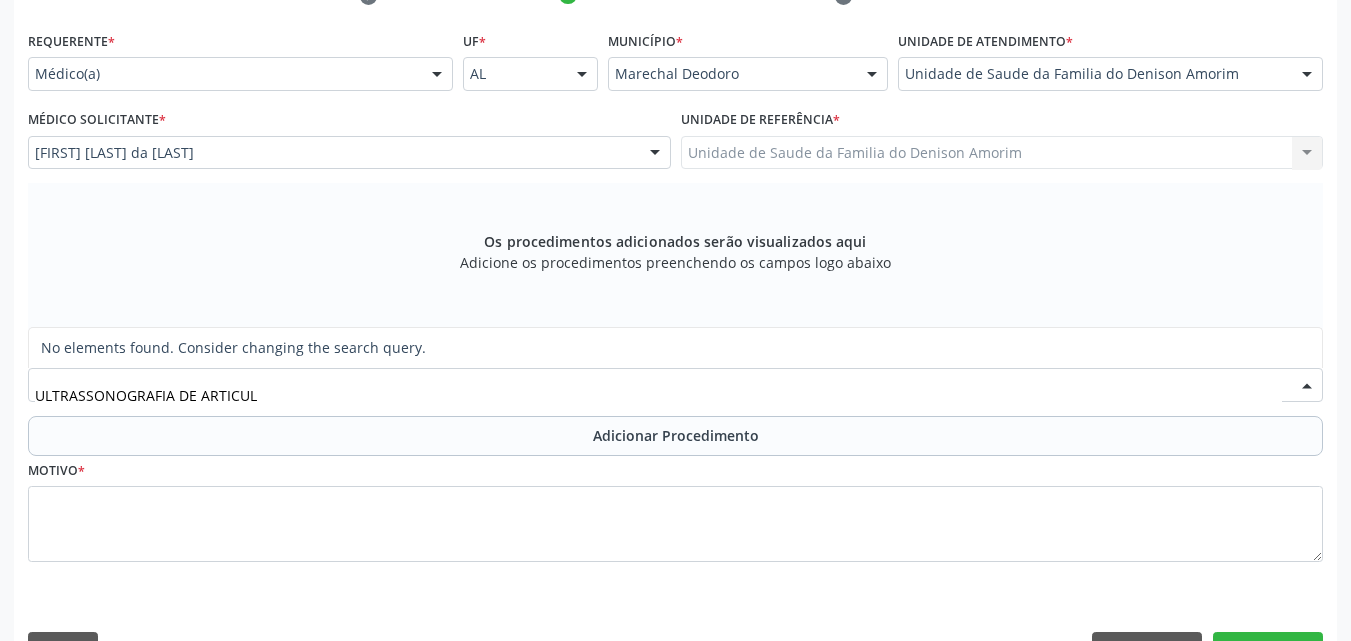 drag, startPoint x: 289, startPoint y: 396, endPoint x: 157, endPoint y: 393, distance: 132.03409 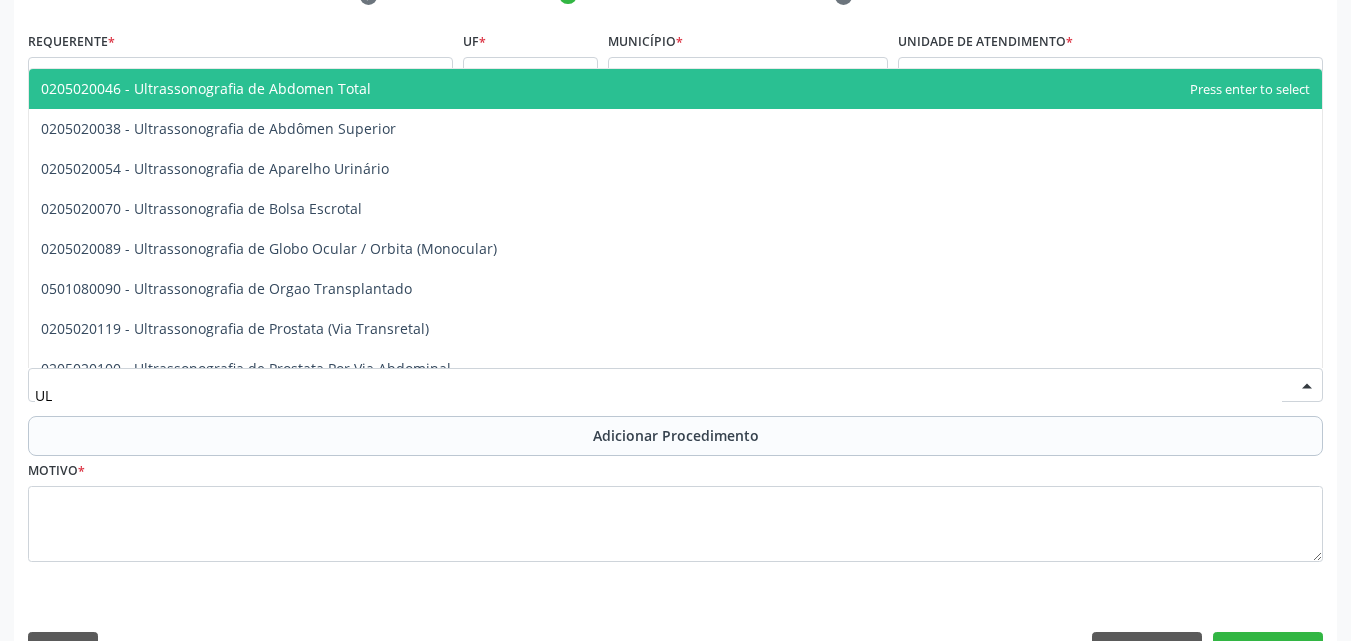 type on "U" 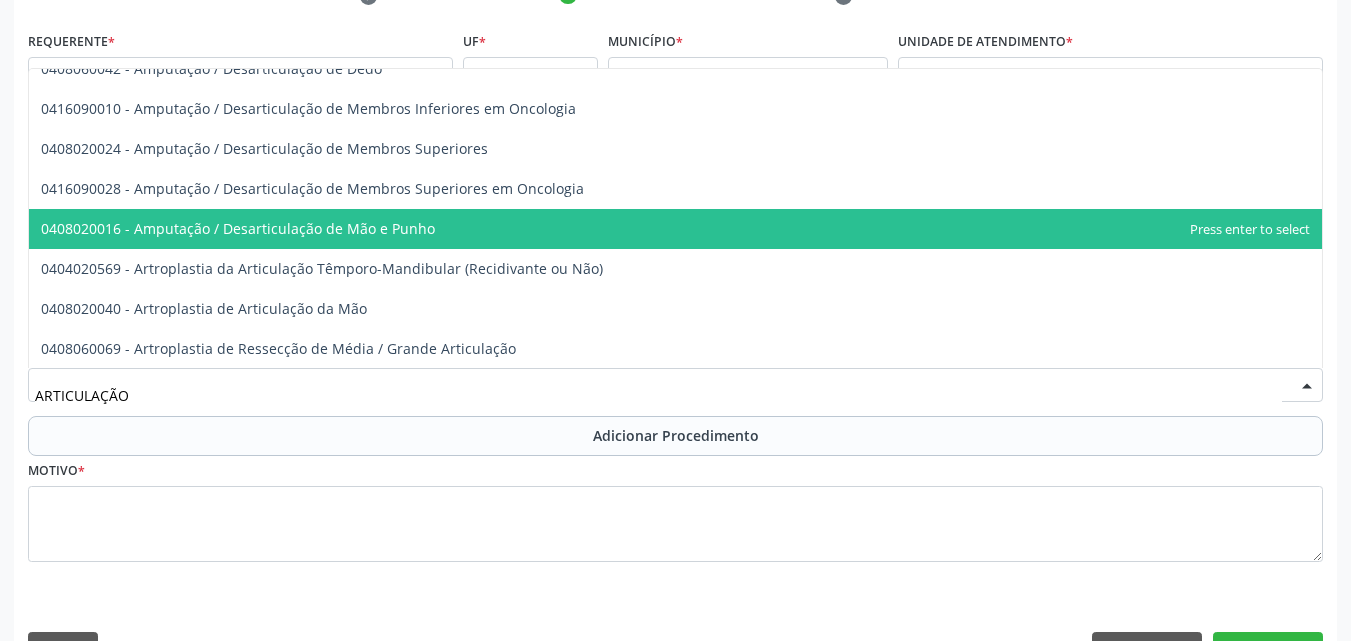 scroll, scrollTop: 60, scrollLeft: 0, axis: vertical 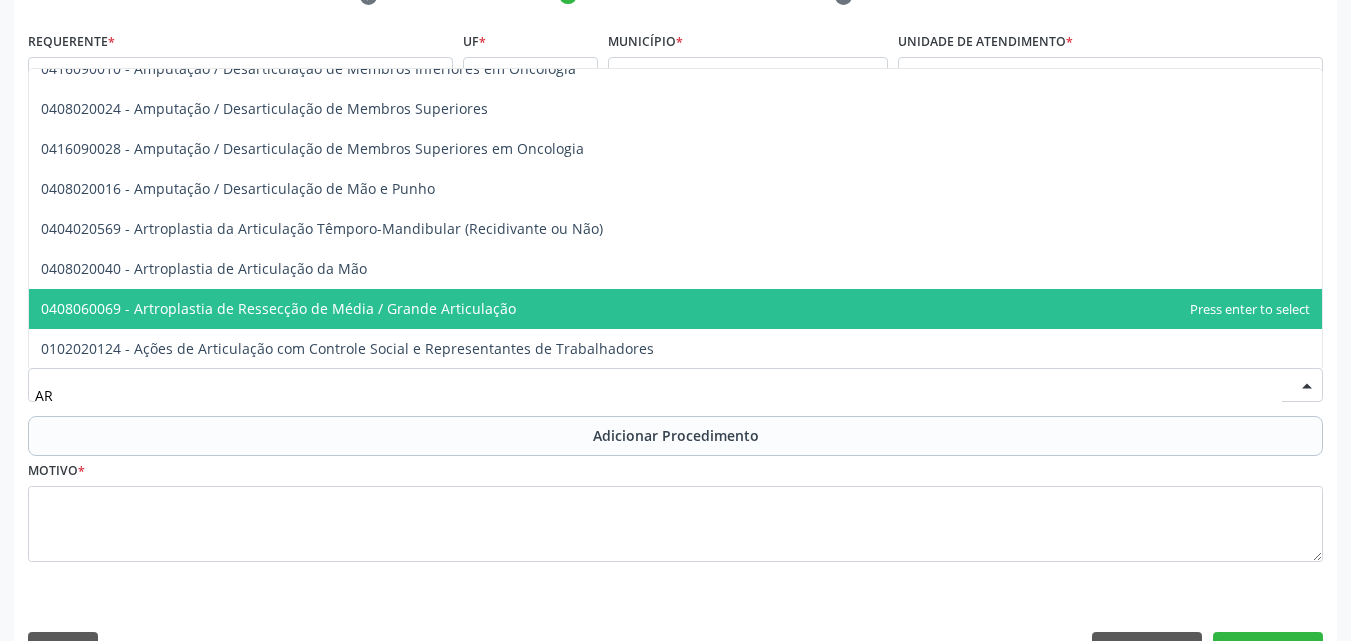 type on "A" 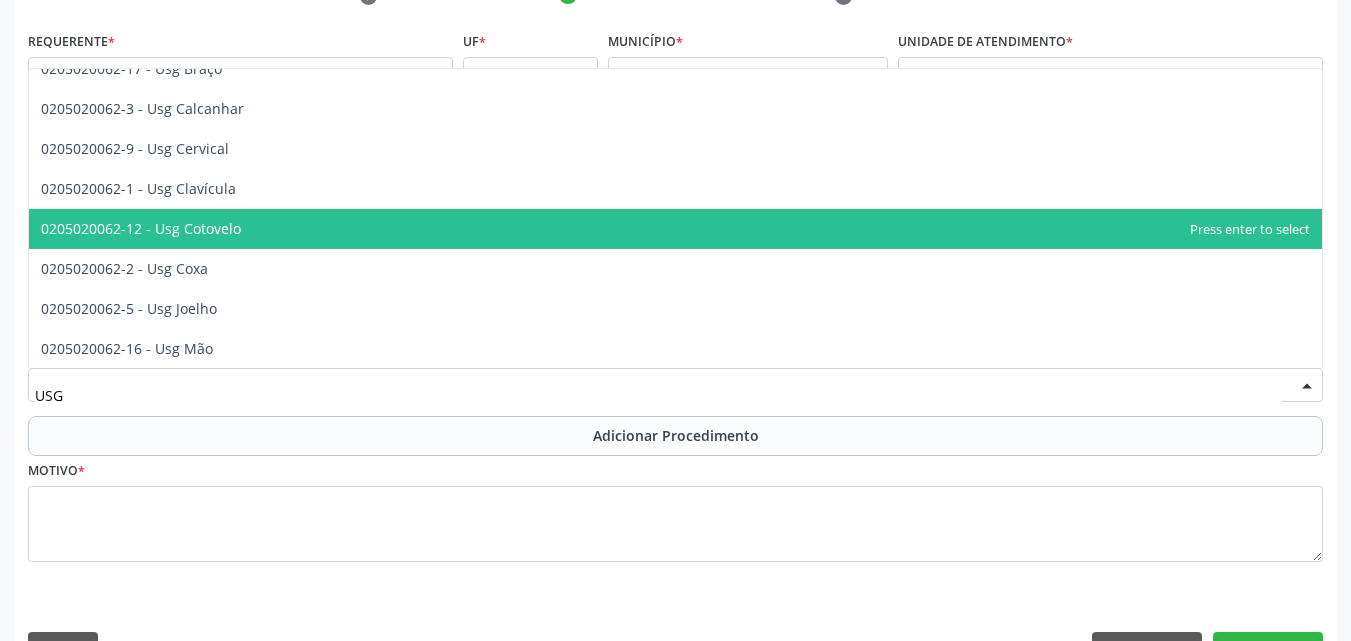 scroll, scrollTop: 0, scrollLeft: 0, axis: both 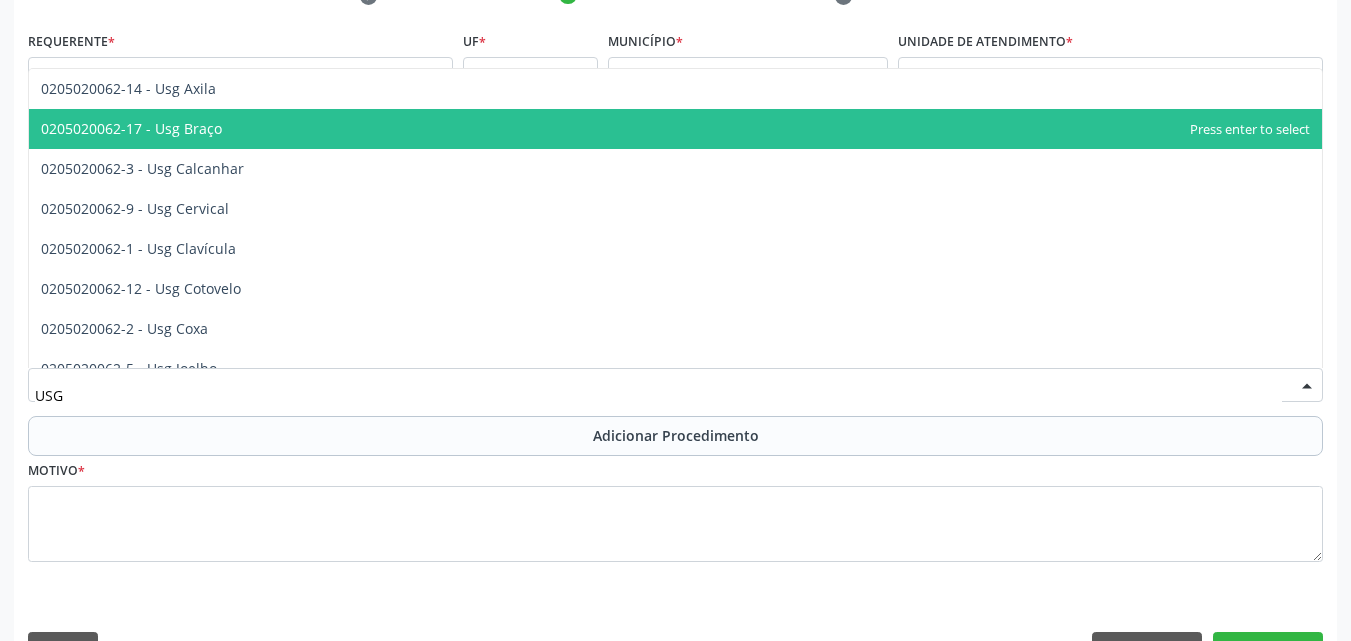 type on "USG J" 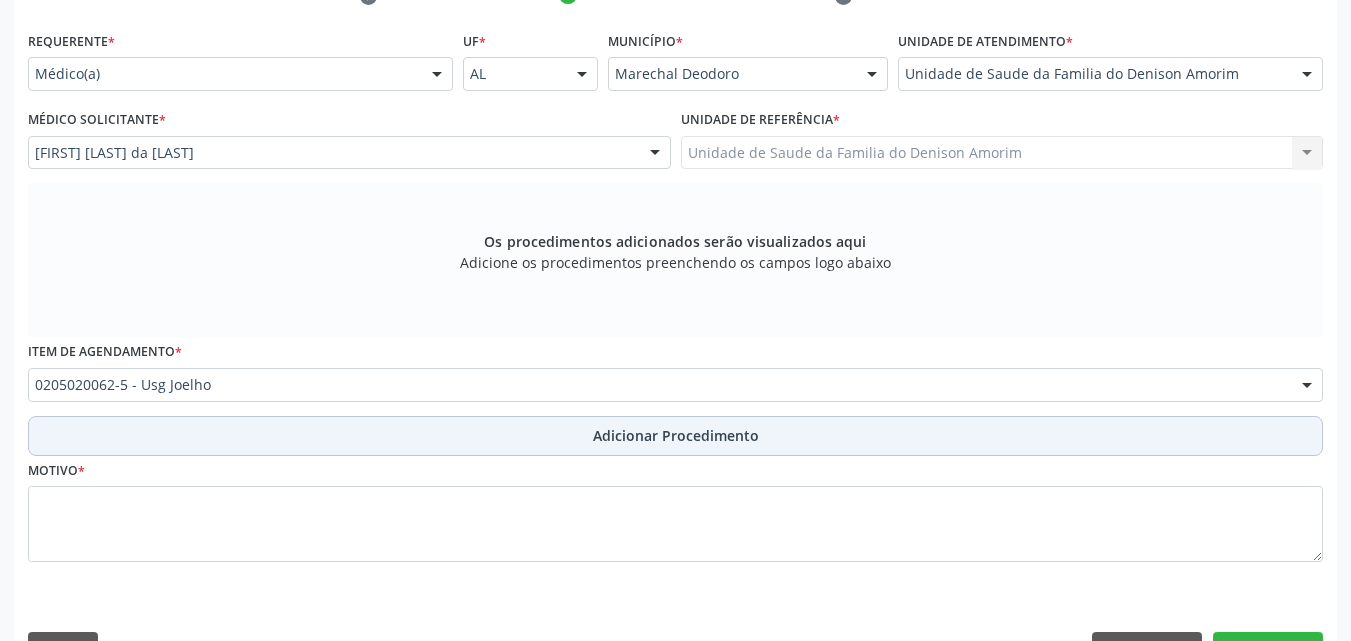 click on "Adicionar Procedimento" at bounding box center (675, 436) 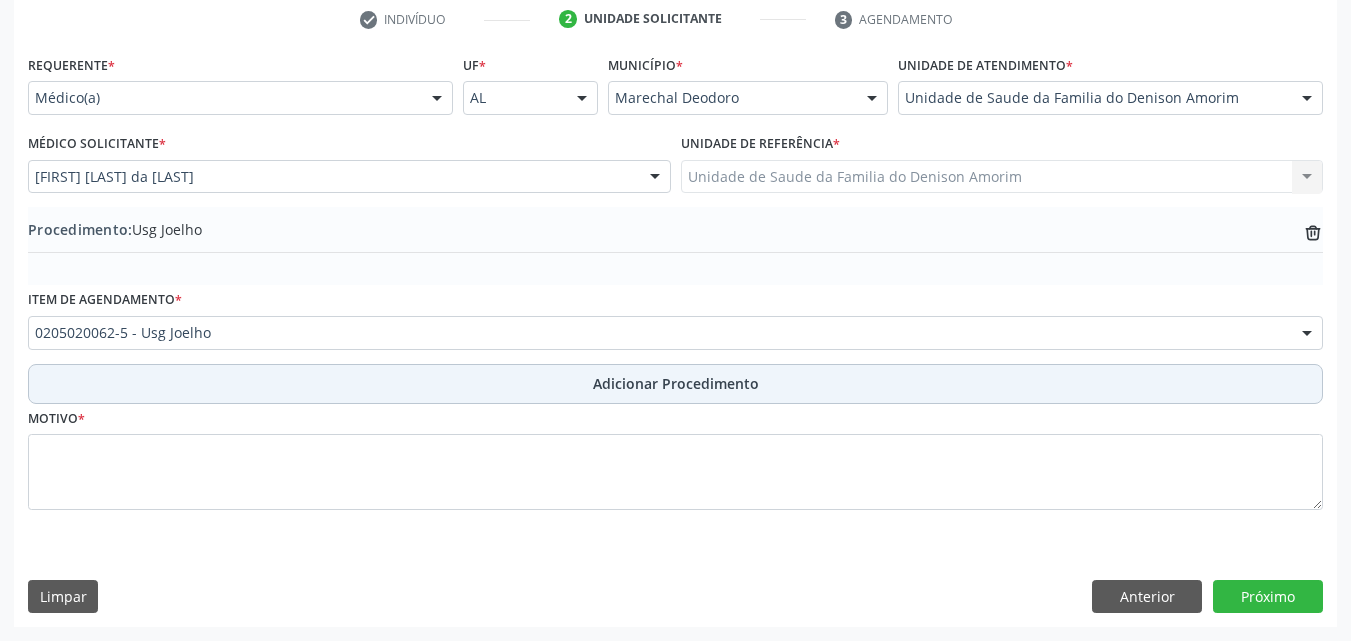 scroll, scrollTop: 412, scrollLeft: 0, axis: vertical 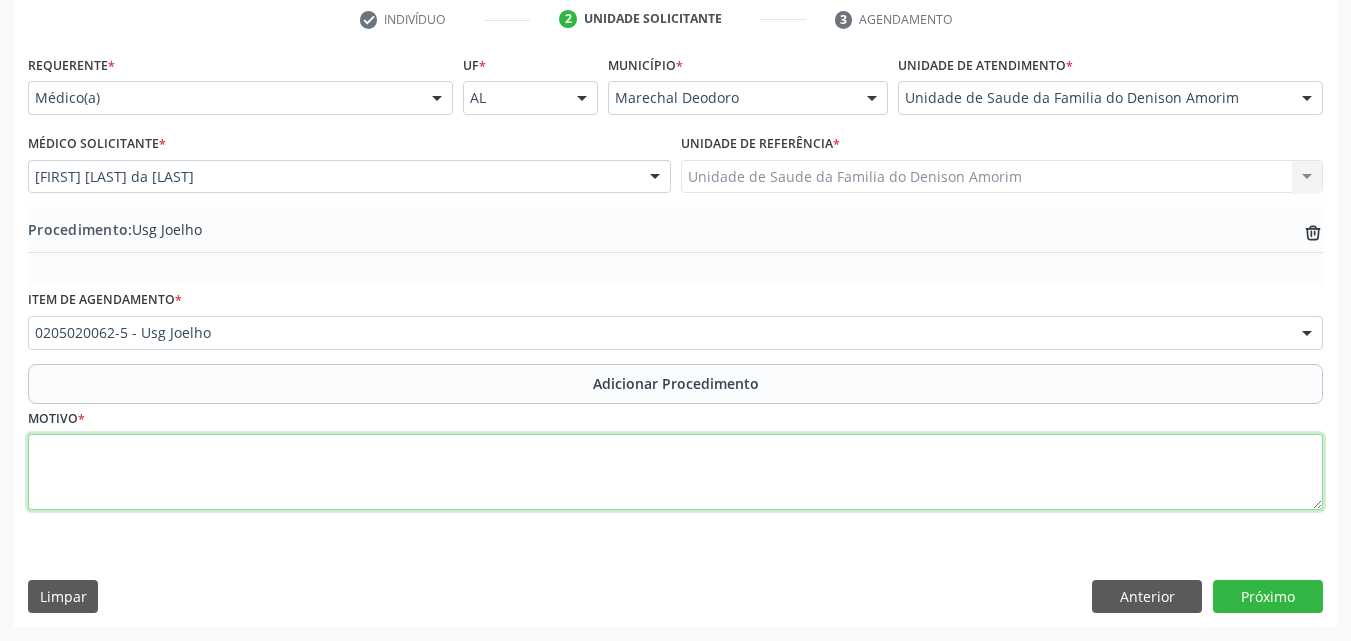 click at bounding box center (675, 472) 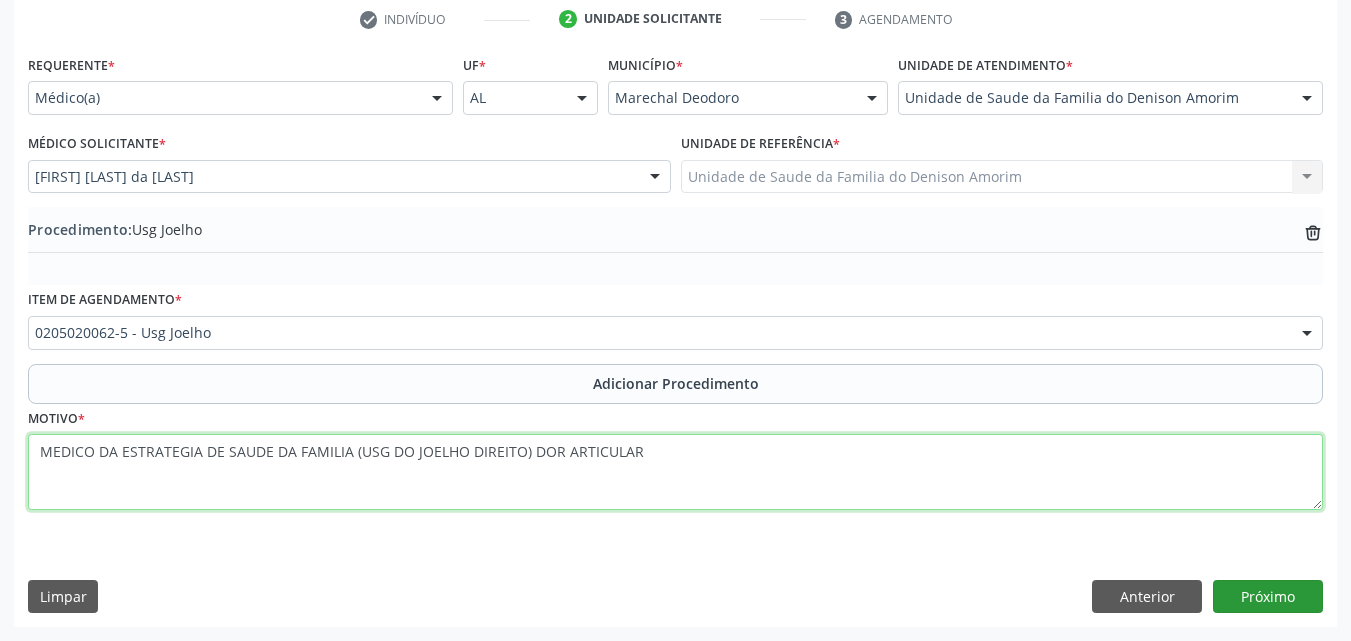 type on "MEDICO DA ESTRATEGIA DE SAUDE DA FAMILIA (USG DO JOELHO DIREITO) DOR ARTICULAR" 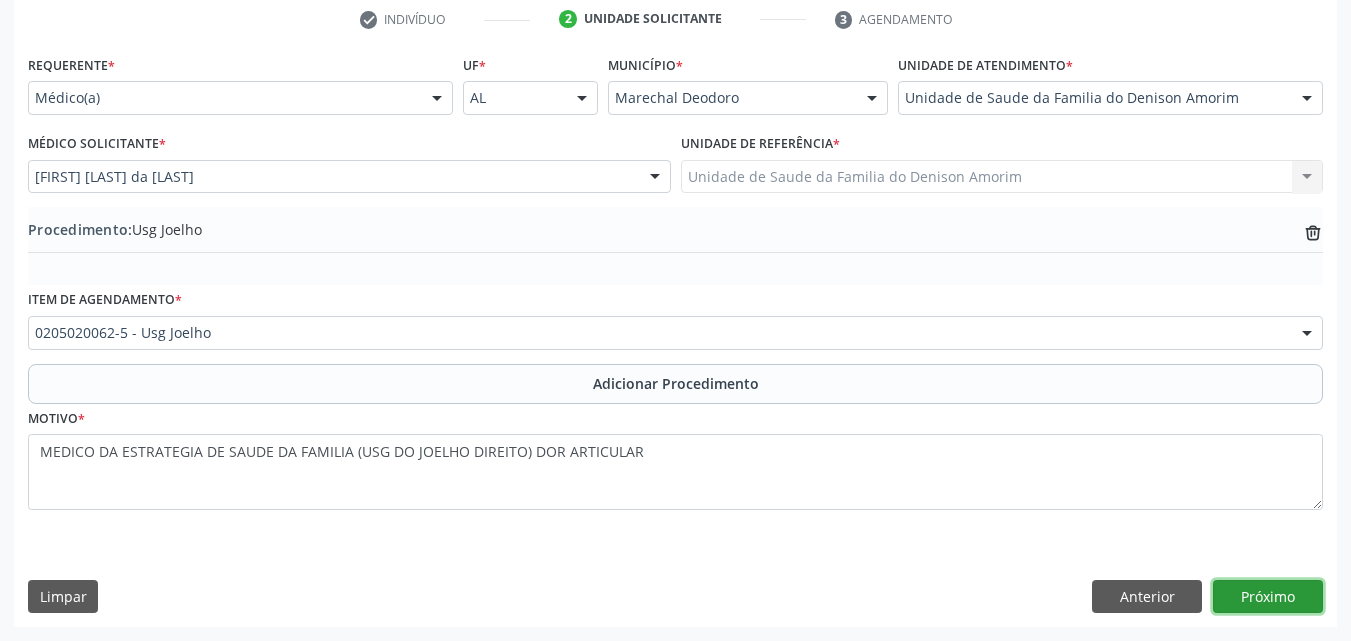 click on "Próximo" at bounding box center (1268, 597) 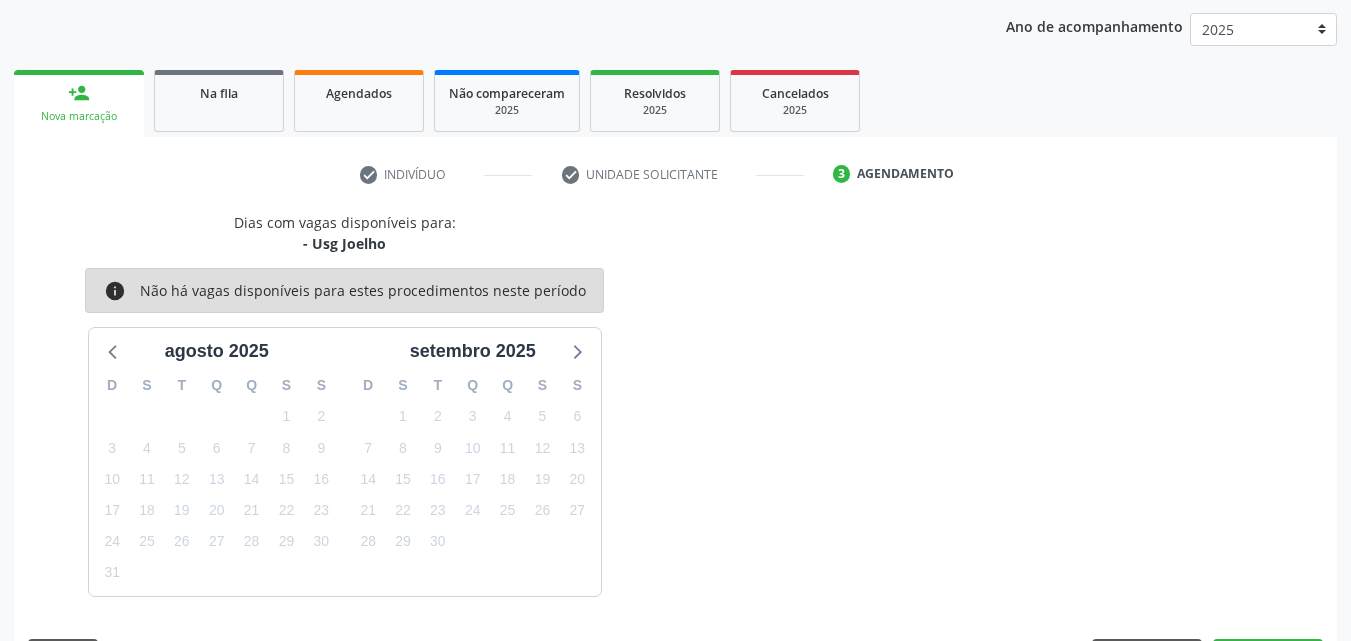 scroll, scrollTop: 316, scrollLeft: 0, axis: vertical 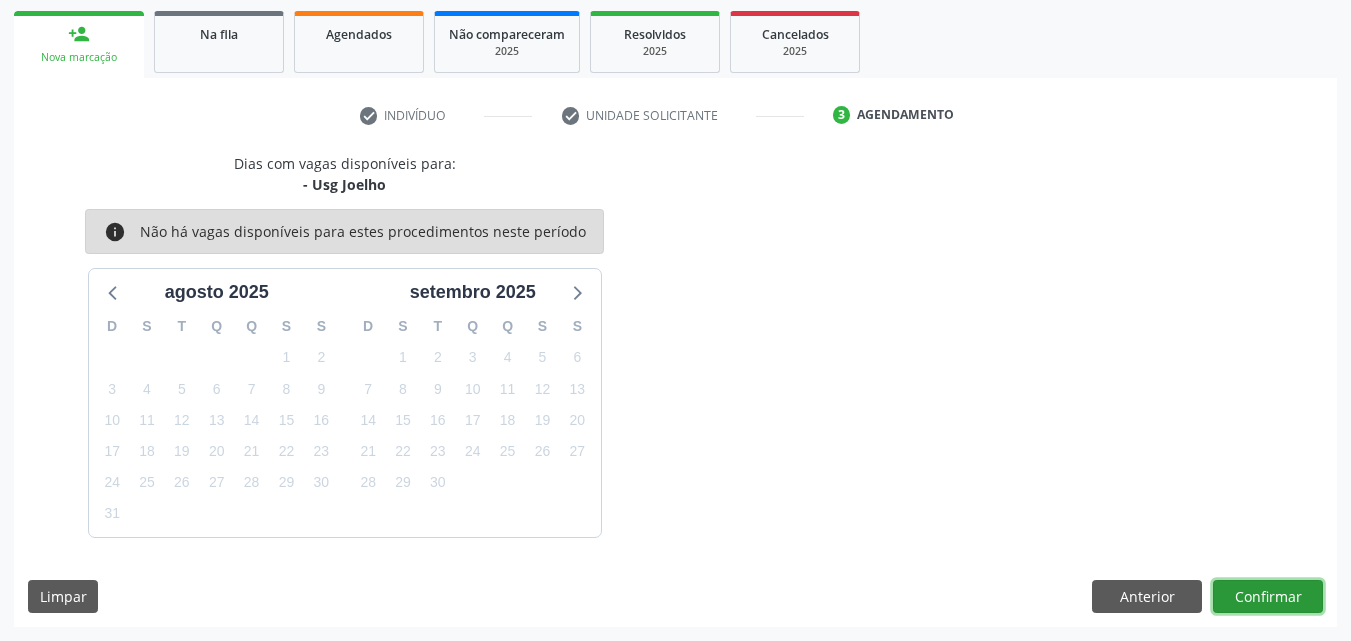 click on "Confirmar" at bounding box center [1268, 597] 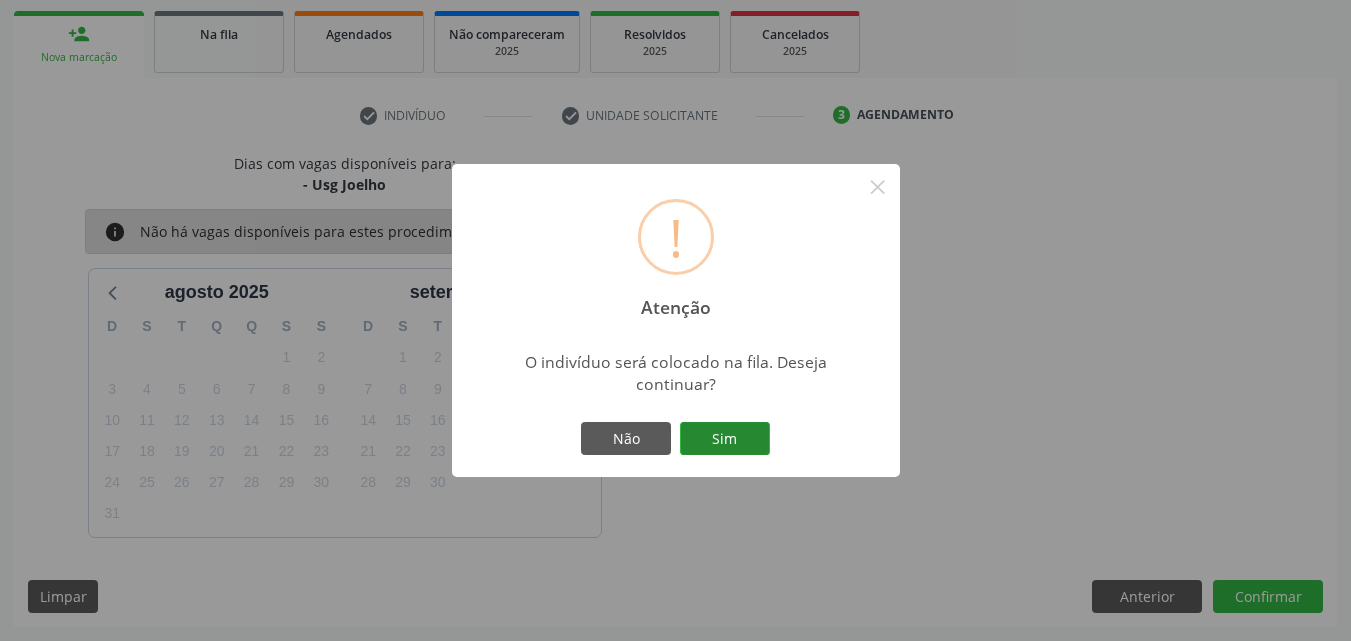 click on "Sim" at bounding box center [725, 439] 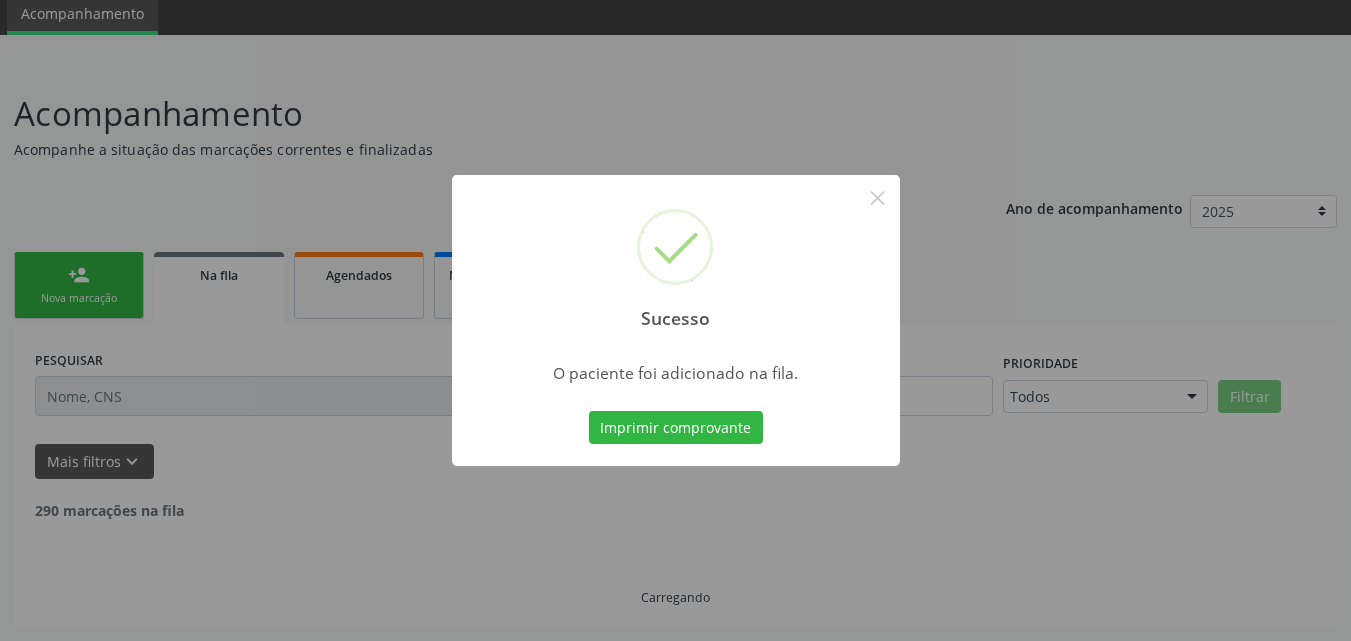 scroll, scrollTop: 54, scrollLeft: 0, axis: vertical 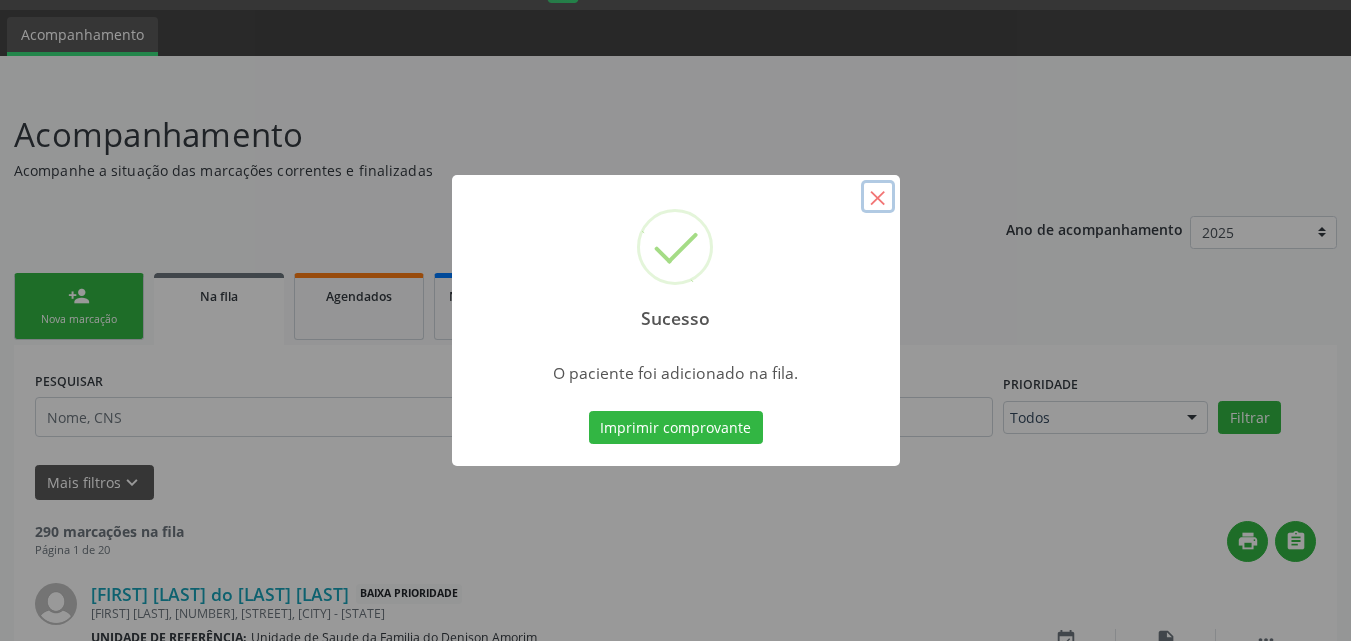click on "×" at bounding box center [878, 197] 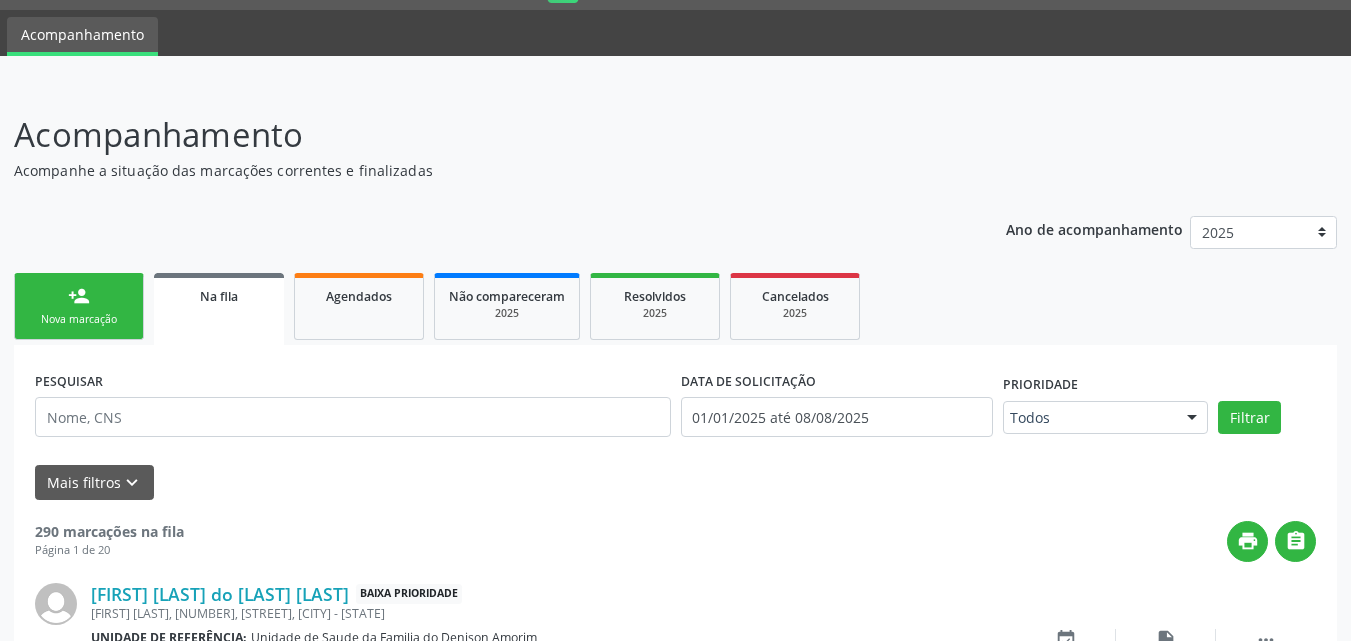 click on "person_add
Nova marcação" at bounding box center [79, 306] 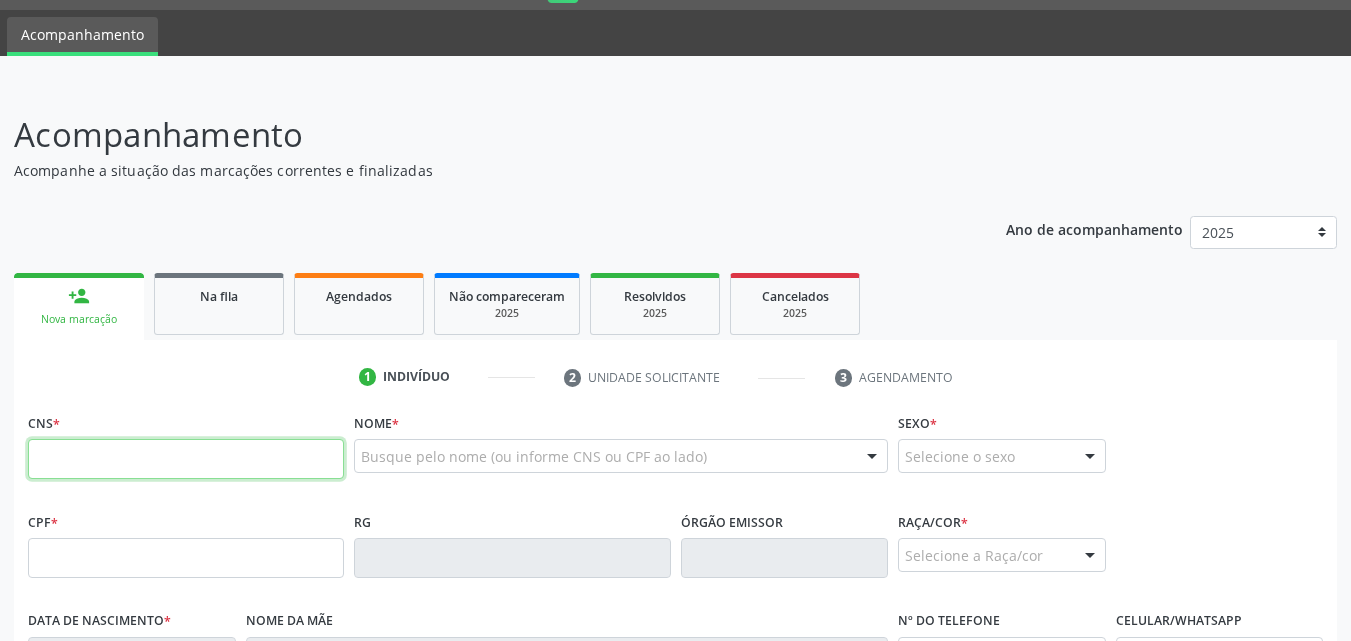 click at bounding box center [186, 459] 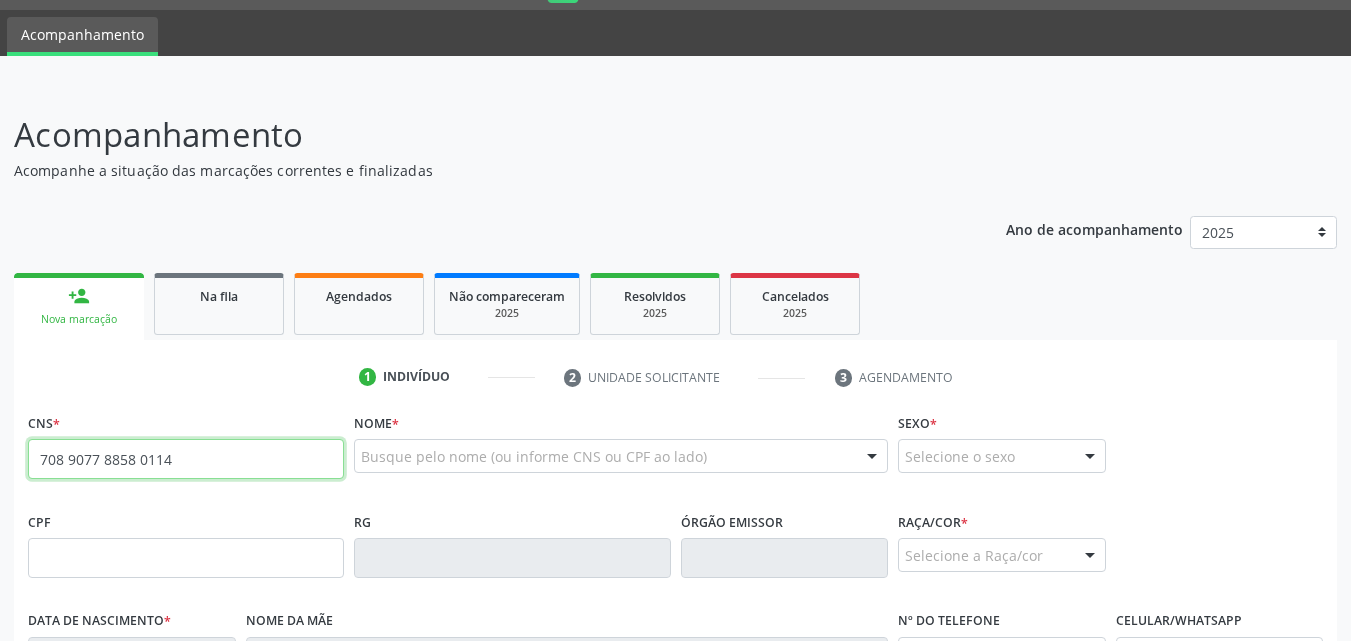 type on "708 9077 8858 0114" 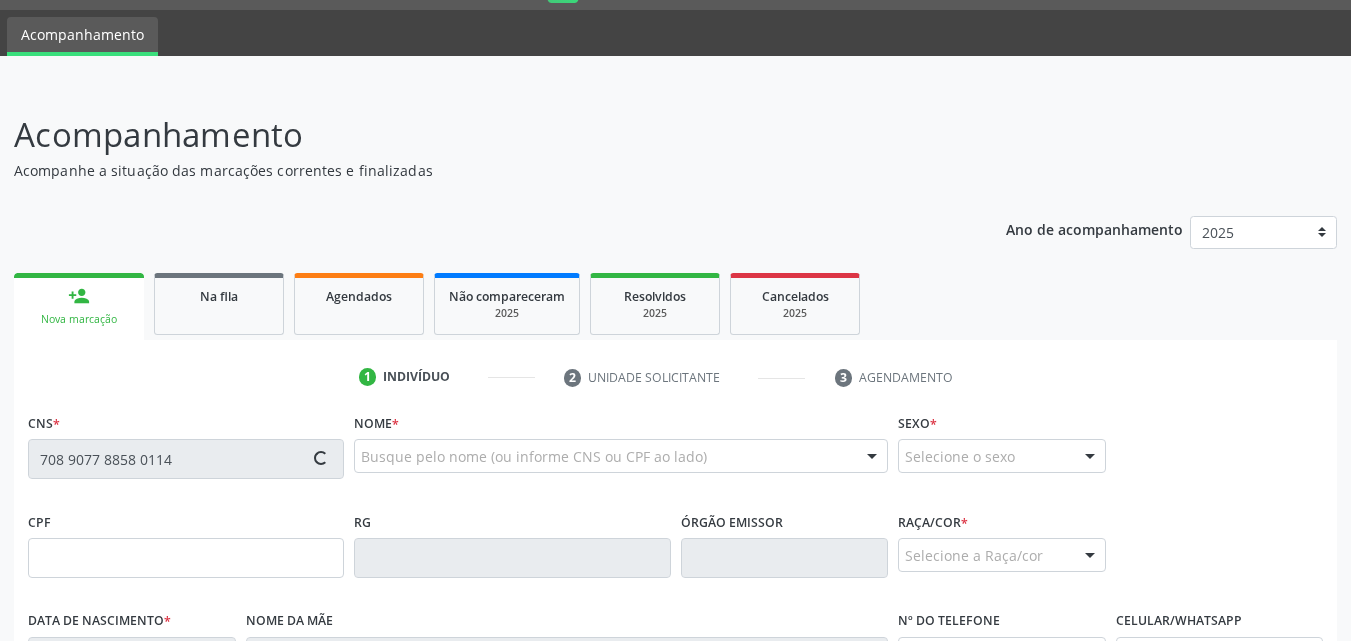 type on "[DATE]" 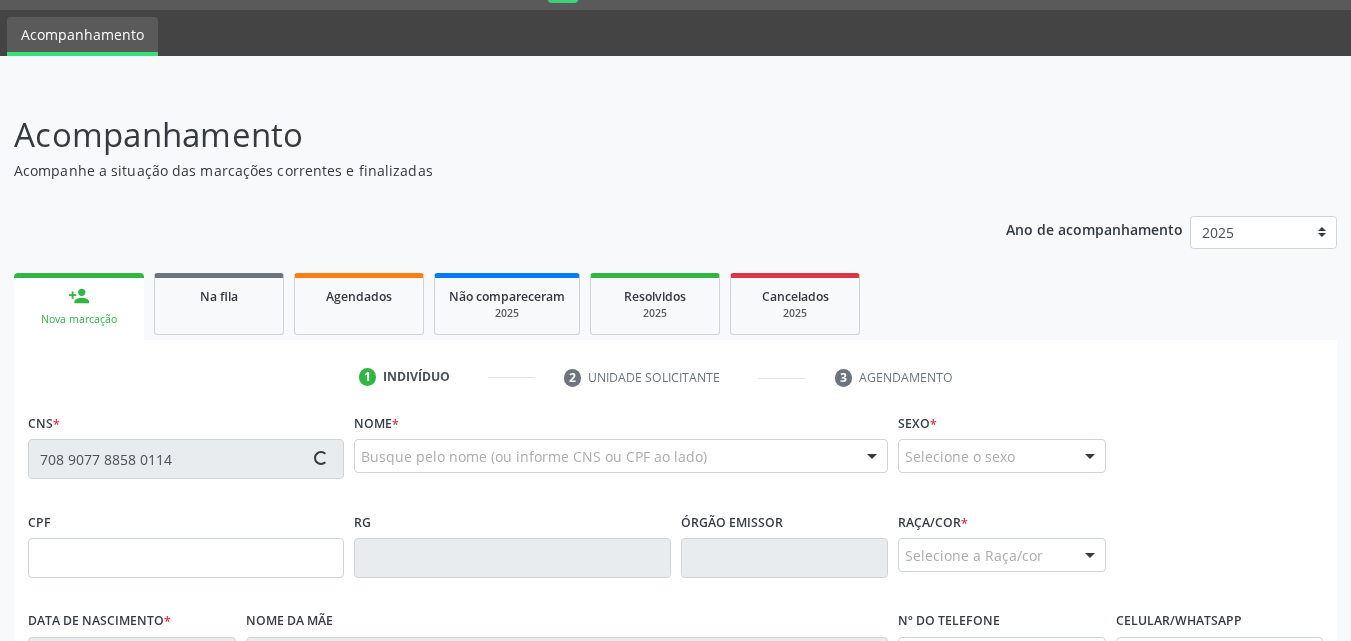 type on "[FIRST] [LAST] [LAST]" 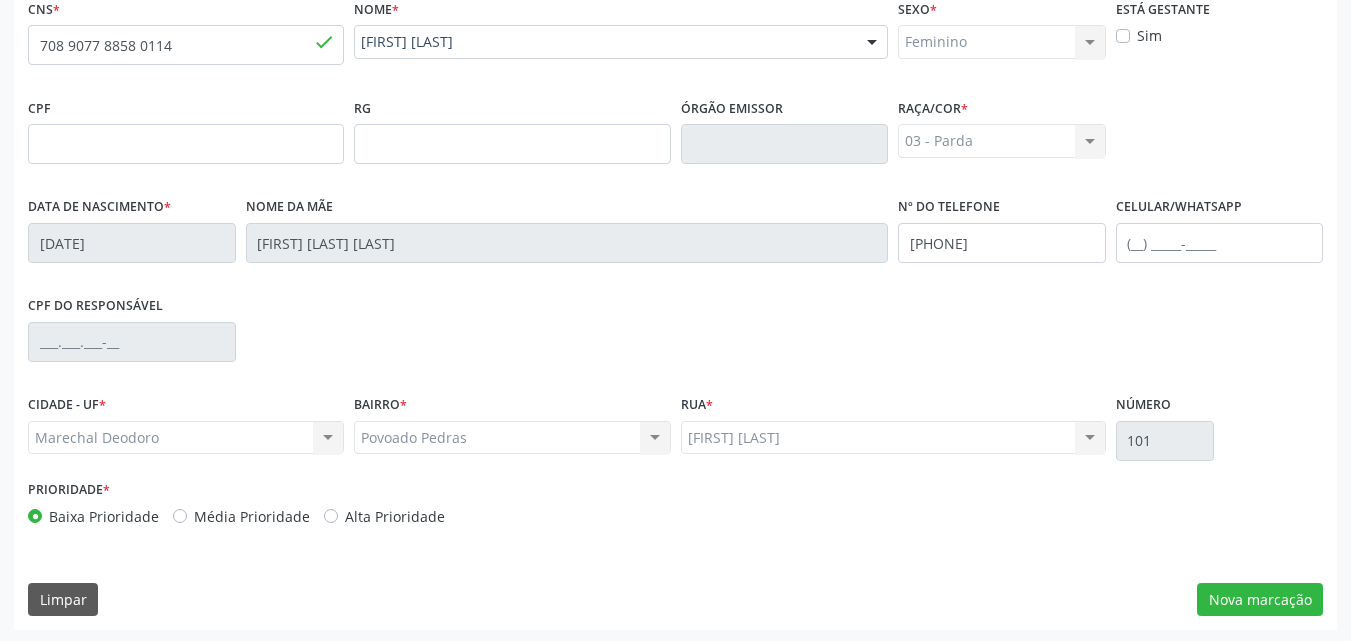 scroll, scrollTop: 471, scrollLeft: 0, axis: vertical 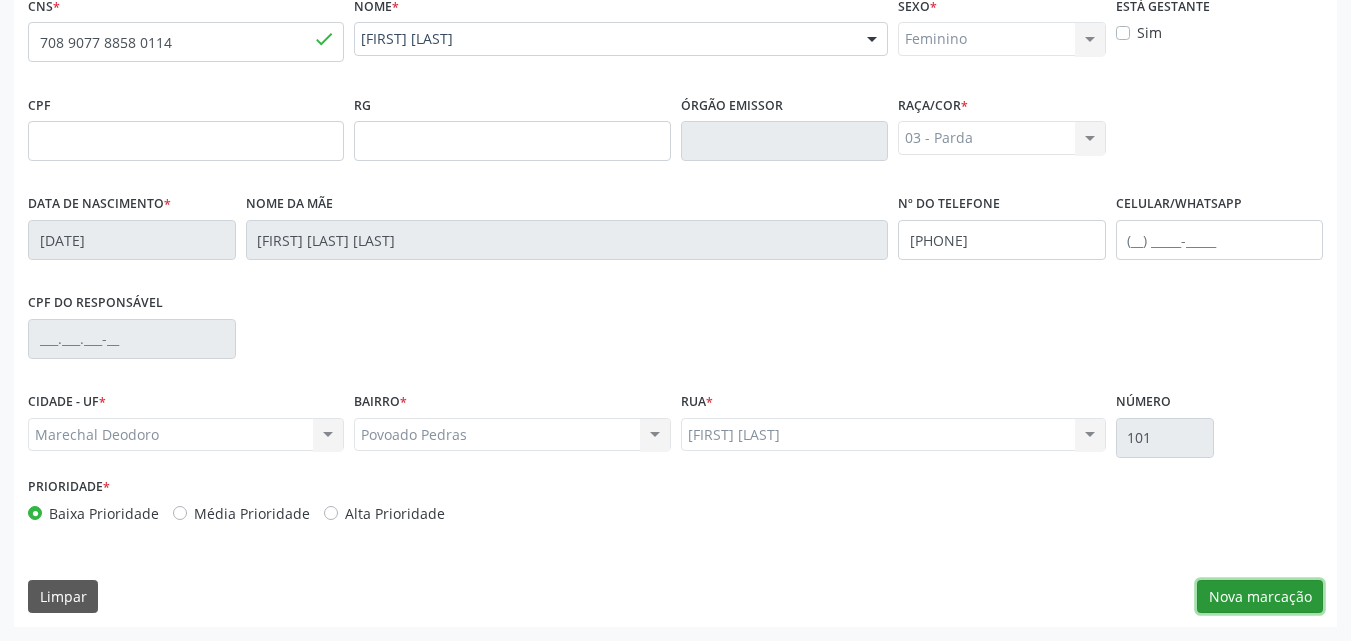 click on "Nova marcação" at bounding box center (1260, 597) 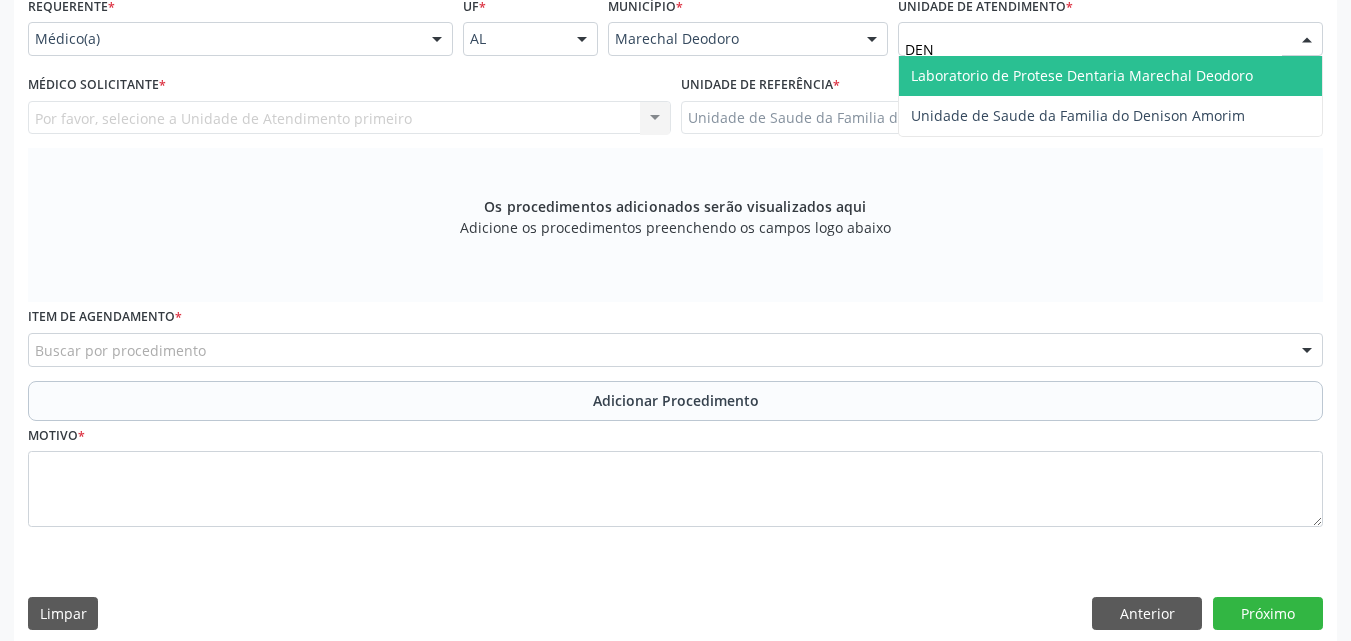 type on "DENI" 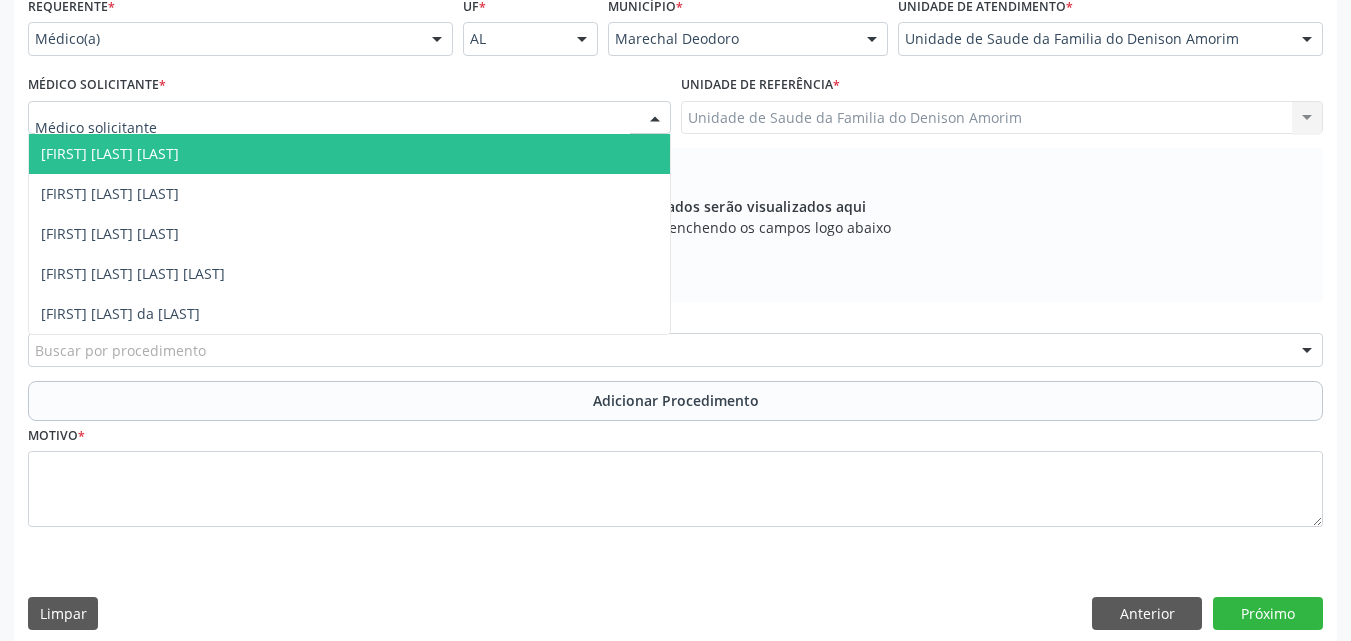 click at bounding box center [349, 118] 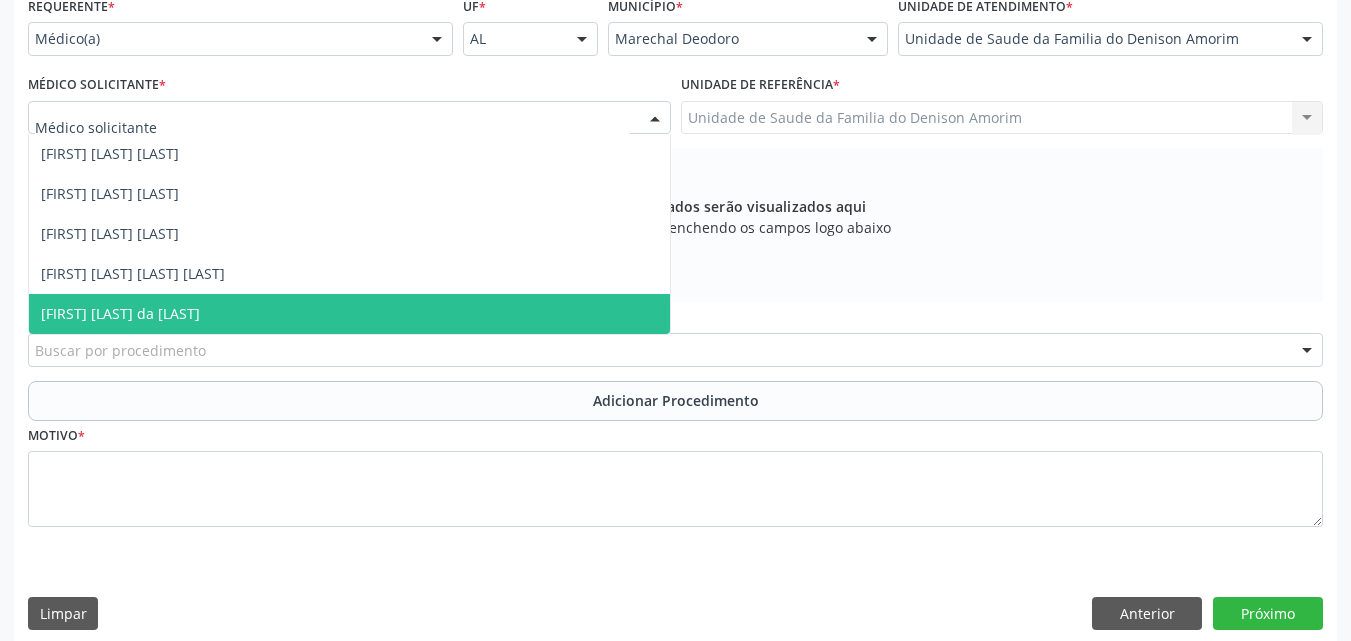 click on "[FIRST] [LAST] da [LAST]" at bounding box center (349, 314) 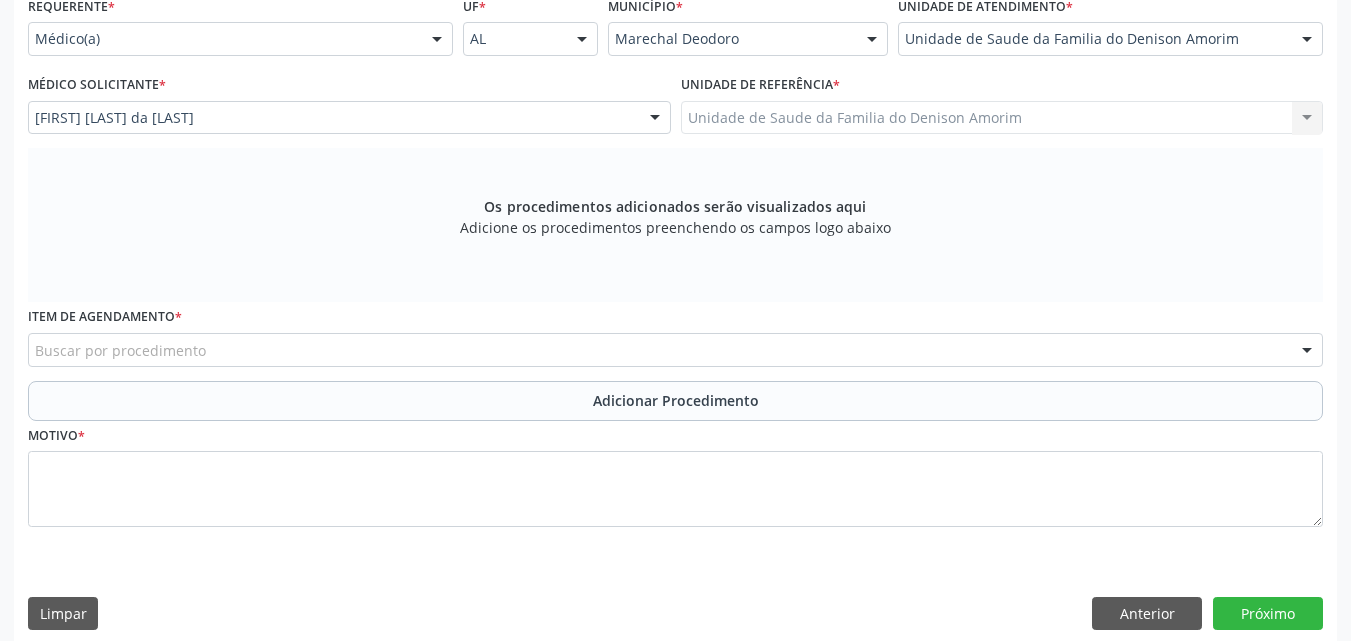 click on "Buscar por procedimento" at bounding box center (675, 350) 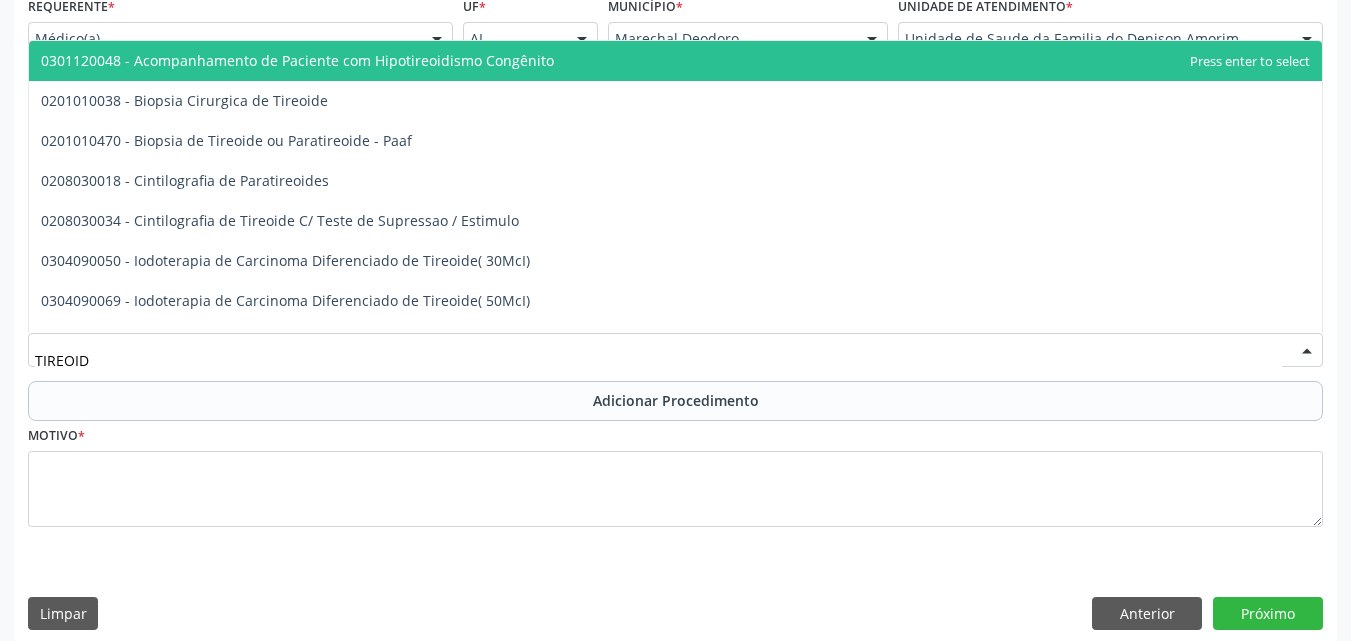 type on "TIREOIDE" 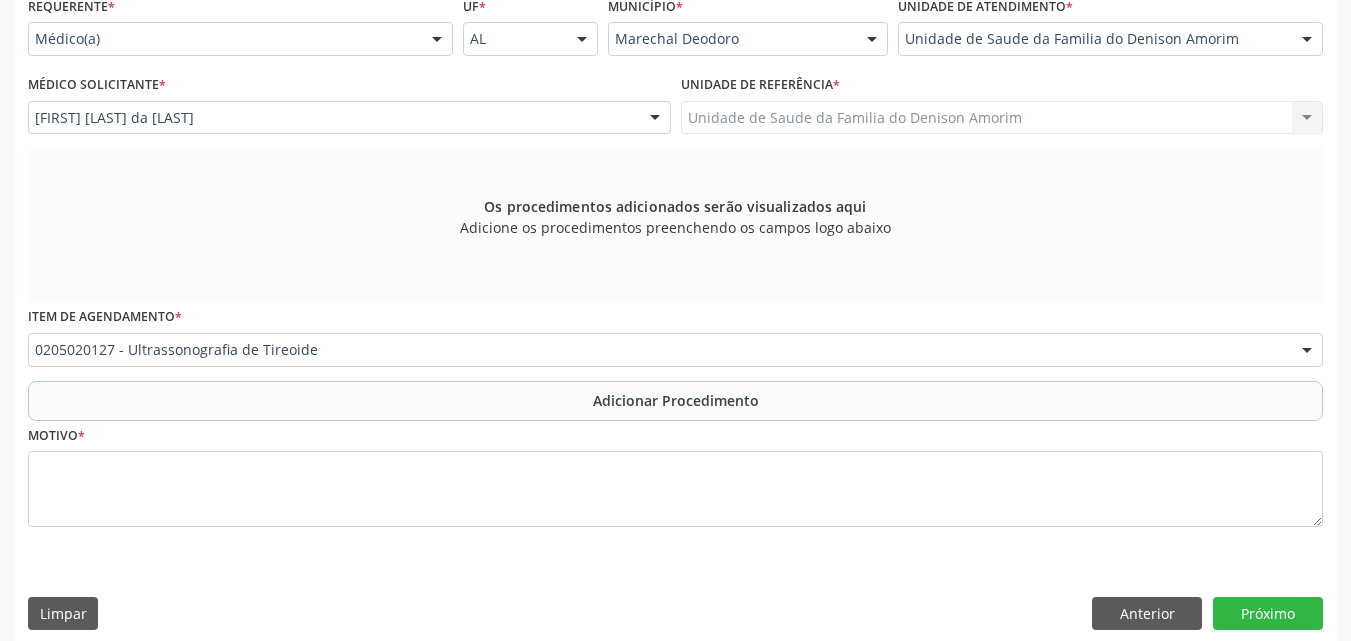 scroll, scrollTop: 0, scrollLeft: 0, axis: both 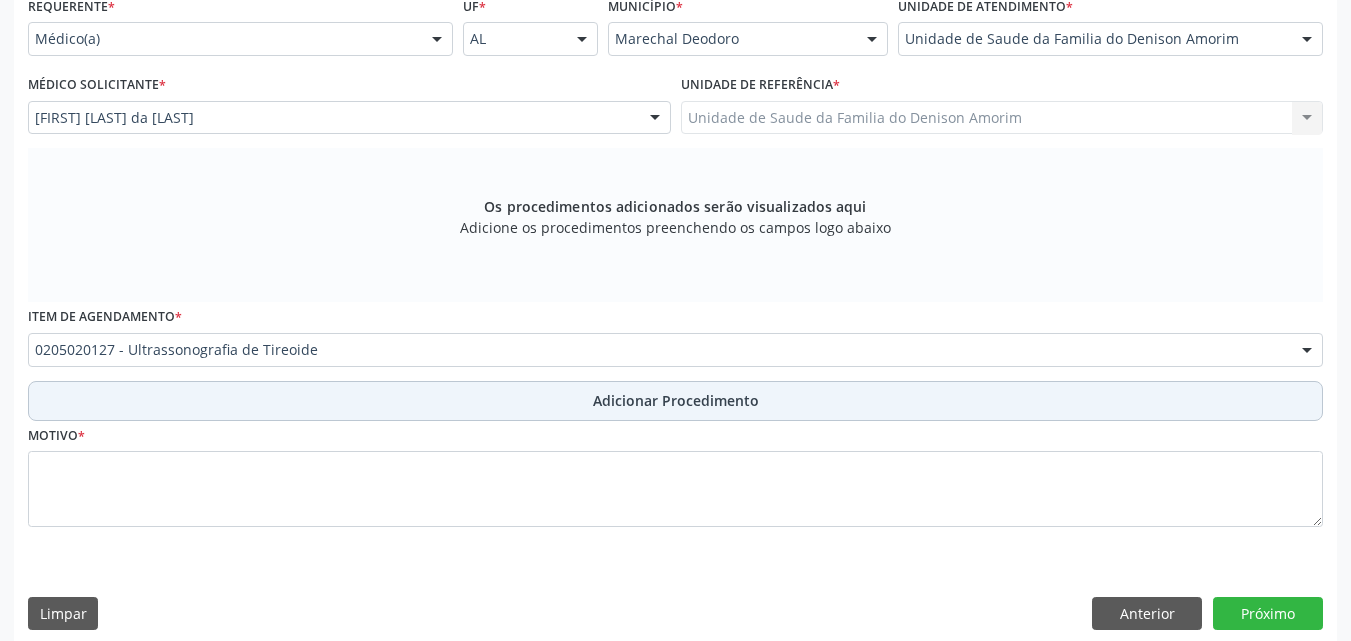 click on "Adicionar Procedimento" at bounding box center (675, 401) 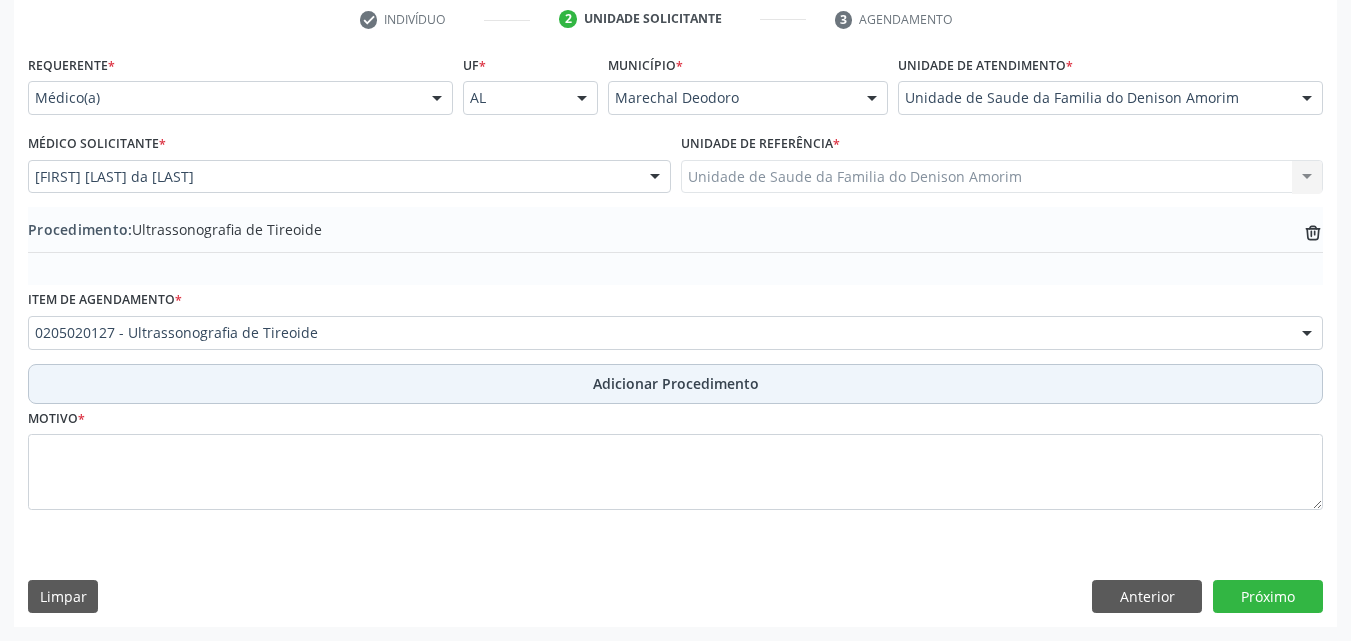 scroll, scrollTop: 412, scrollLeft: 0, axis: vertical 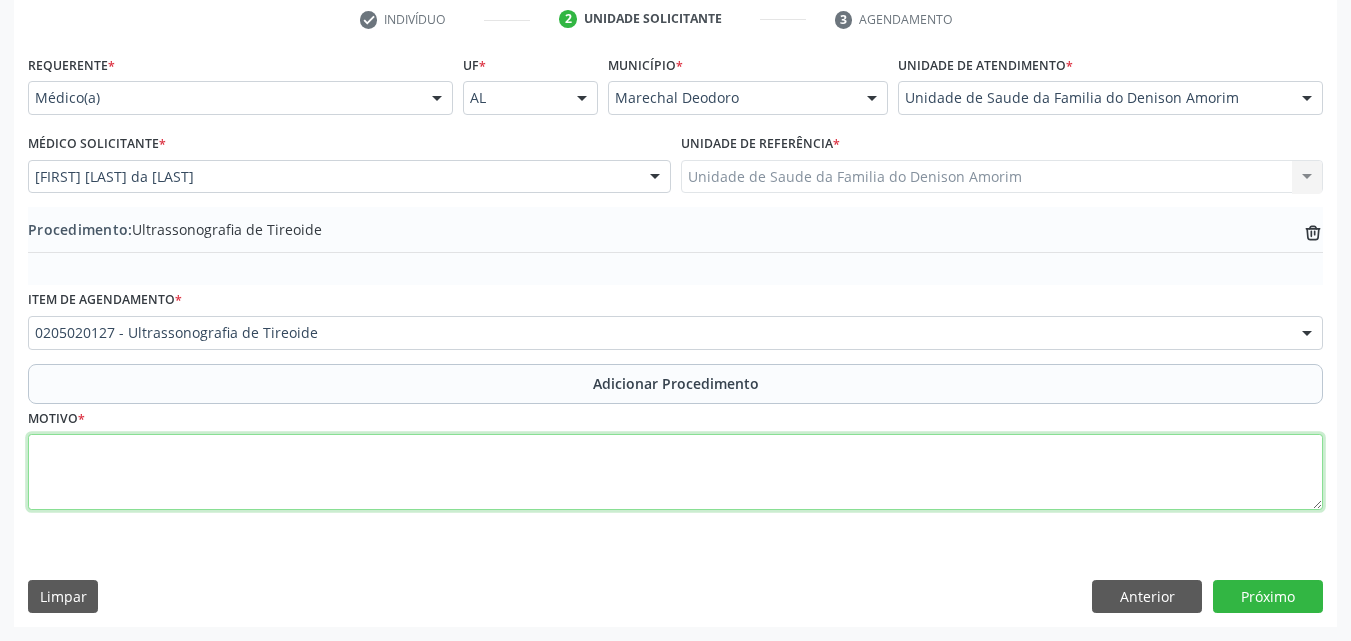 click at bounding box center (675, 472) 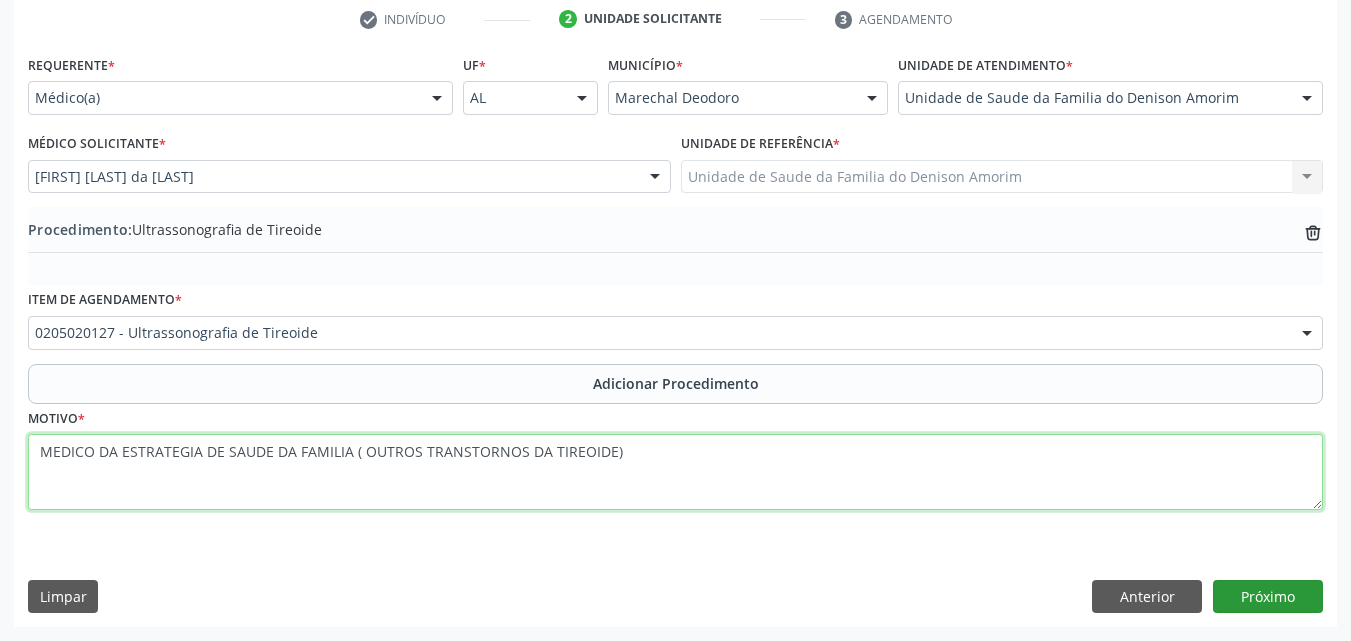 type on "MEDICO DA ESTRATEGIA DE SAUDE DA FAMILIA ( OUTROS TRANSTORNOS DA TIREOIDE)" 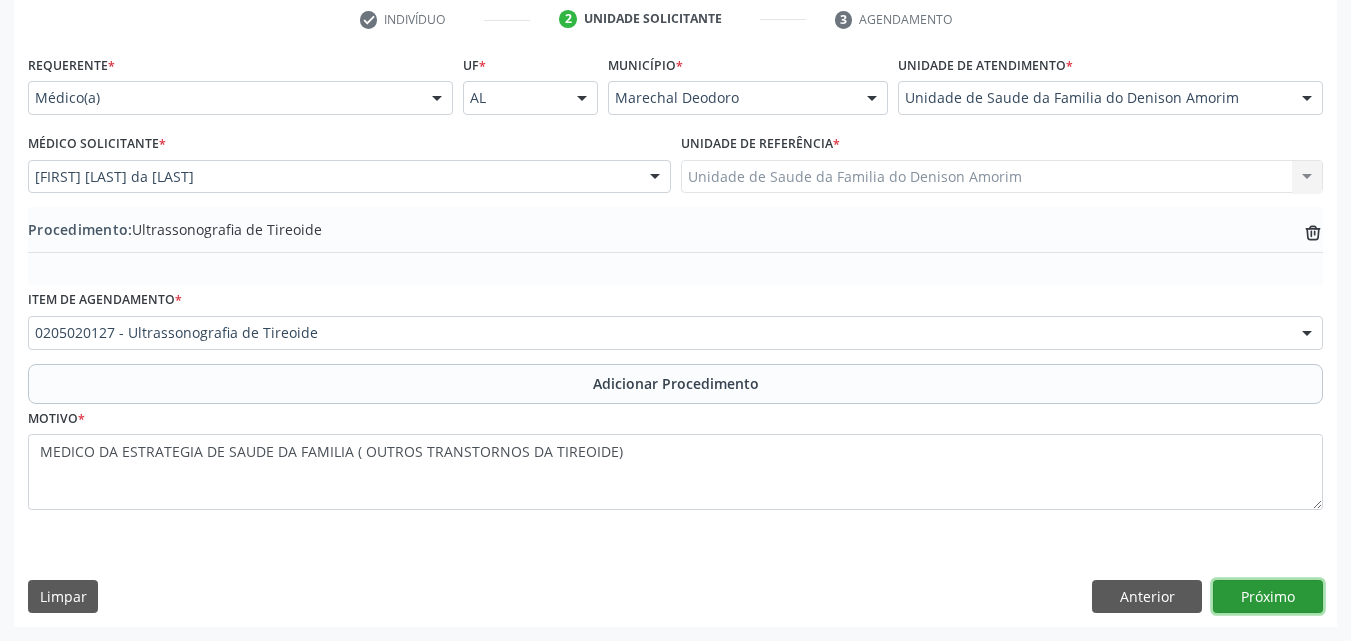 click on "Próximo" at bounding box center [1268, 597] 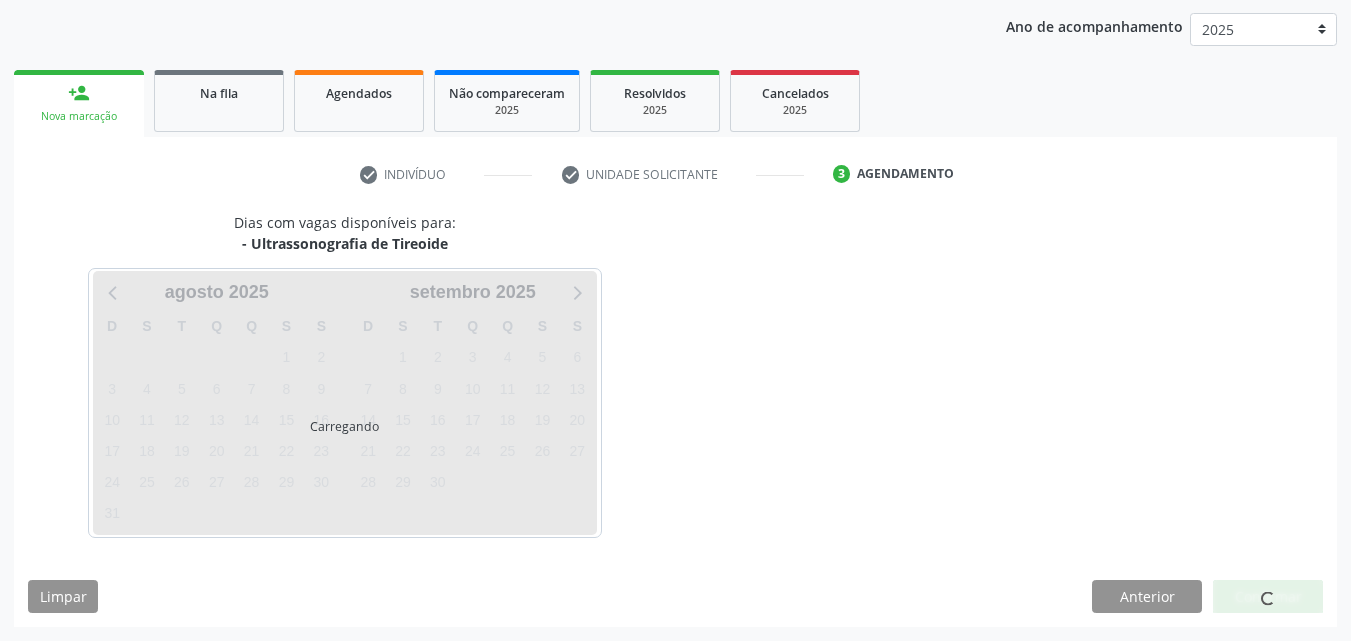 scroll, scrollTop: 316, scrollLeft: 0, axis: vertical 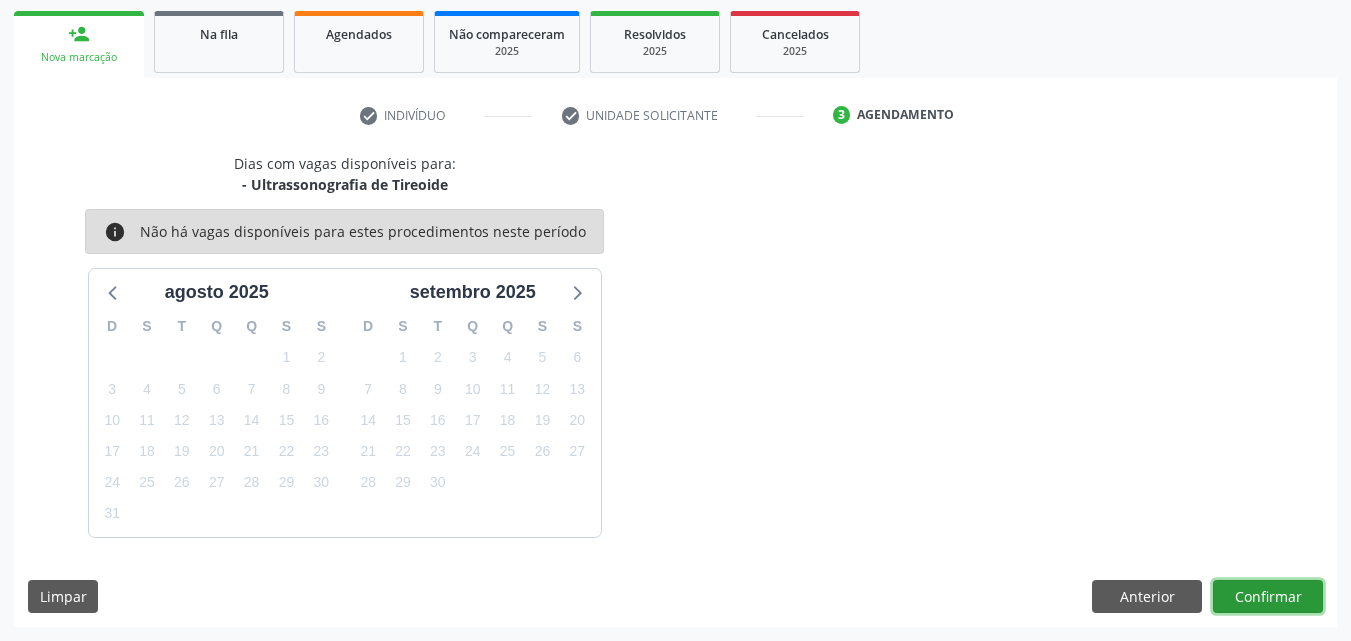click on "Confirmar" at bounding box center (1268, 597) 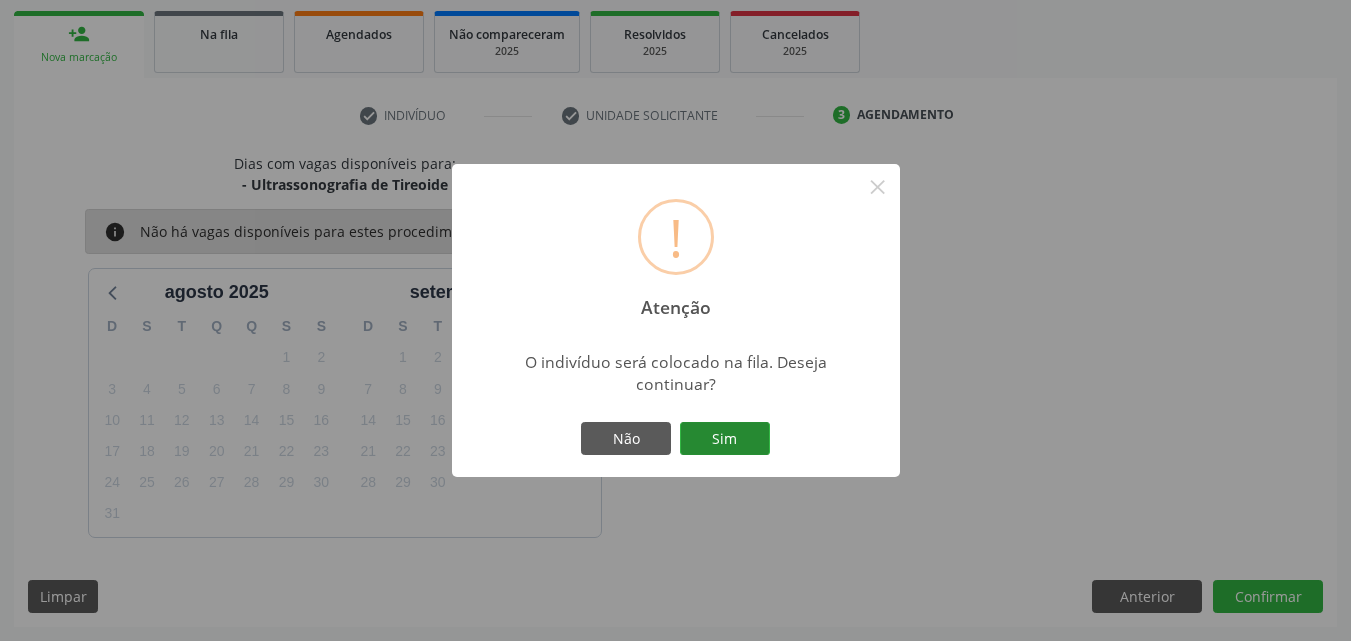 click on "Sim" at bounding box center (725, 439) 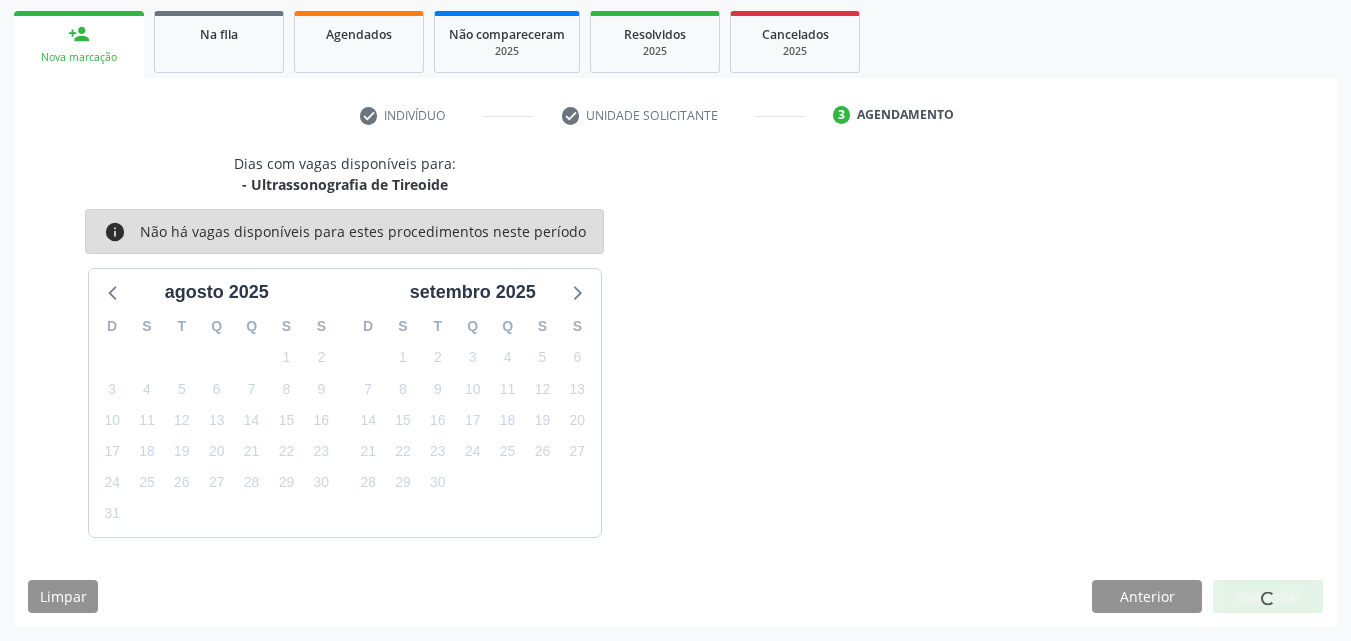 scroll, scrollTop: 128, scrollLeft: 0, axis: vertical 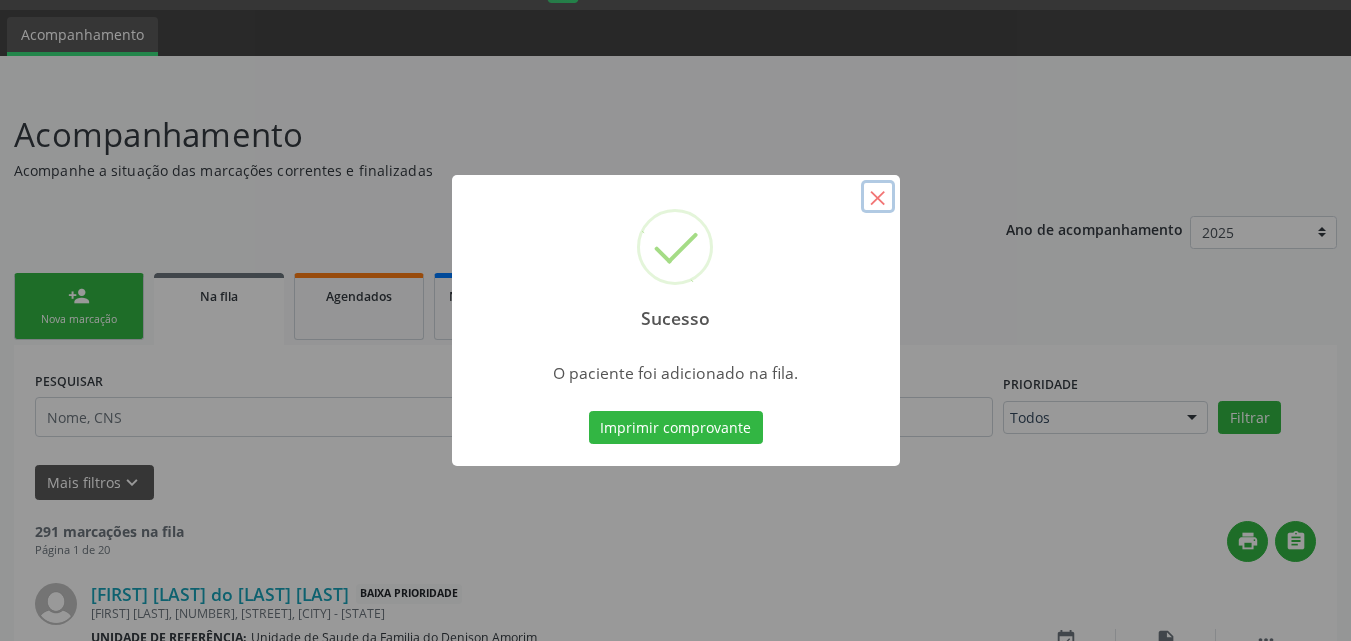click on "×" at bounding box center (878, 197) 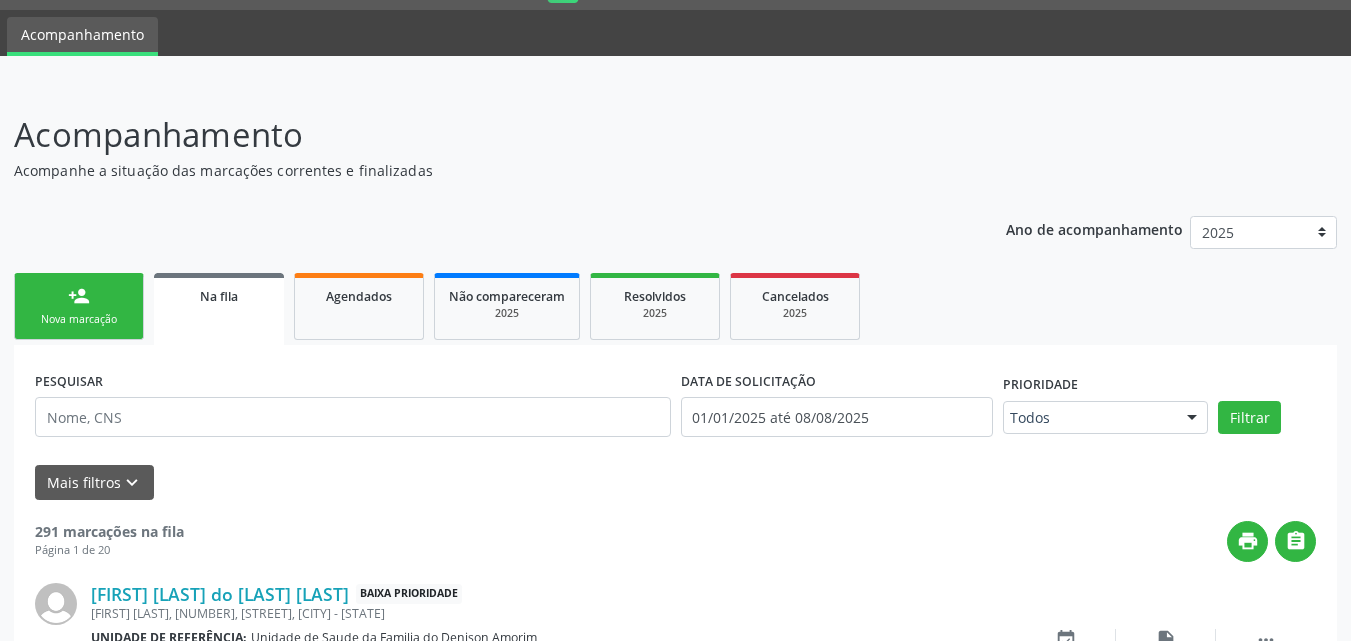 click on "person_add
Nova marcação" at bounding box center (79, 306) 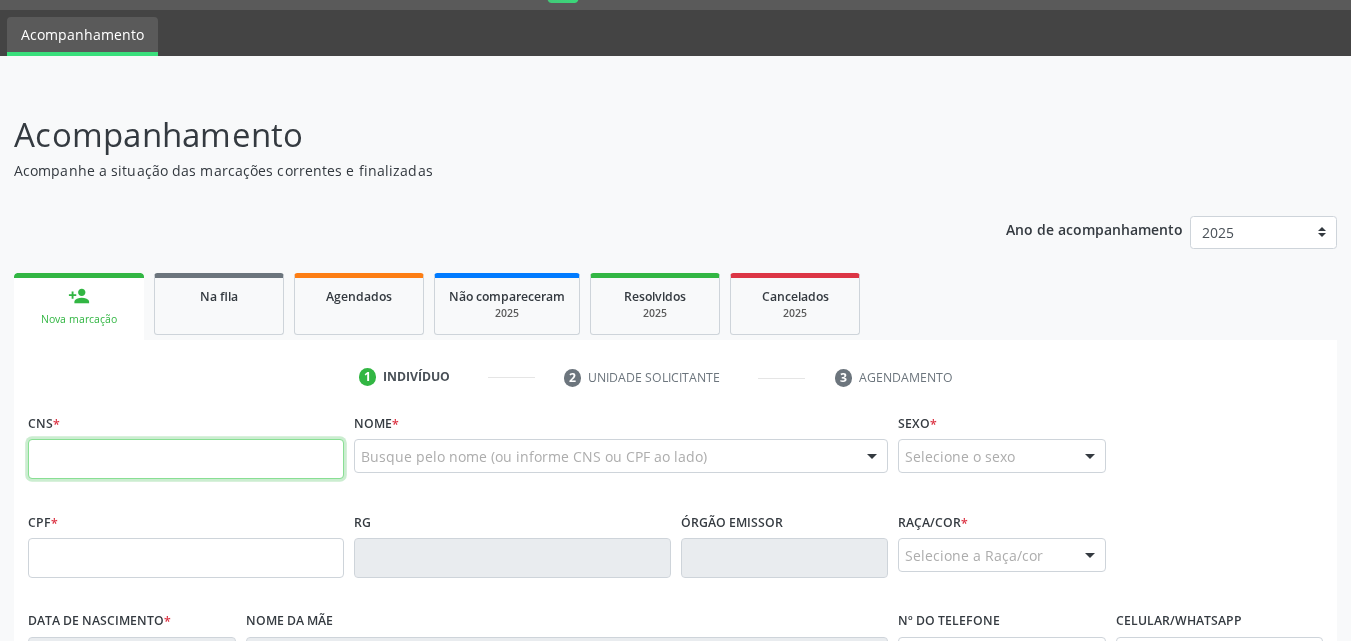 click at bounding box center (186, 459) 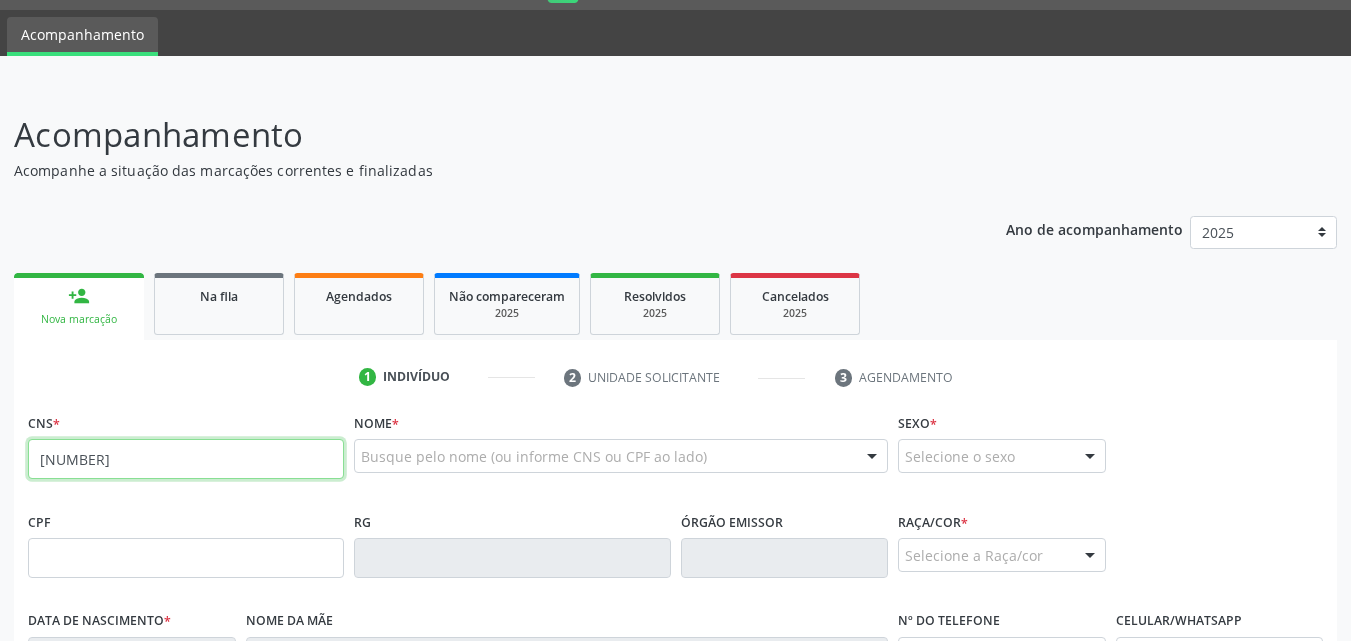type on "[NUMBER]" 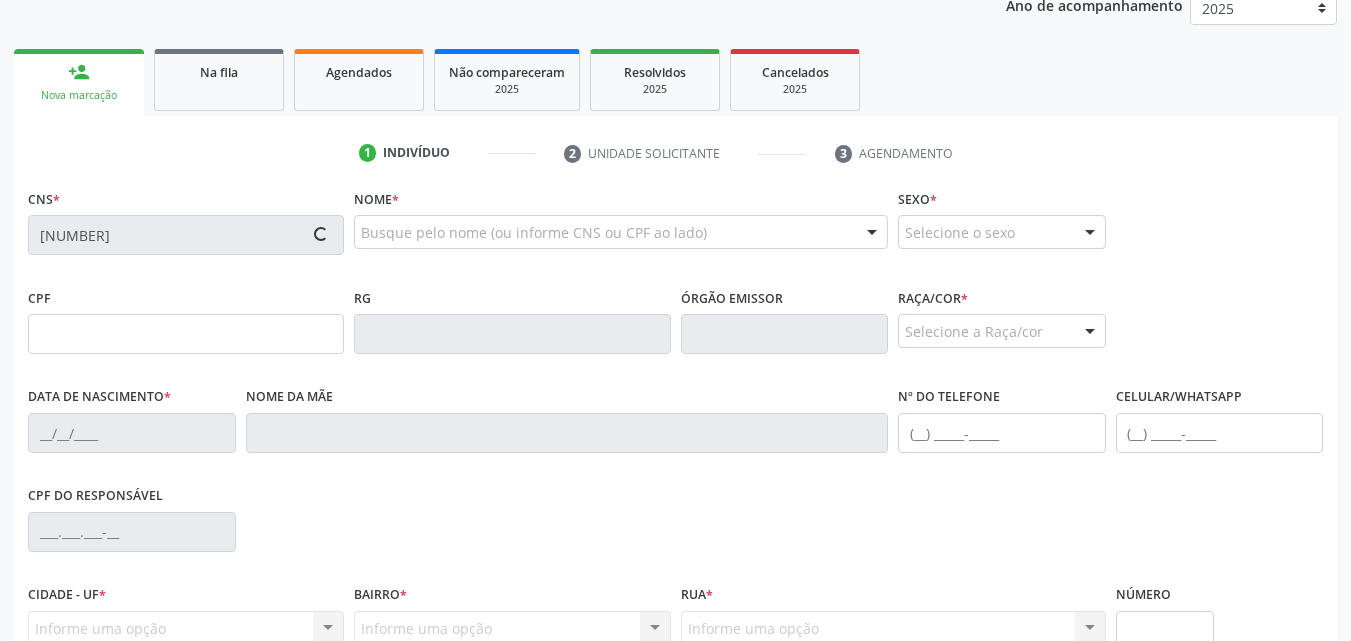 type on "[NUMBER]" 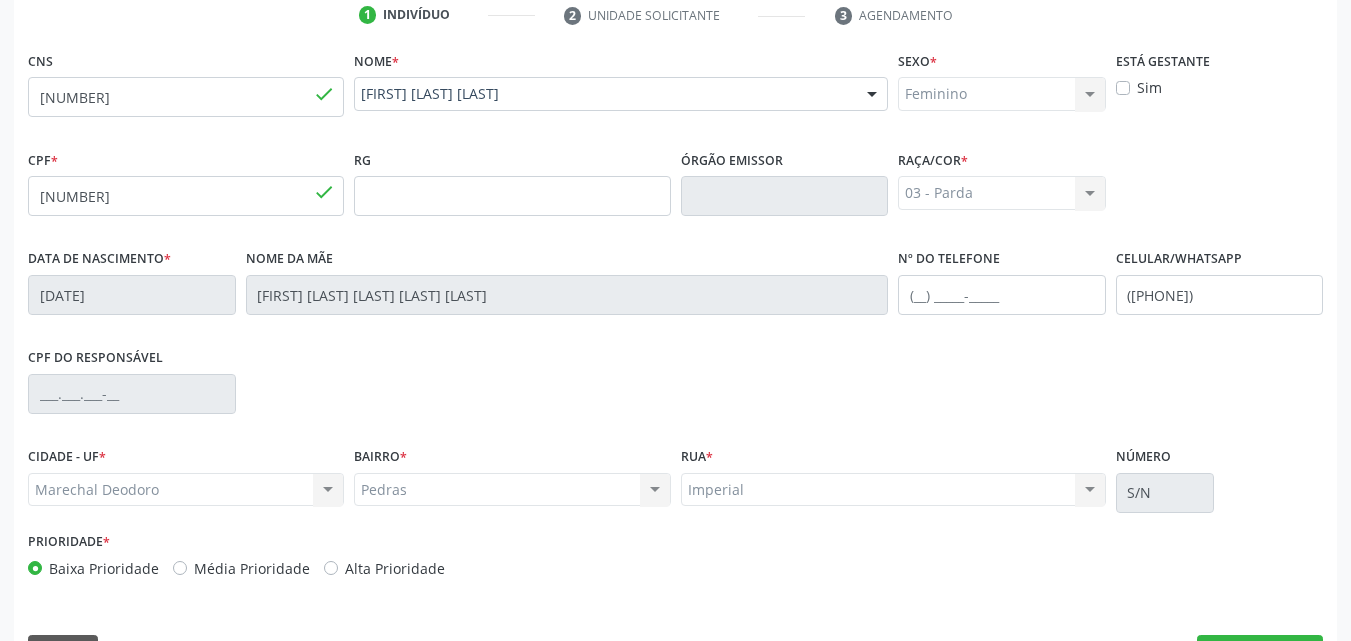 scroll, scrollTop: 471, scrollLeft: 0, axis: vertical 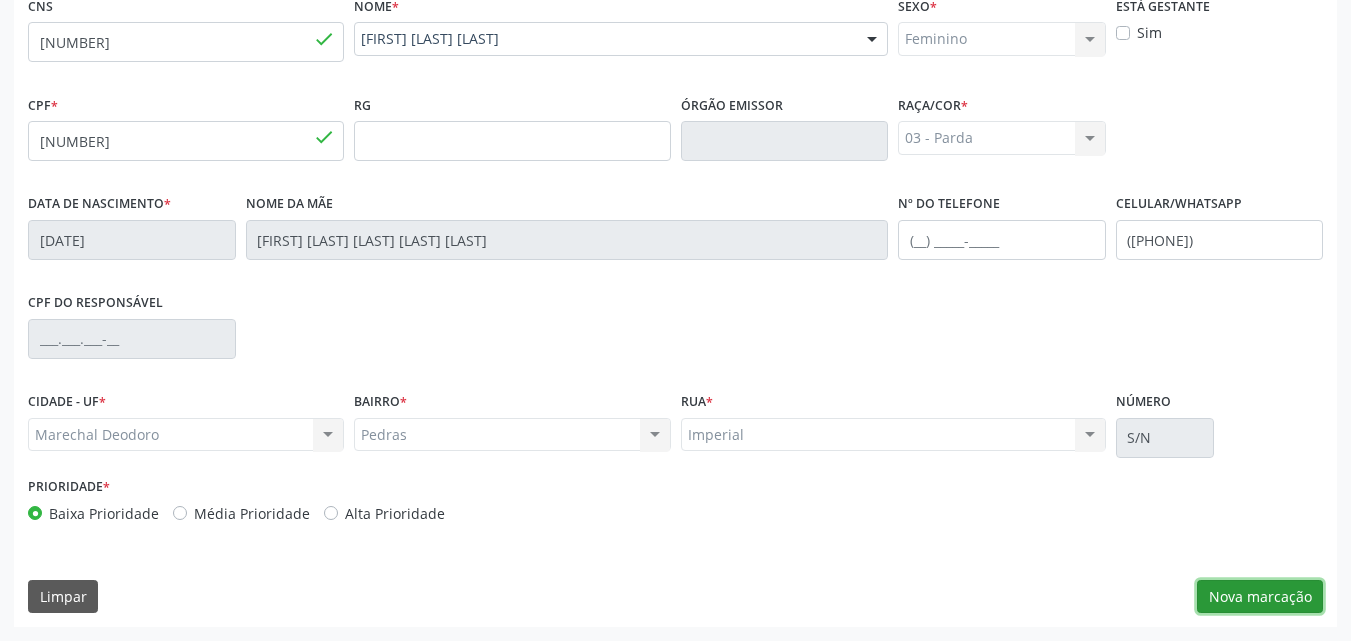 click on "Nova marcação" at bounding box center [1260, 597] 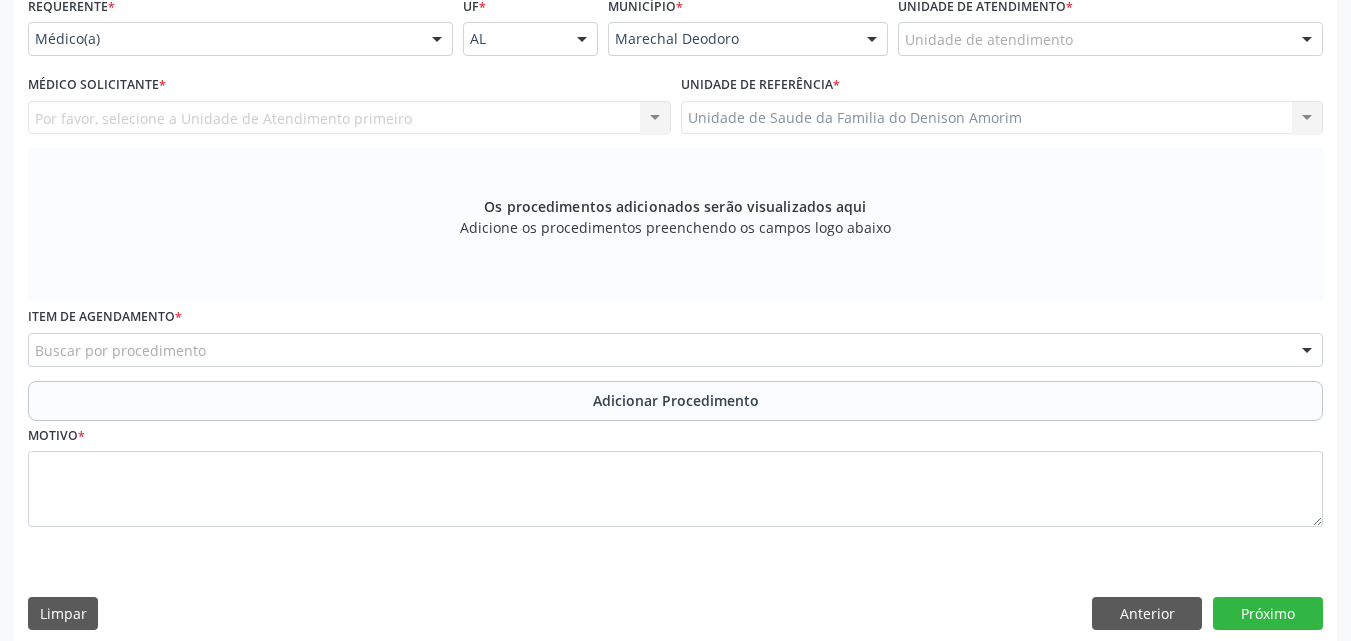click on "Unidade de atendimento
*
Unidade de atendimento
Aeronave Baron 58   Aeronave Cessna   Associacao Divina Misericordia   Caps Maria Celia de Araujo Sarmento   Central Municipal de Rede de Frio de Marechal Deodoro   Central de Abastecimento Farmaceutico Caf   Centro Municipal de Especialidade Odontologica   Centro de Parto Normal Imaculada Conceicao   Centro de Saude Professor Estacio de Lima   Certea Centro Esp de Ref em Transtorno do Espectro Autista   Clinica Escola de Medicina Veterinaria do Cesmac   Clinica de Reestruturacao Renovar Crer   Consultorio Odontologico Livia Alana Silva Lopes   Crescer Espaco Terapeutico   Espaco Klecia Ribeiro   Fazenda da Esperanca Santa Terezinha   Helicoptero Falcao 5   Labmar   Laboratorio Marechal   Laboratorio Marechal Deodoro   Laboratorio de Protese Dentaria Marechal Deodoro   Melhor em Casa   Posto de Apoio Mucuri   Posto de Saude Saco   Posto de Saude do Riacho Velho   Secretaria Municipal de Saude" at bounding box center (1110, 23) 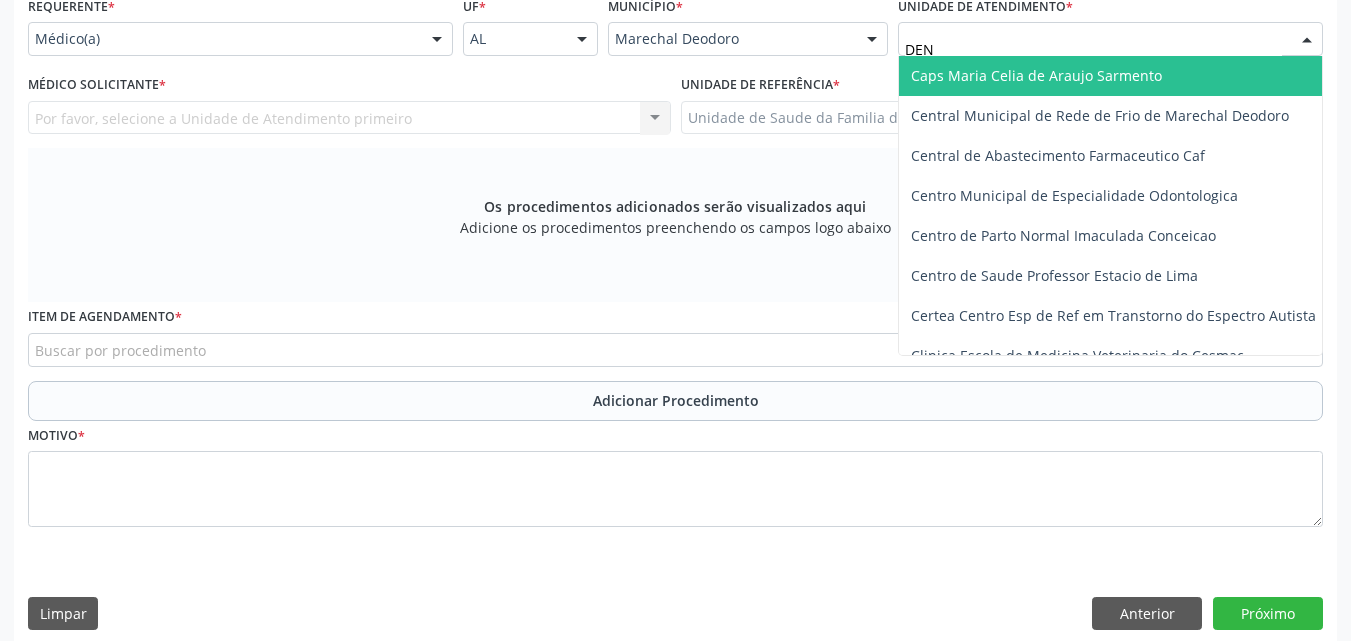 type on "DENI" 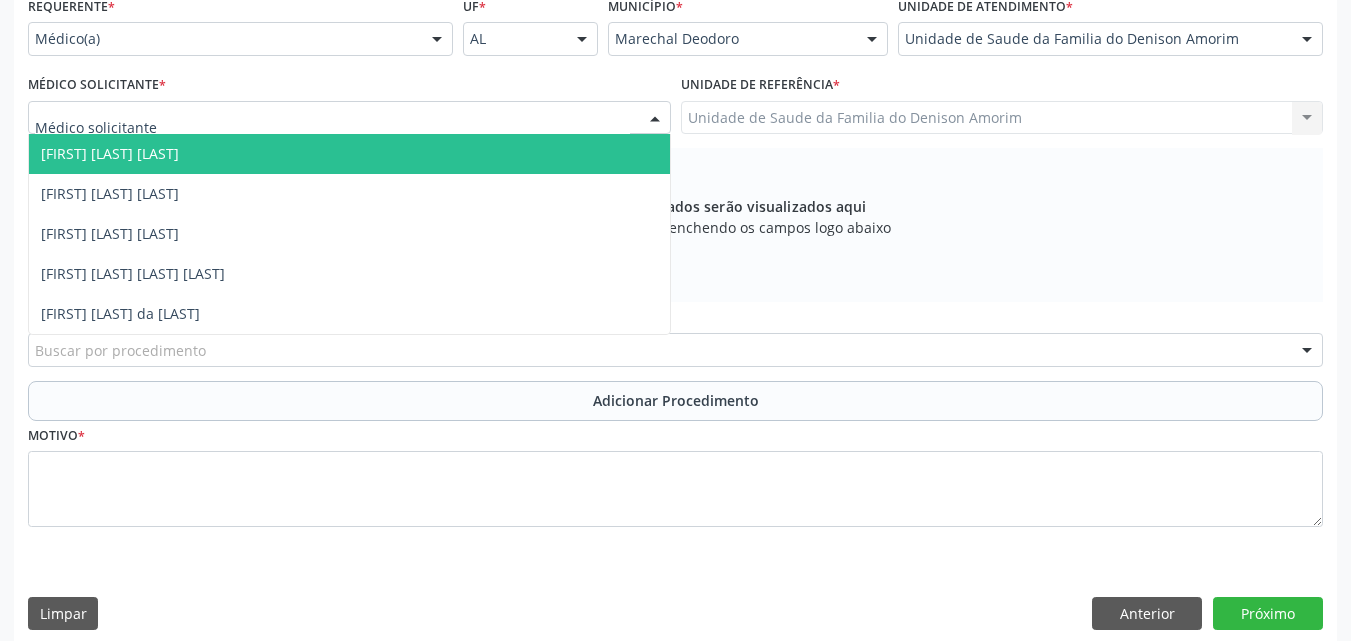 click at bounding box center [349, 118] 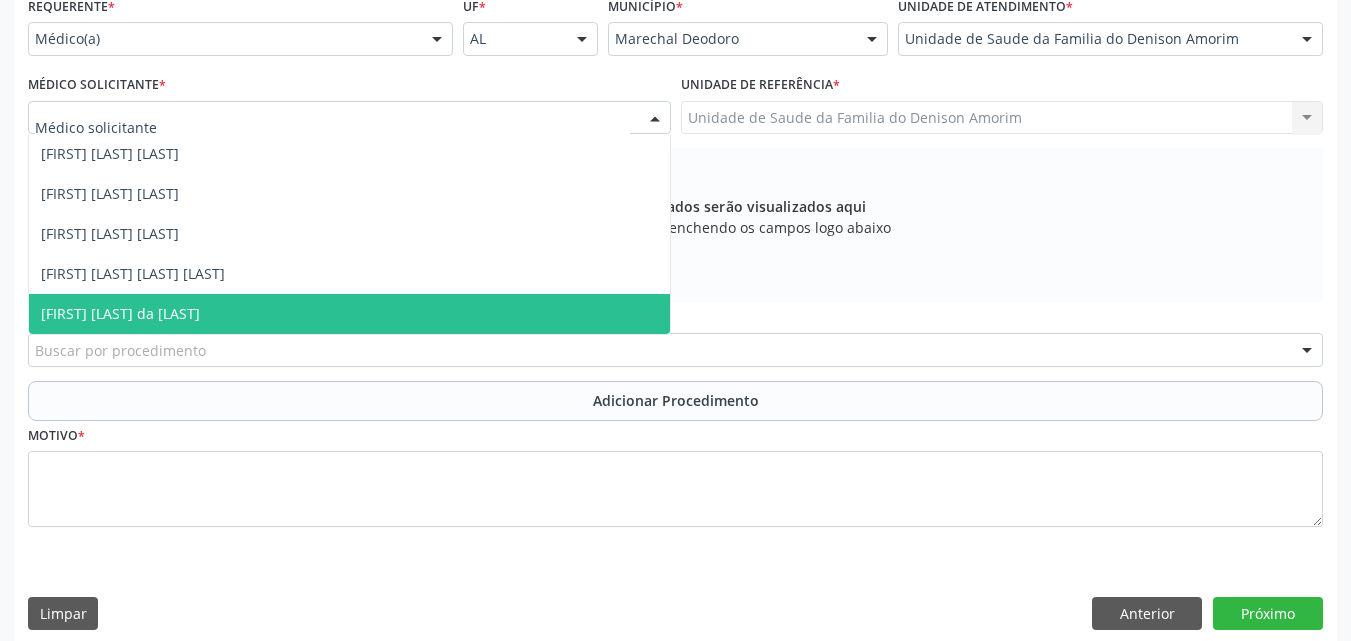 click on "[FIRST] [LAST] da [LAST]" at bounding box center [349, 314] 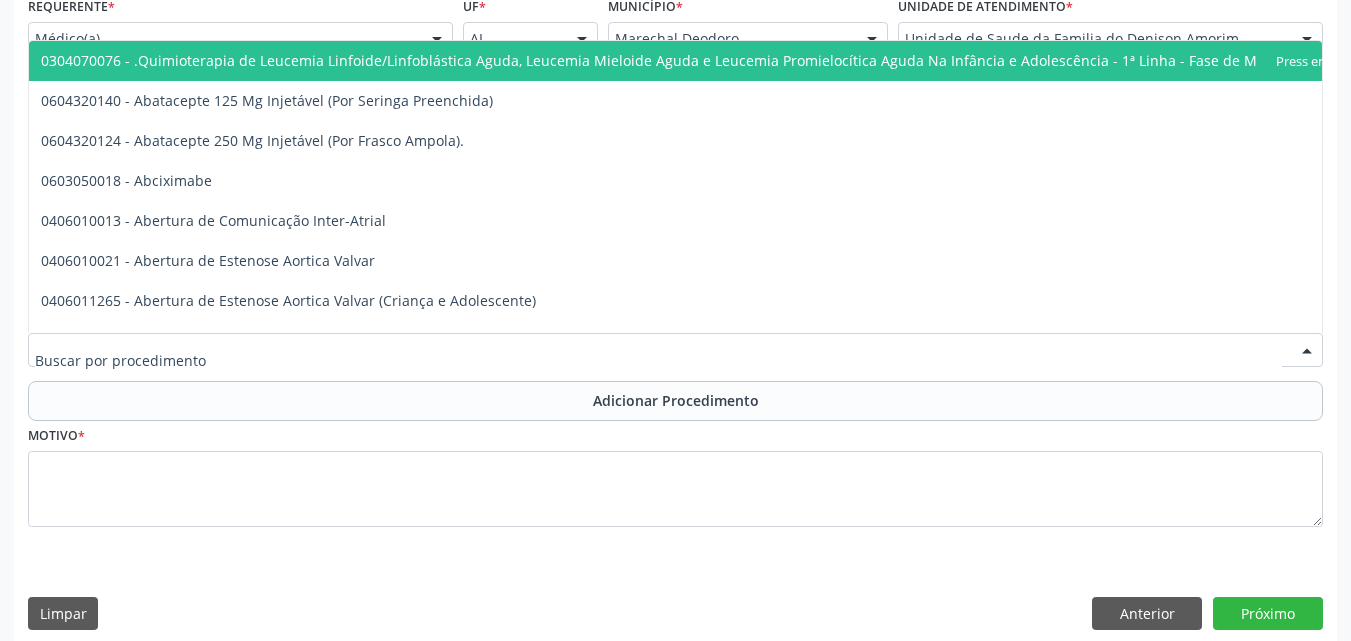 click at bounding box center [675, 350] 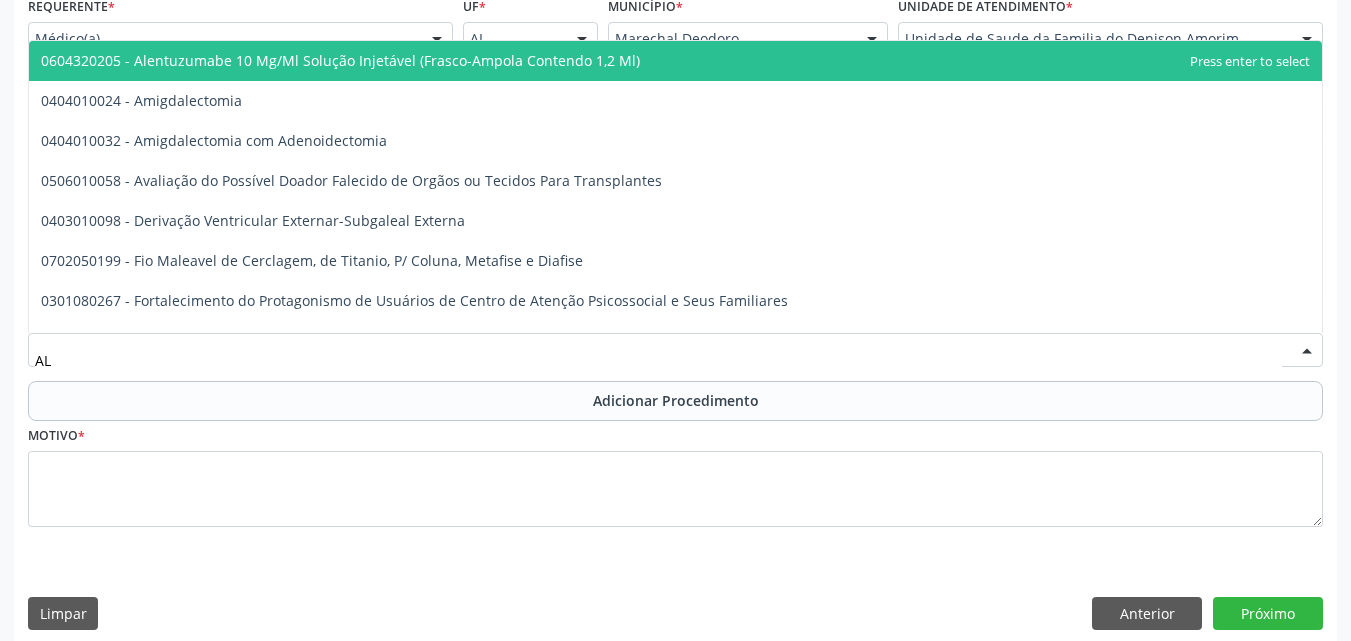 type on "A" 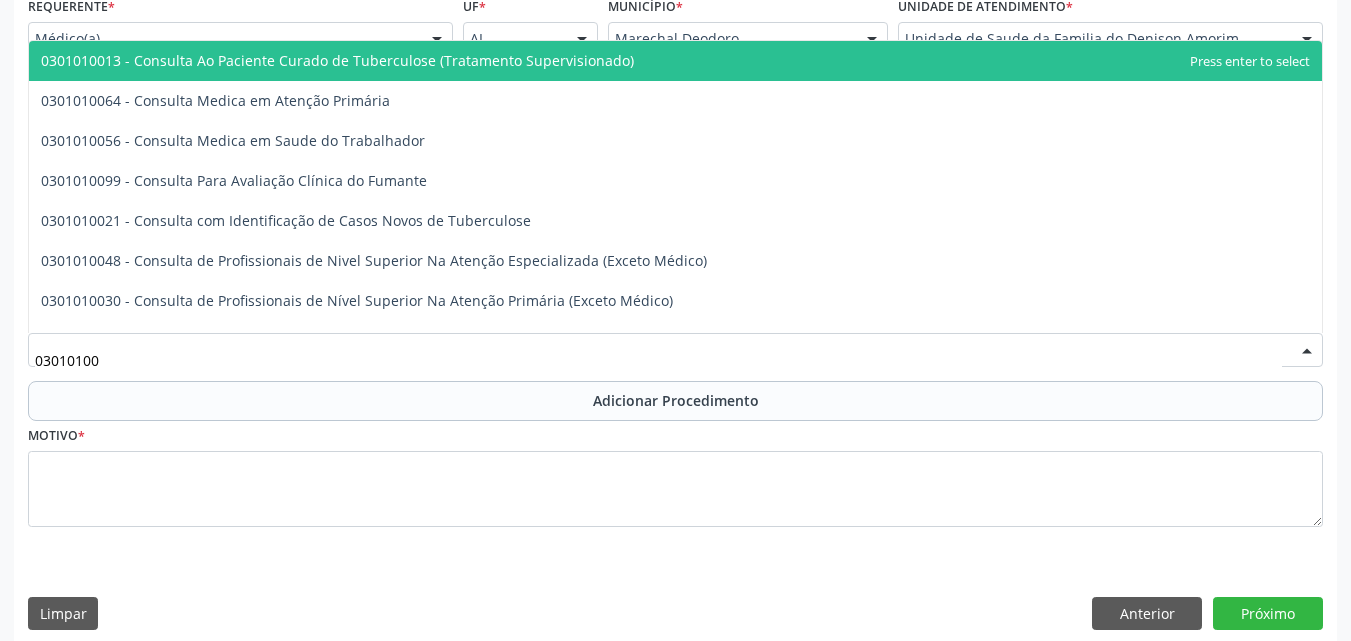 type on "030101004" 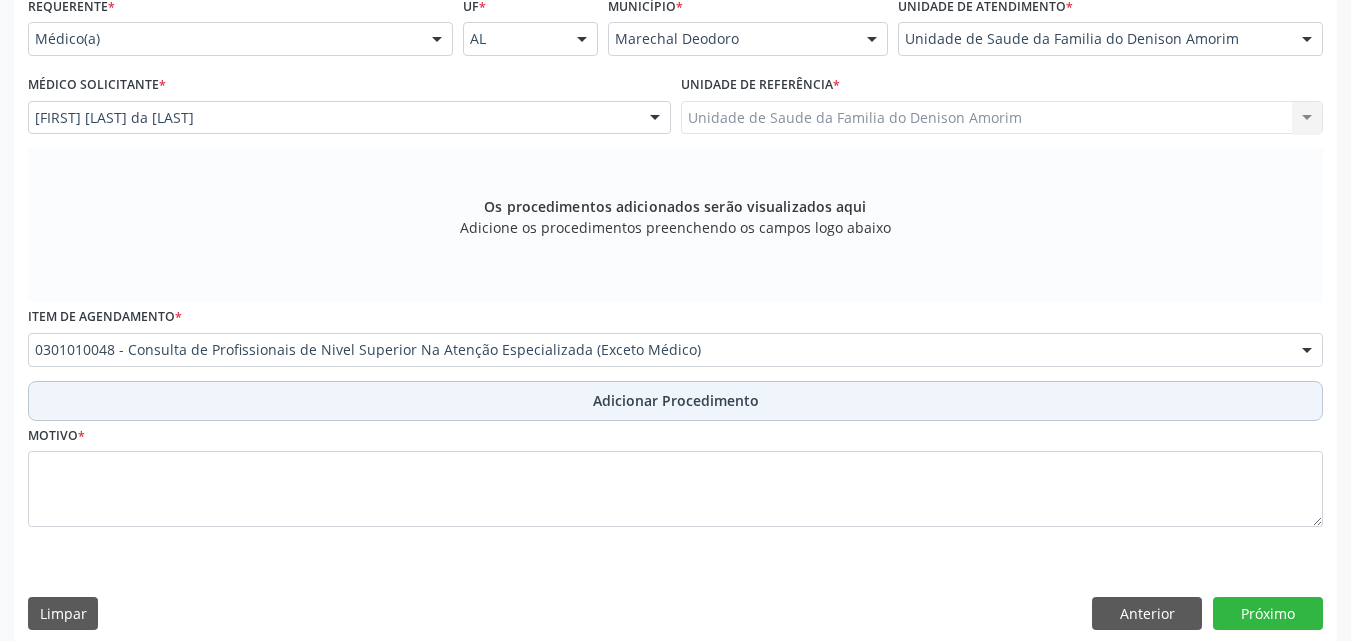 click on "Adicionar Procedimento" at bounding box center (675, 401) 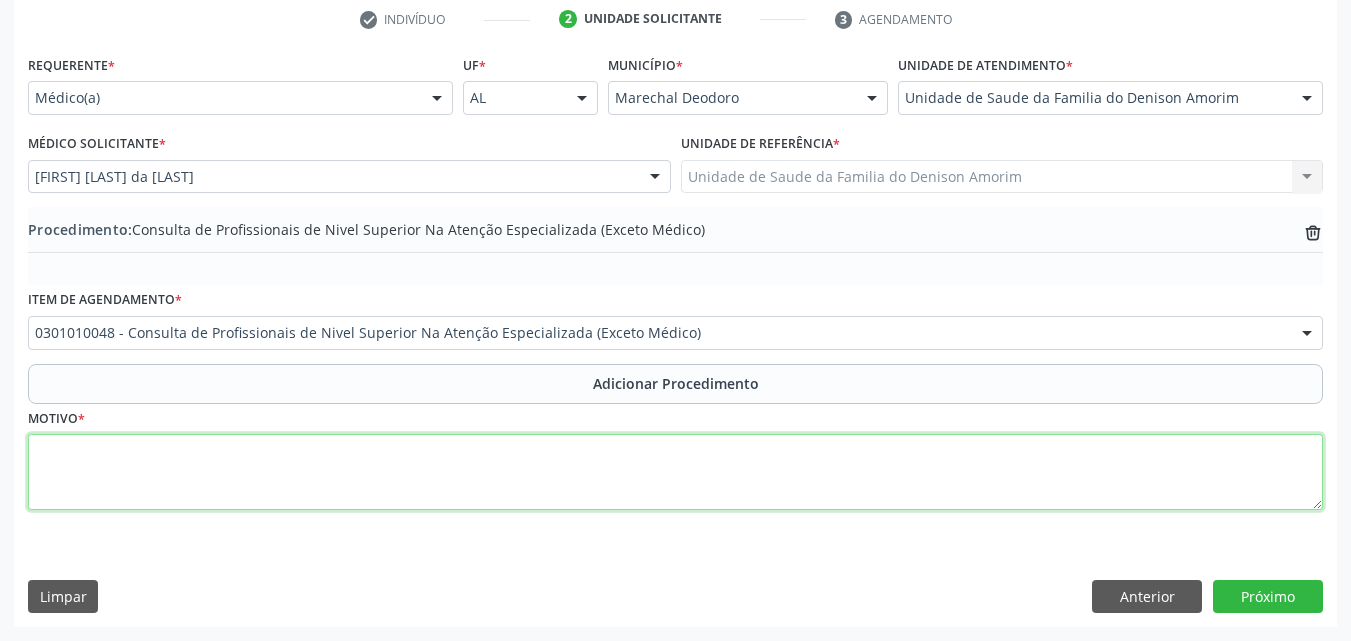 click at bounding box center (675, 472) 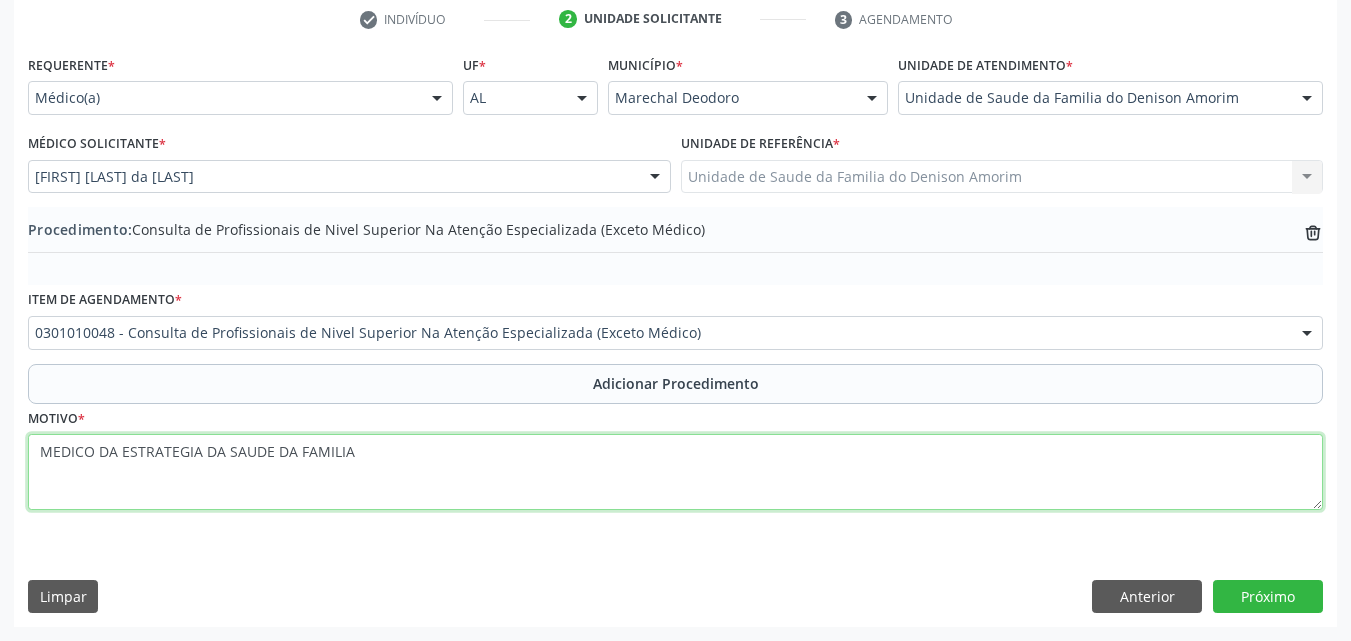 click on "MEDICO DA ESTRATEGIA DA SAUDE DA FAMILIA" at bounding box center (675, 472) 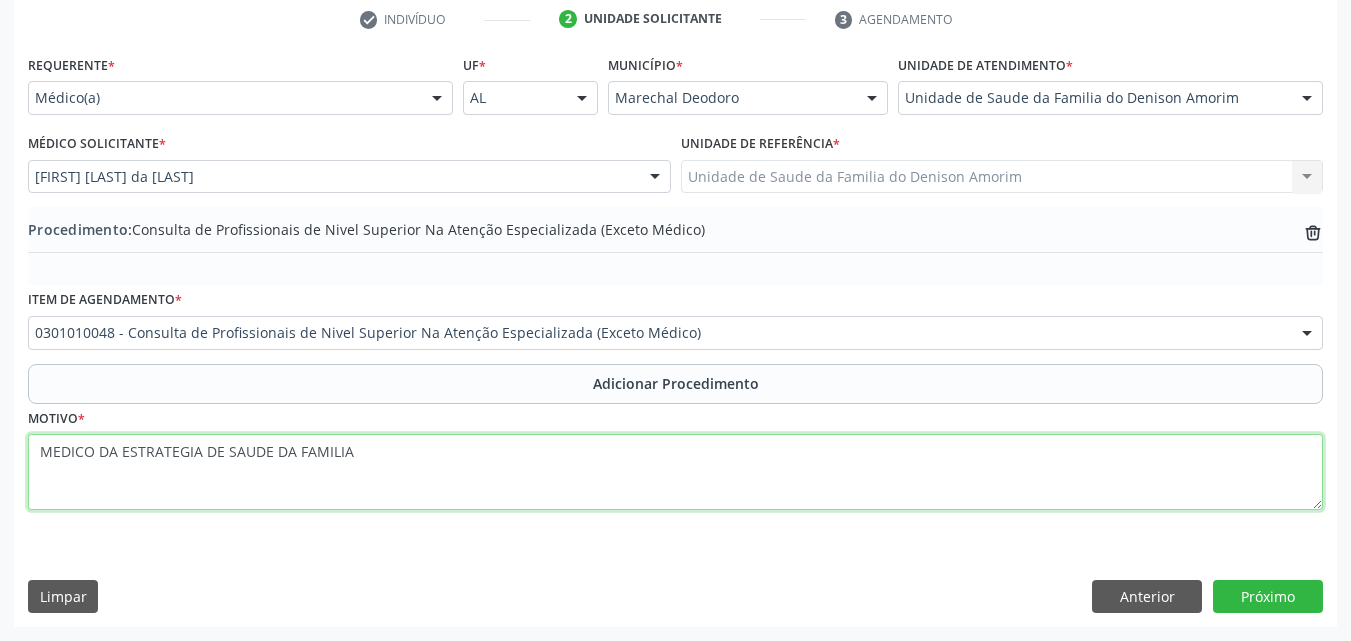 click on "MEDICO DA ESTRATEGIA DE SAUDE DA FAMILIA" at bounding box center [675, 472] 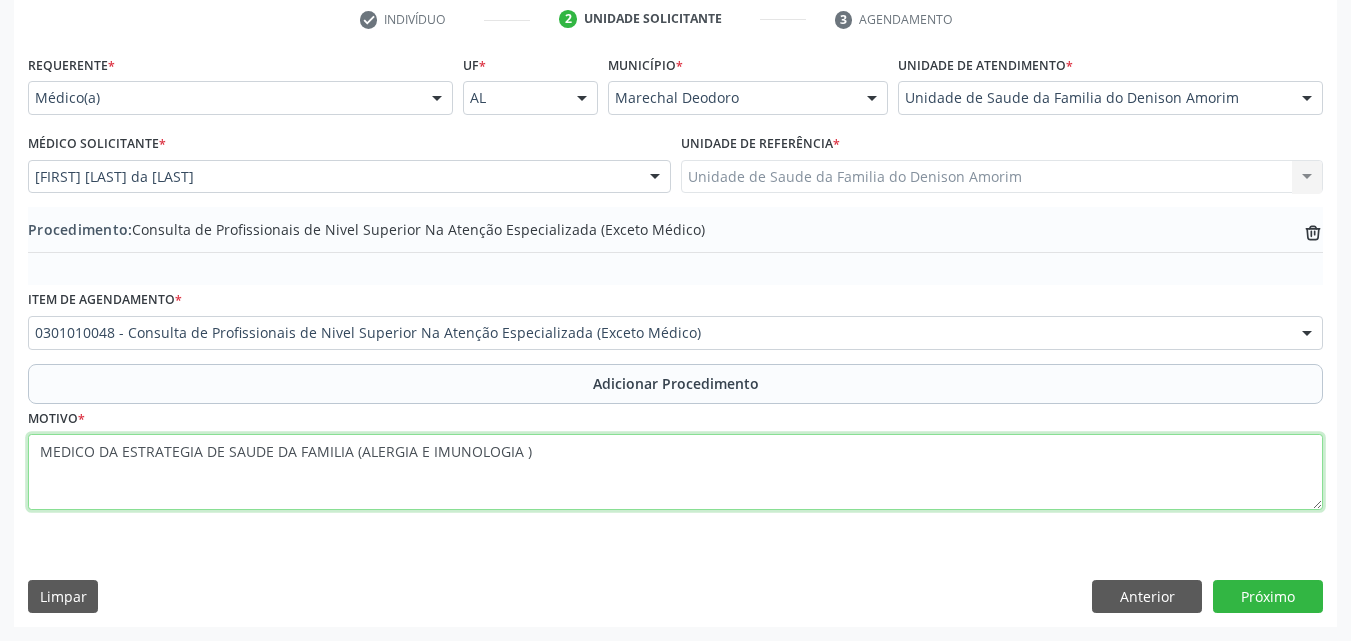 click on "MEDICO DA ESTRATEGIA DE SAUDE DA FAMILIA (ALERGIA E IMUNOLOGIA )" at bounding box center (675, 472) 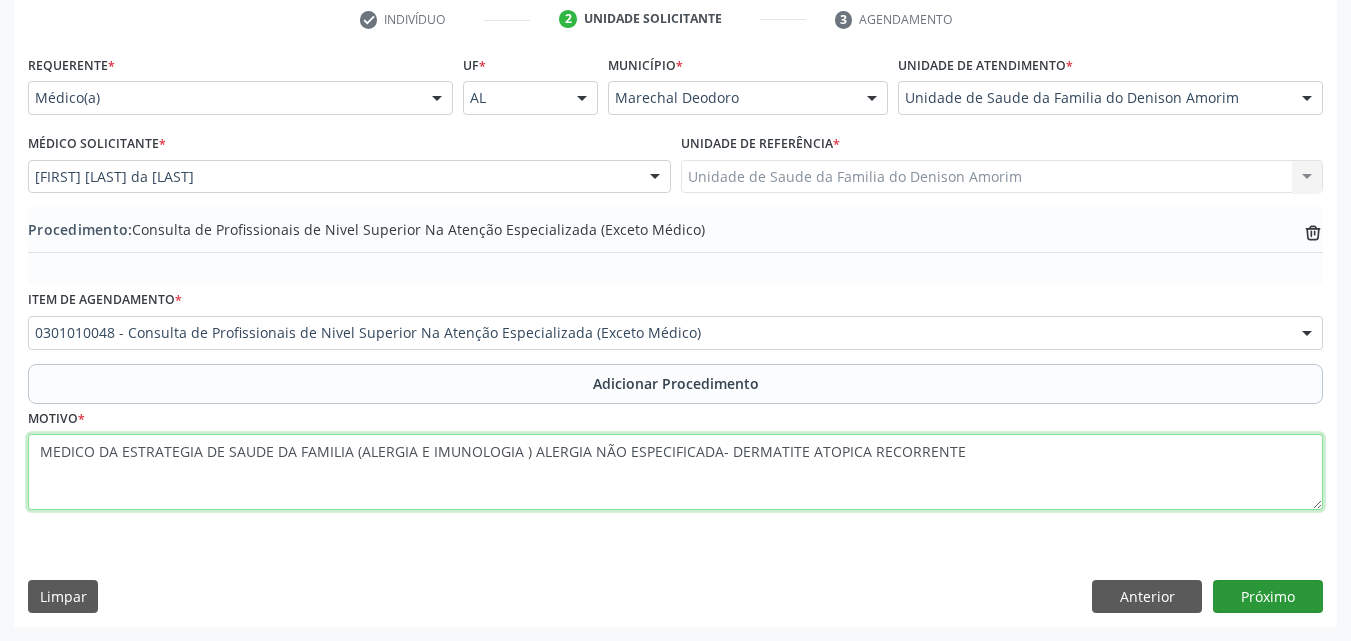 type on "MEDICO DA ESTRATEGIA DE SAUDE DA FAMILIA (ALERGIA E IMUNOLOGIA ) ALERGIA NÃO ESPECIFICADA- DERMATITE ATOPICA RECORRENTE" 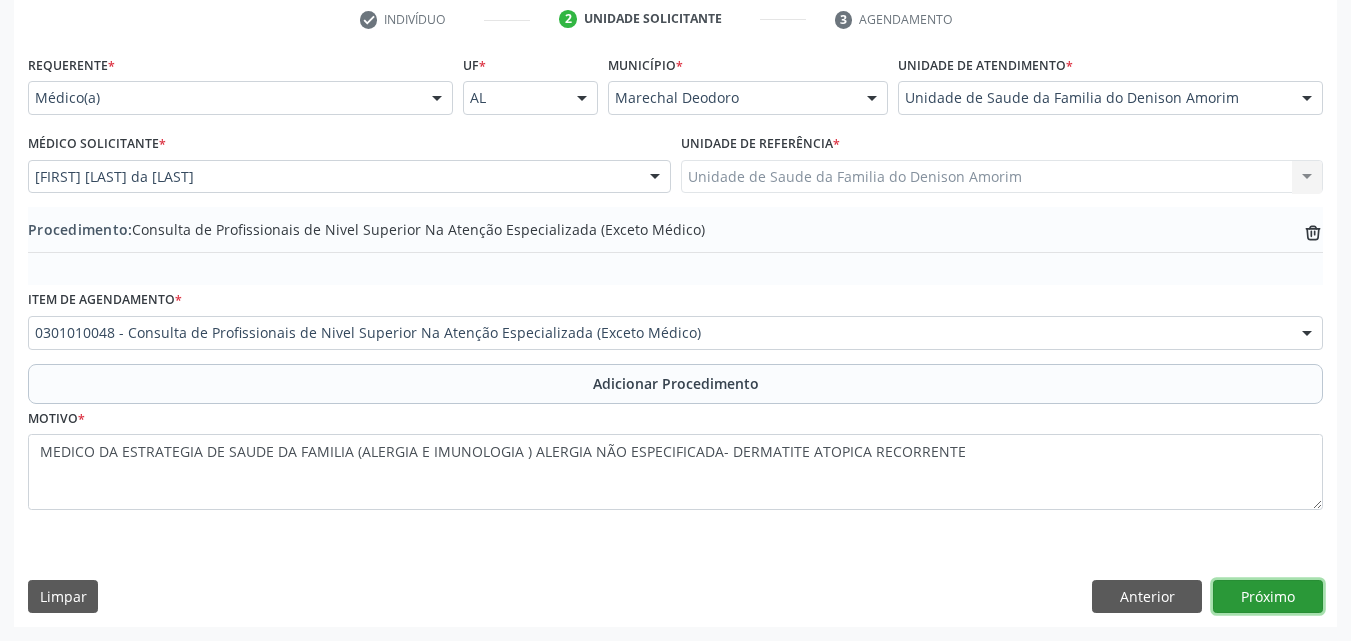click on "Próximo" at bounding box center (1268, 597) 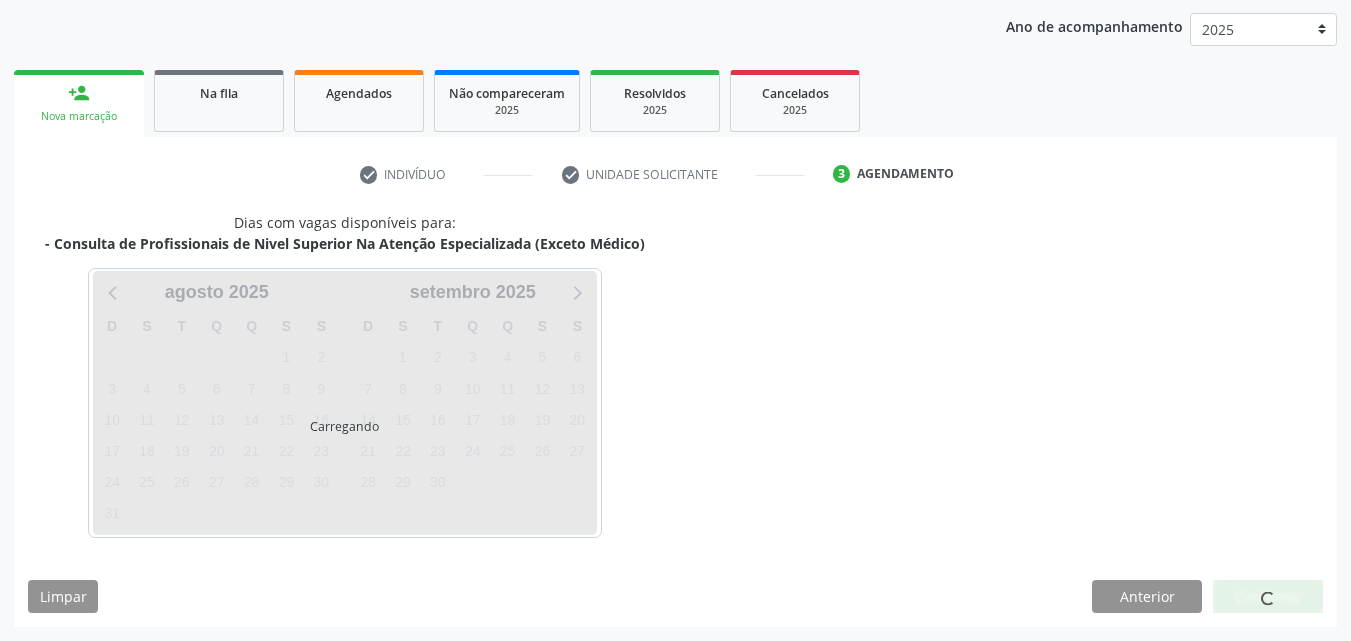 scroll, scrollTop: 316, scrollLeft: 0, axis: vertical 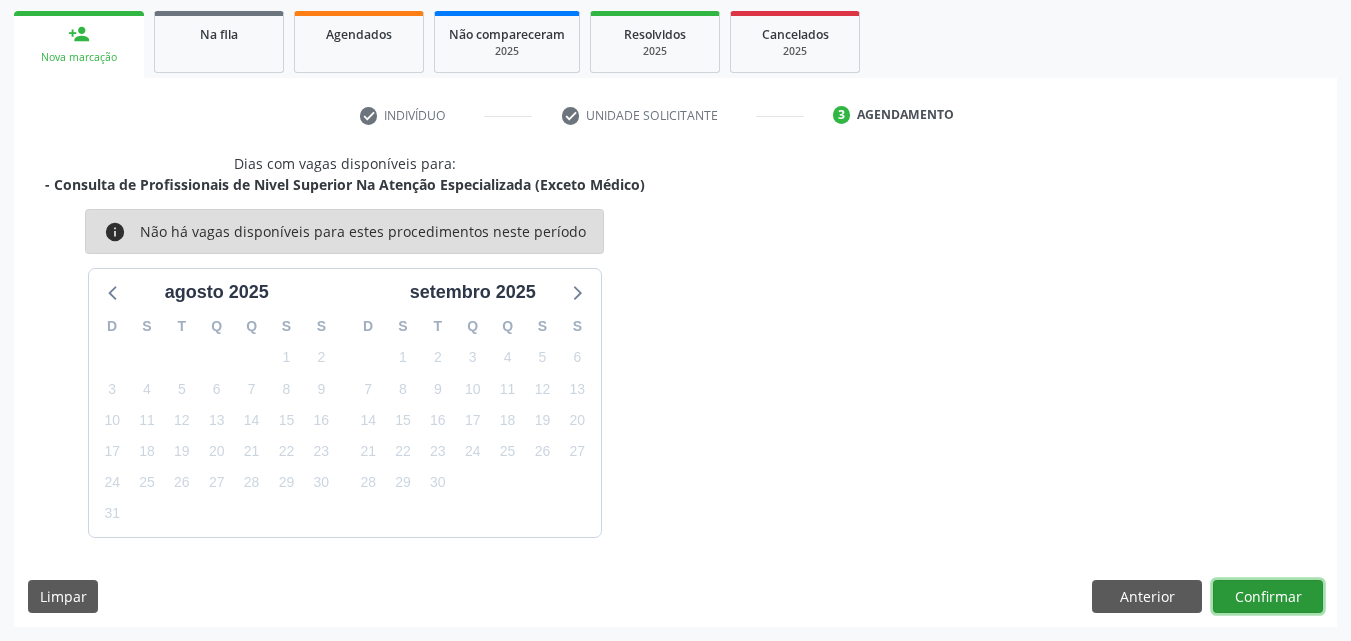click on "Confirmar" at bounding box center [1268, 597] 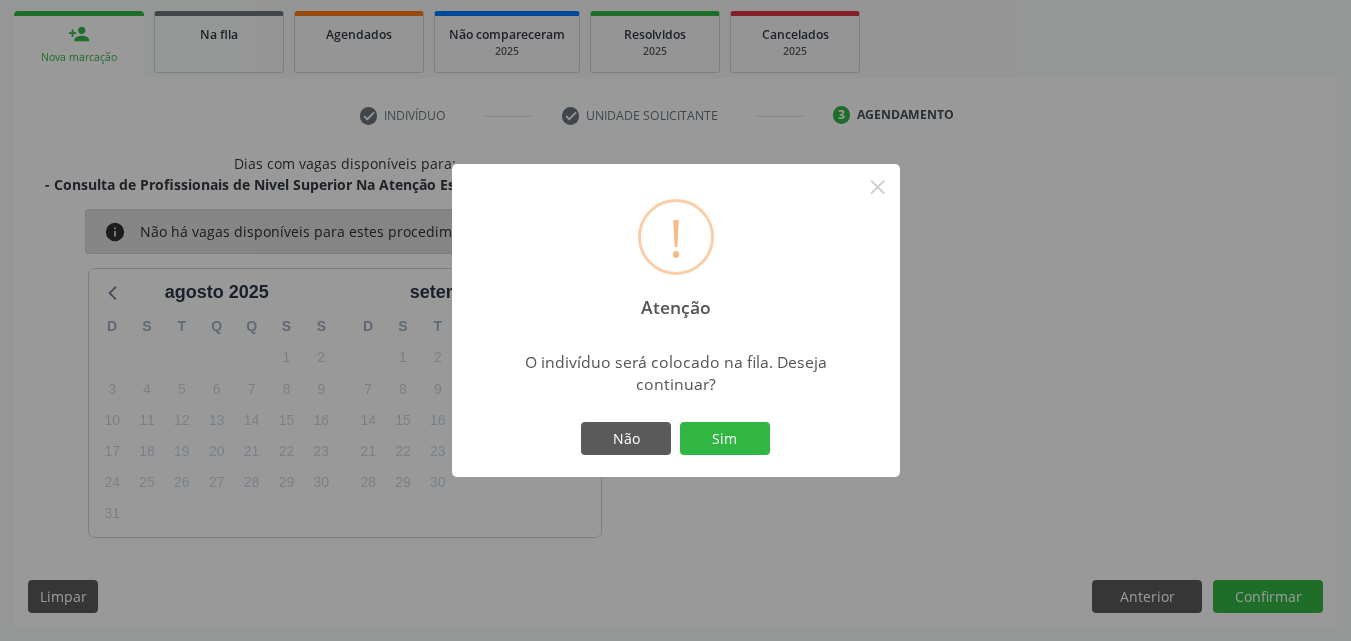 click on "! Atenção × O indivíduo será colocado na fila. Deseja continuar? Não Sim" at bounding box center (676, 321) 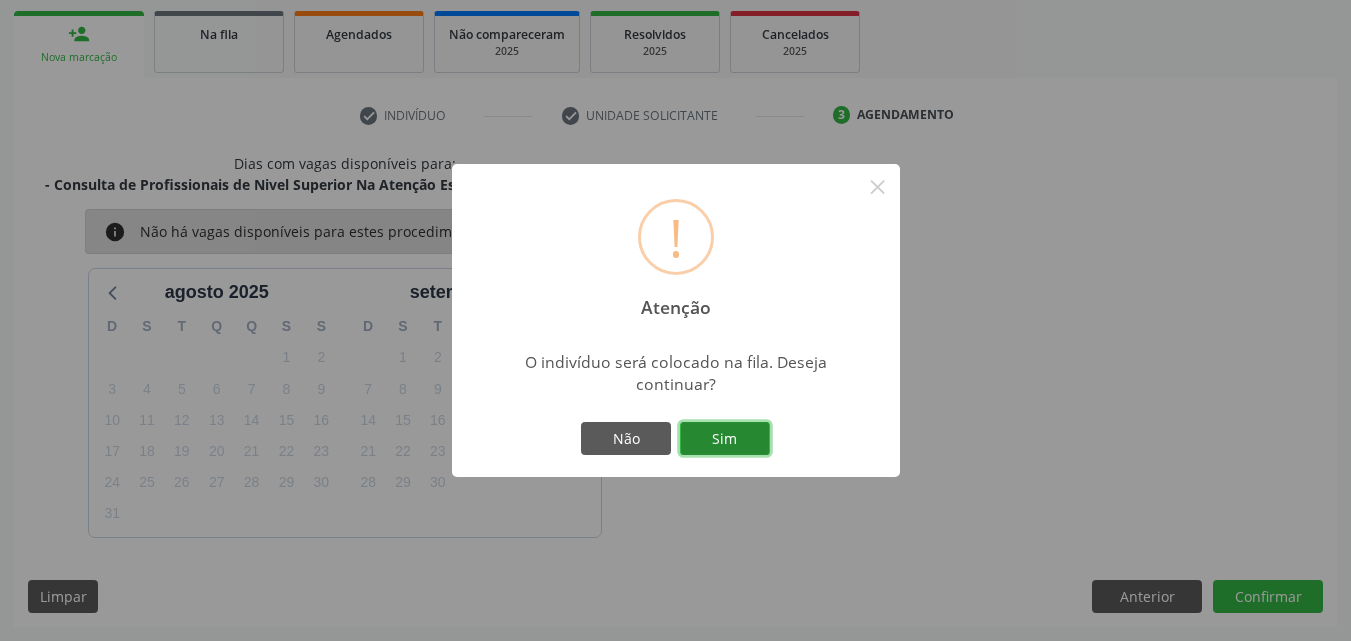 click on "Sim" at bounding box center (725, 439) 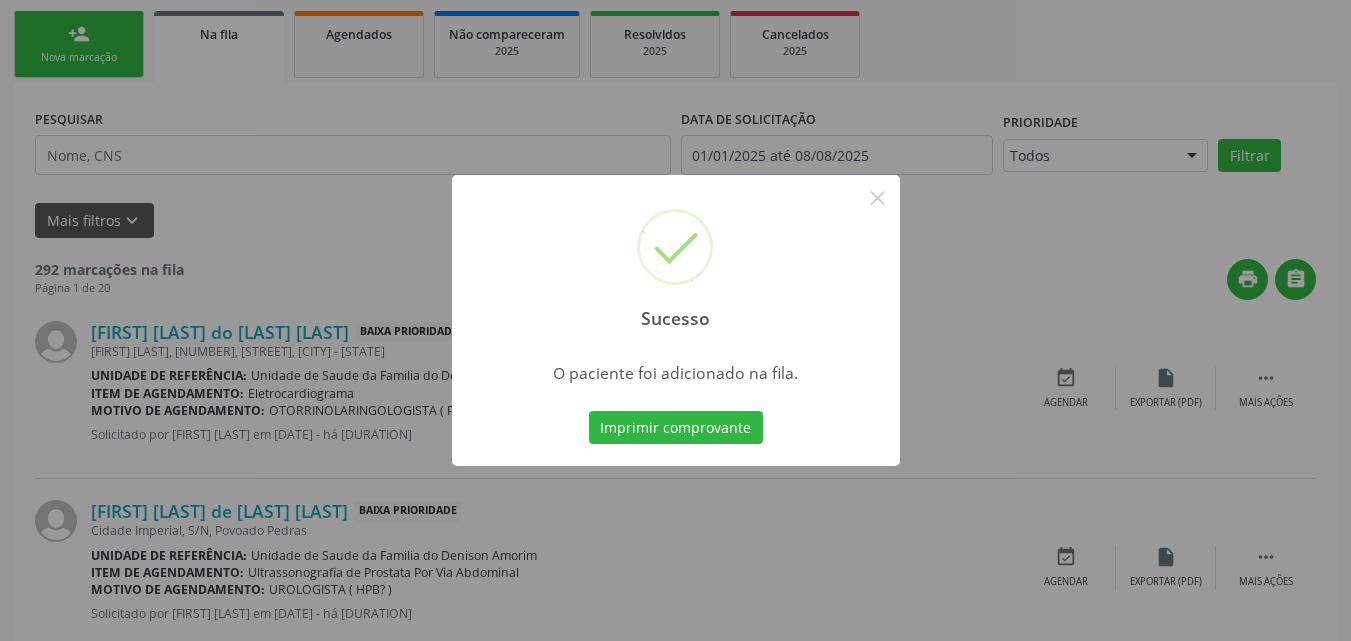 scroll, scrollTop: 54, scrollLeft: 0, axis: vertical 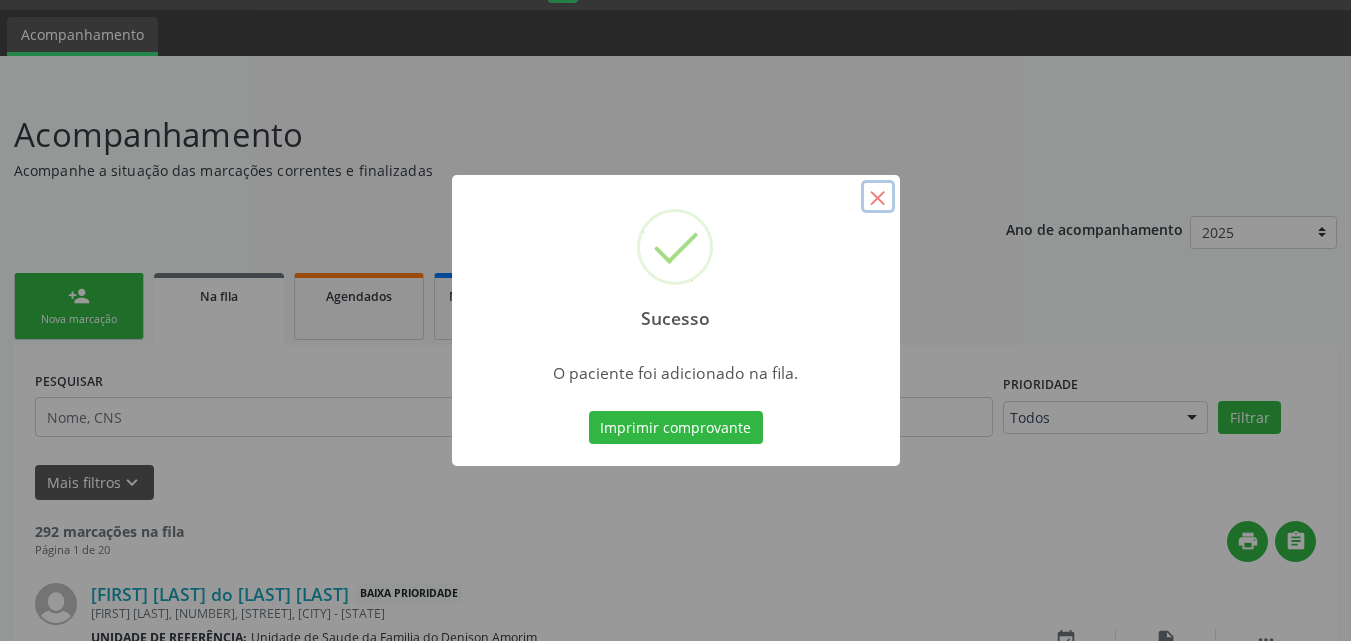 click on "×" at bounding box center (878, 197) 